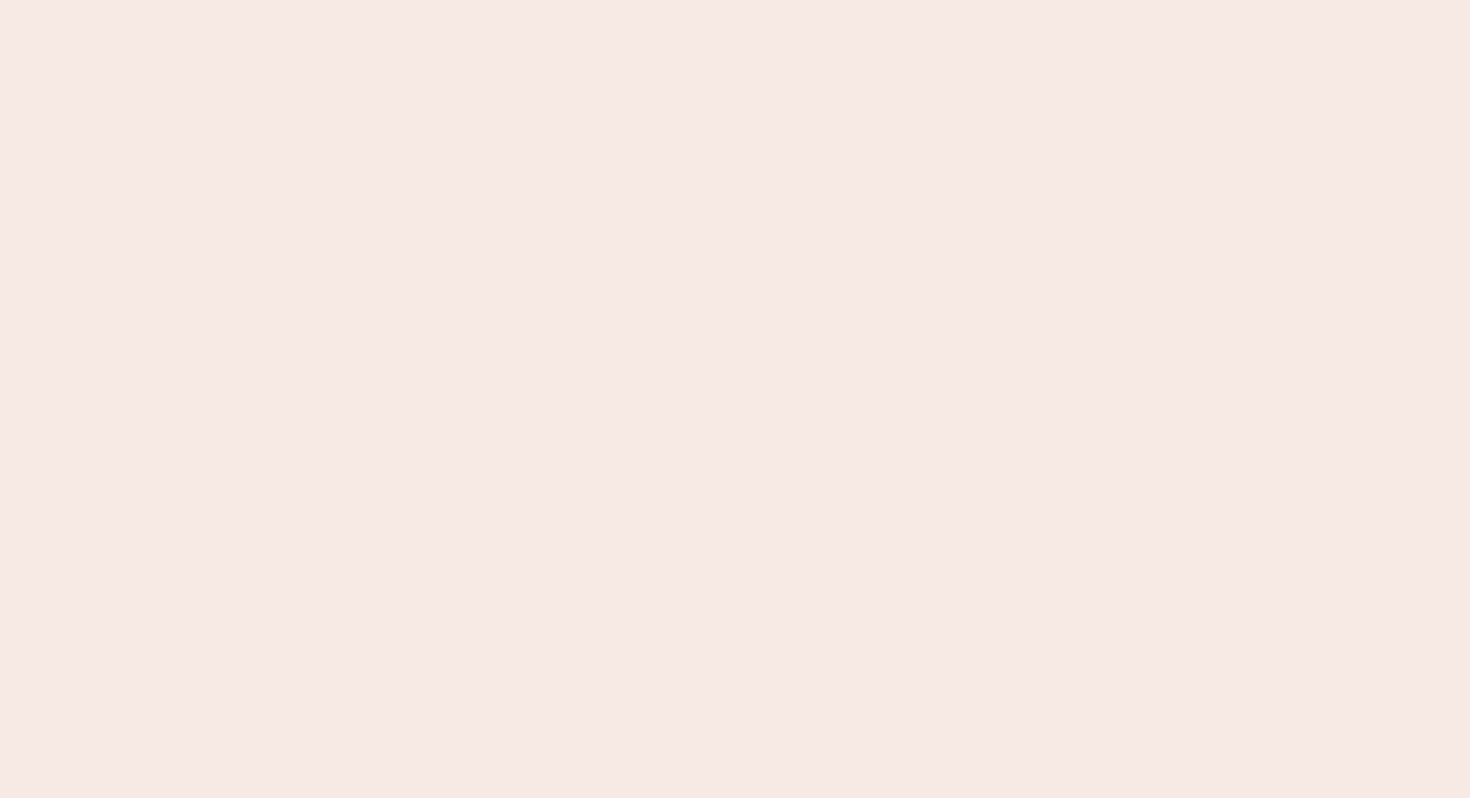 scroll, scrollTop: 0, scrollLeft: 0, axis: both 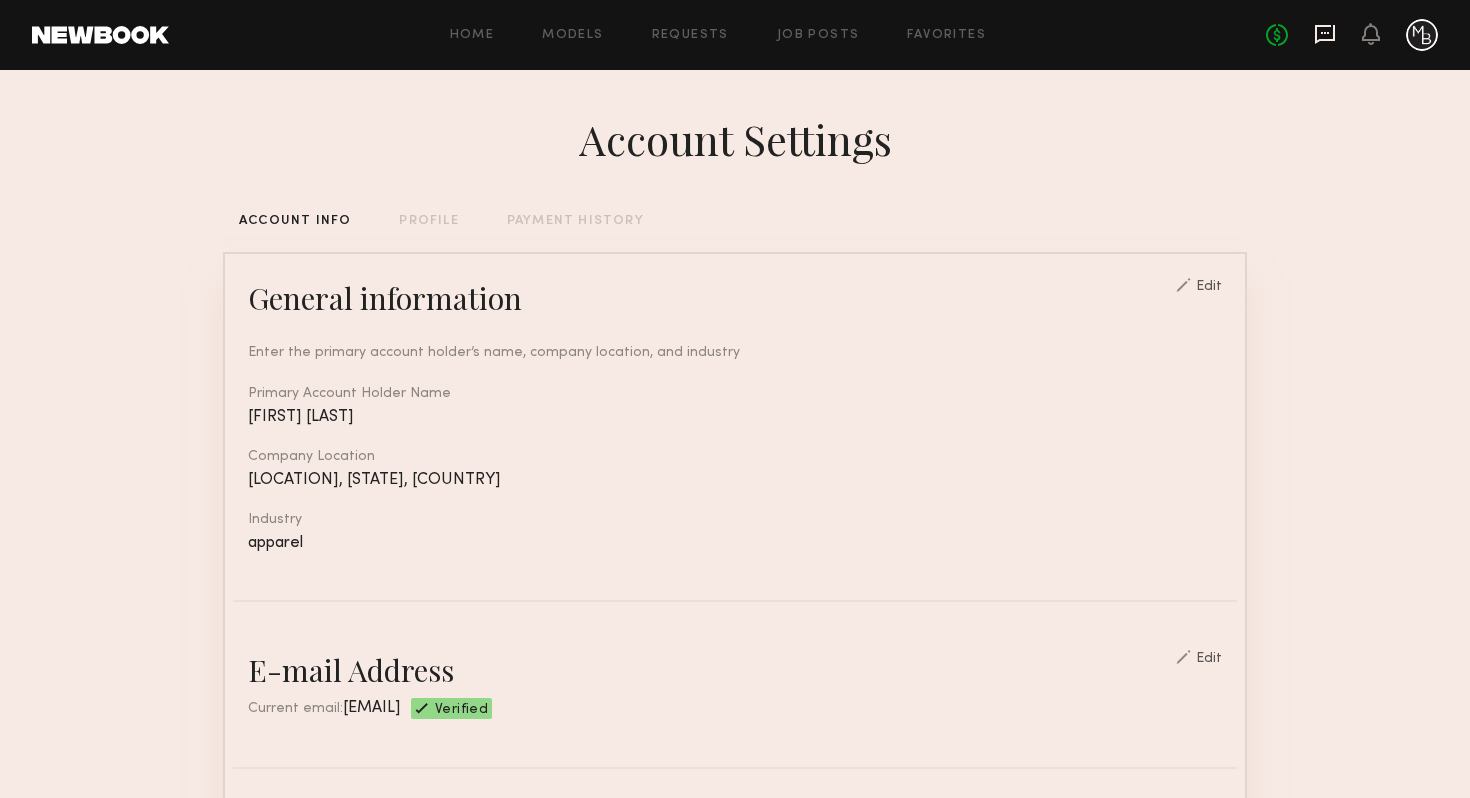 click 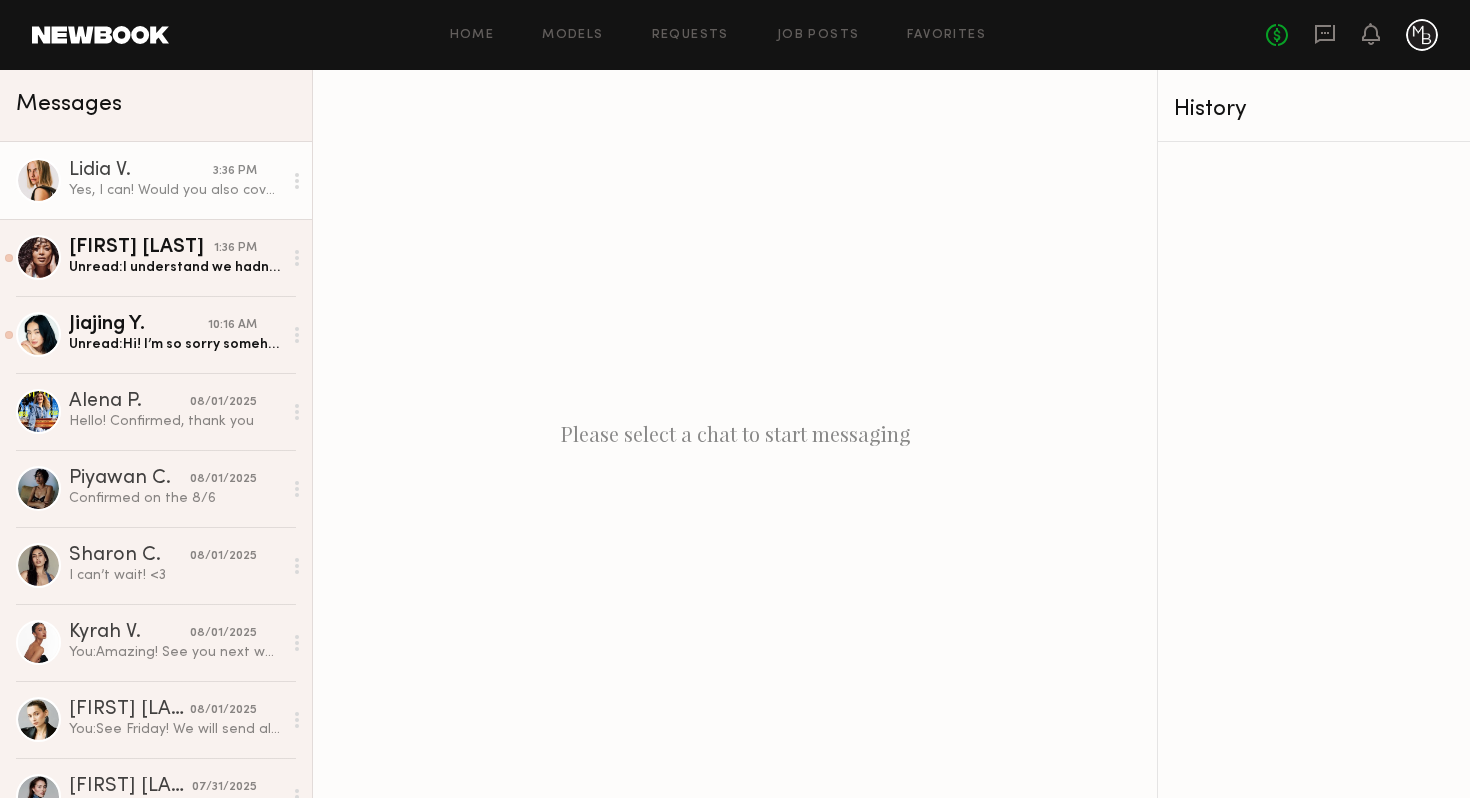 click on "Lidia V." 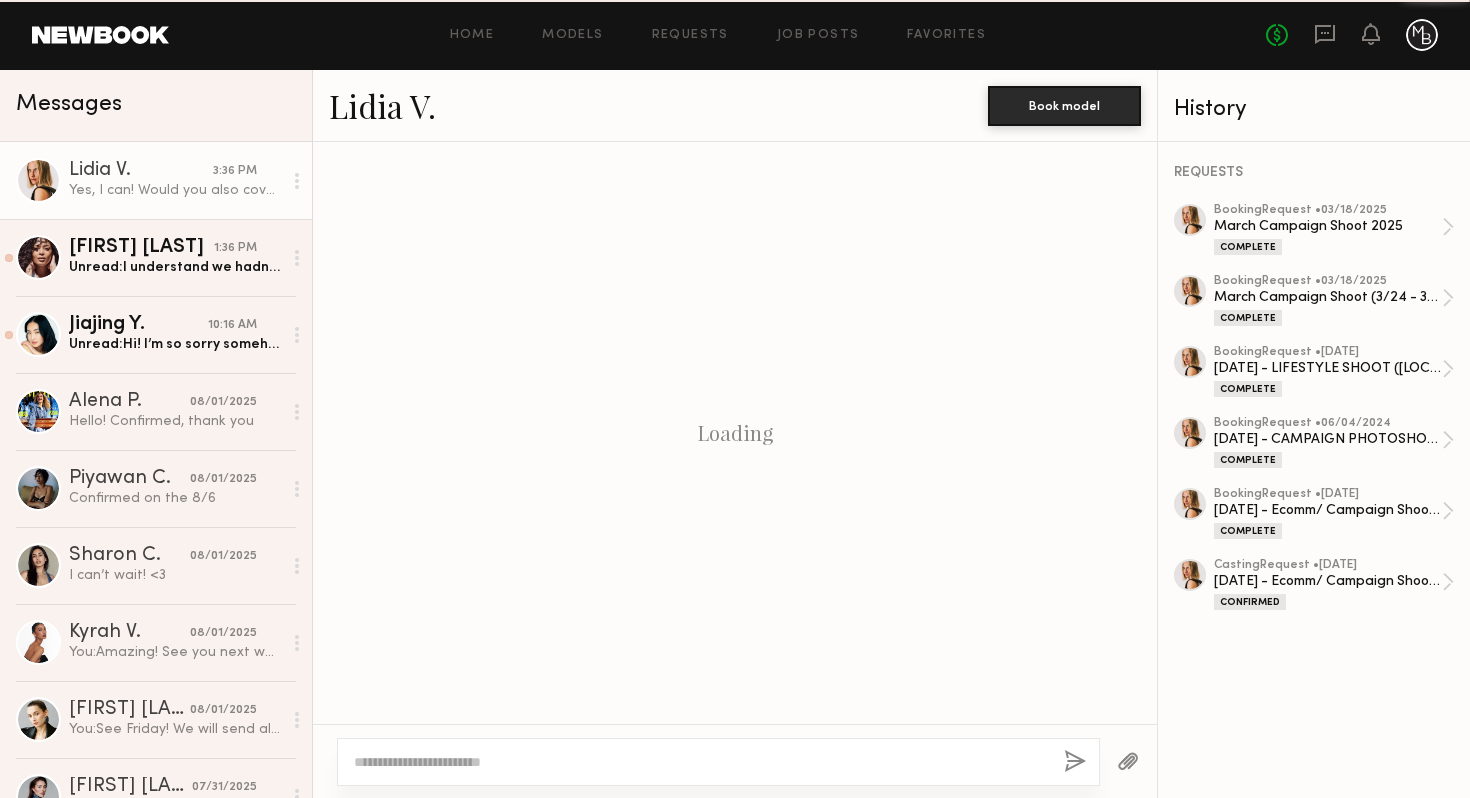 scroll, scrollTop: 1842, scrollLeft: 0, axis: vertical 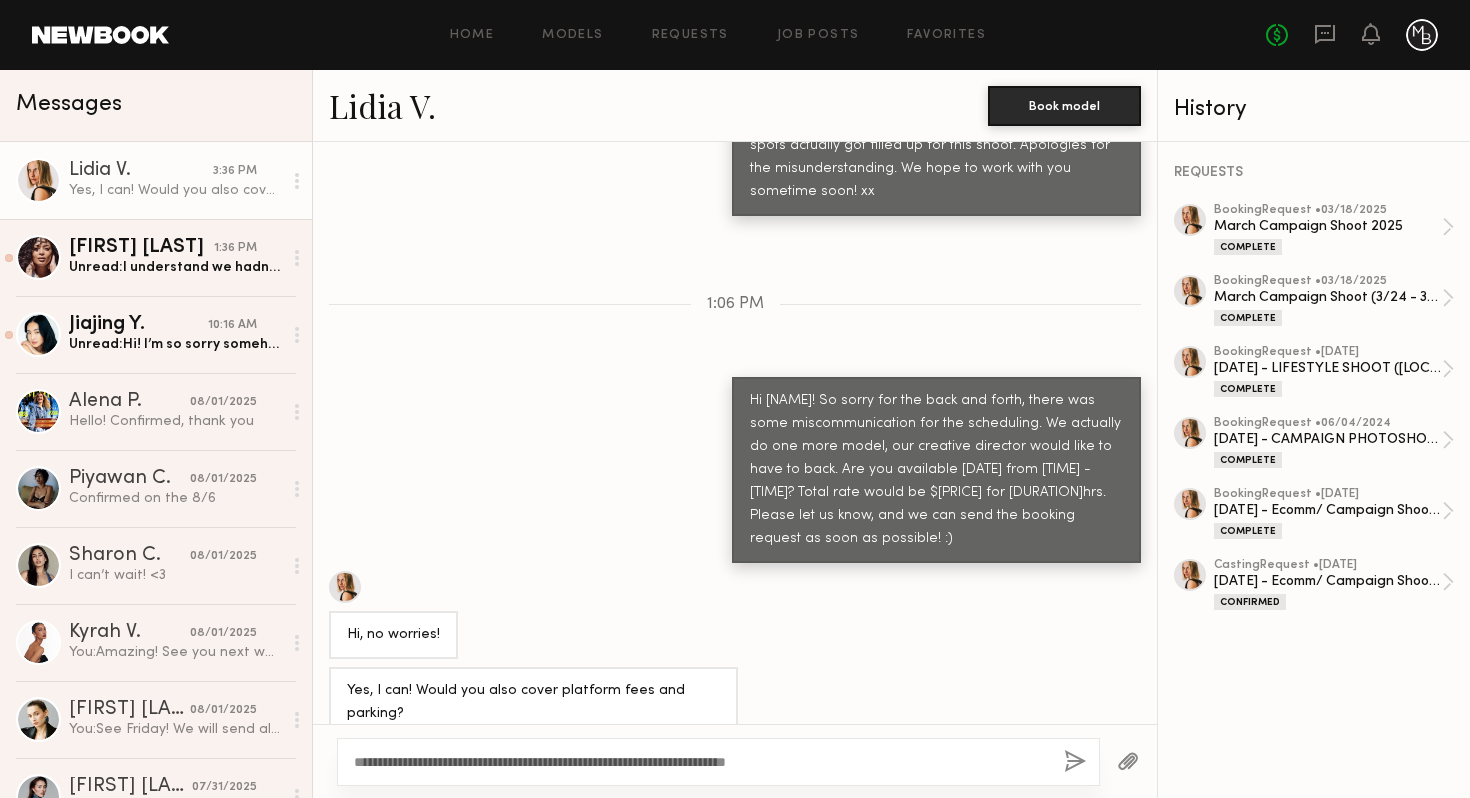 click on "**********" 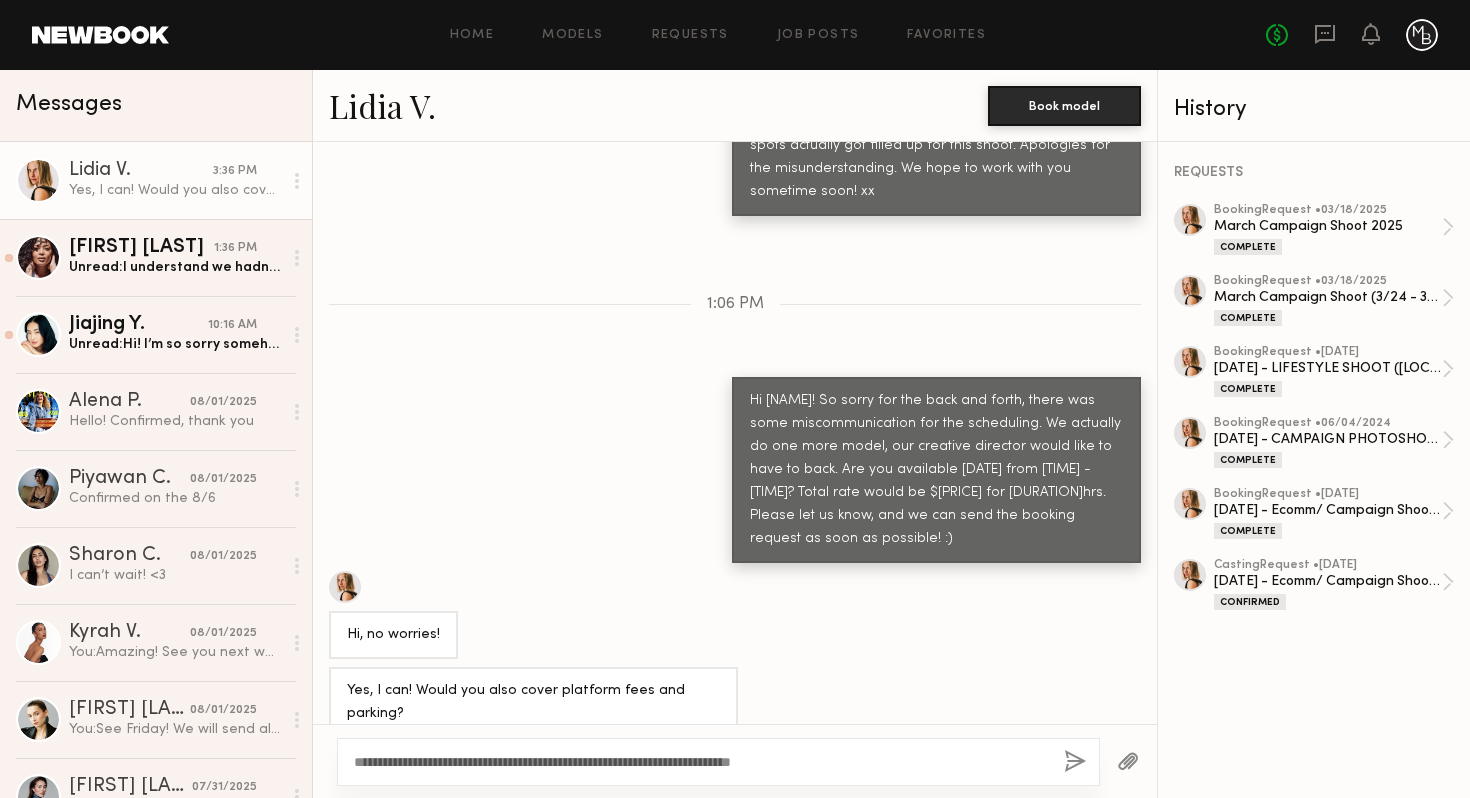 click on "**********" 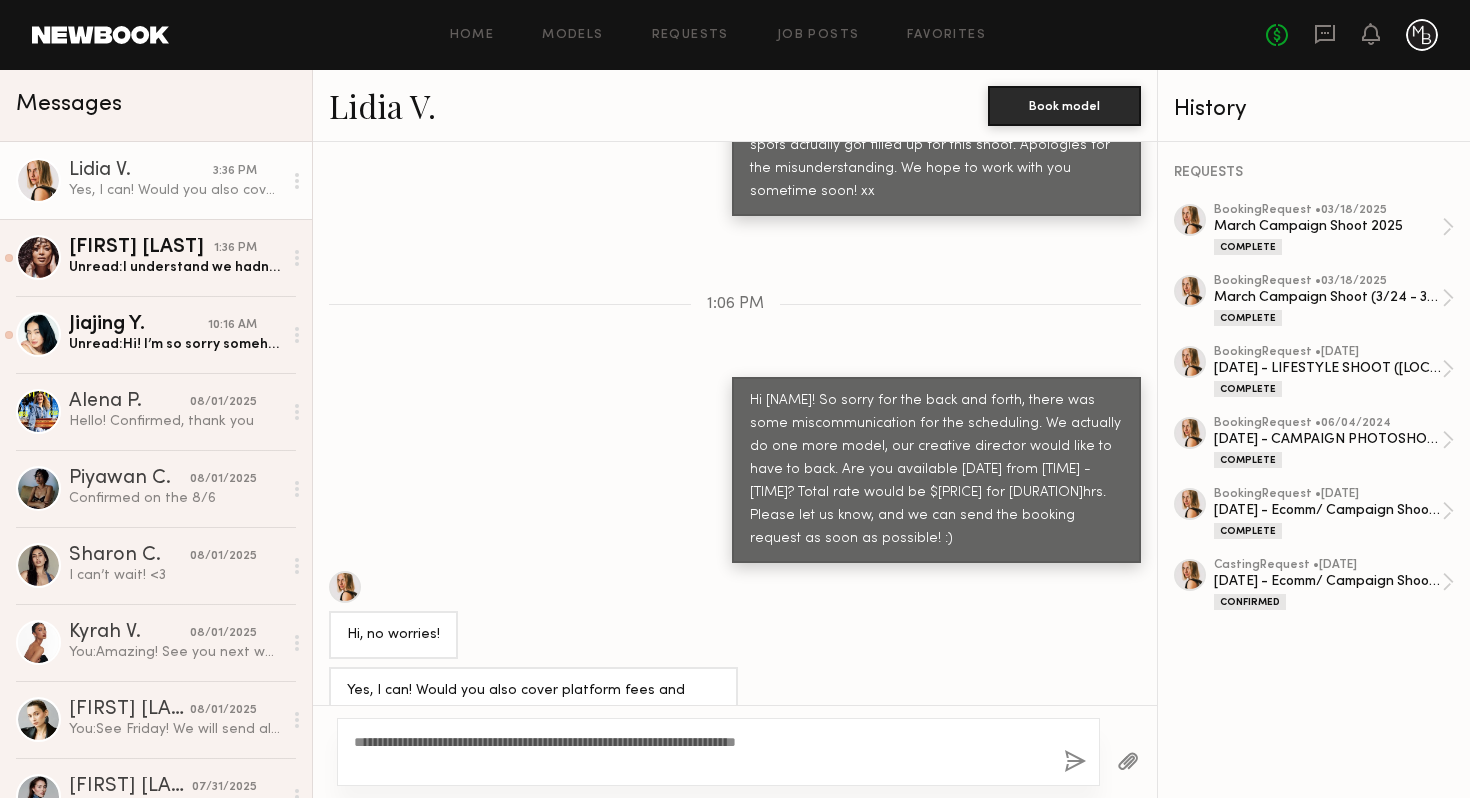 scroll, scrollTop: 1844, scrollLeft: 0, axis: vertical 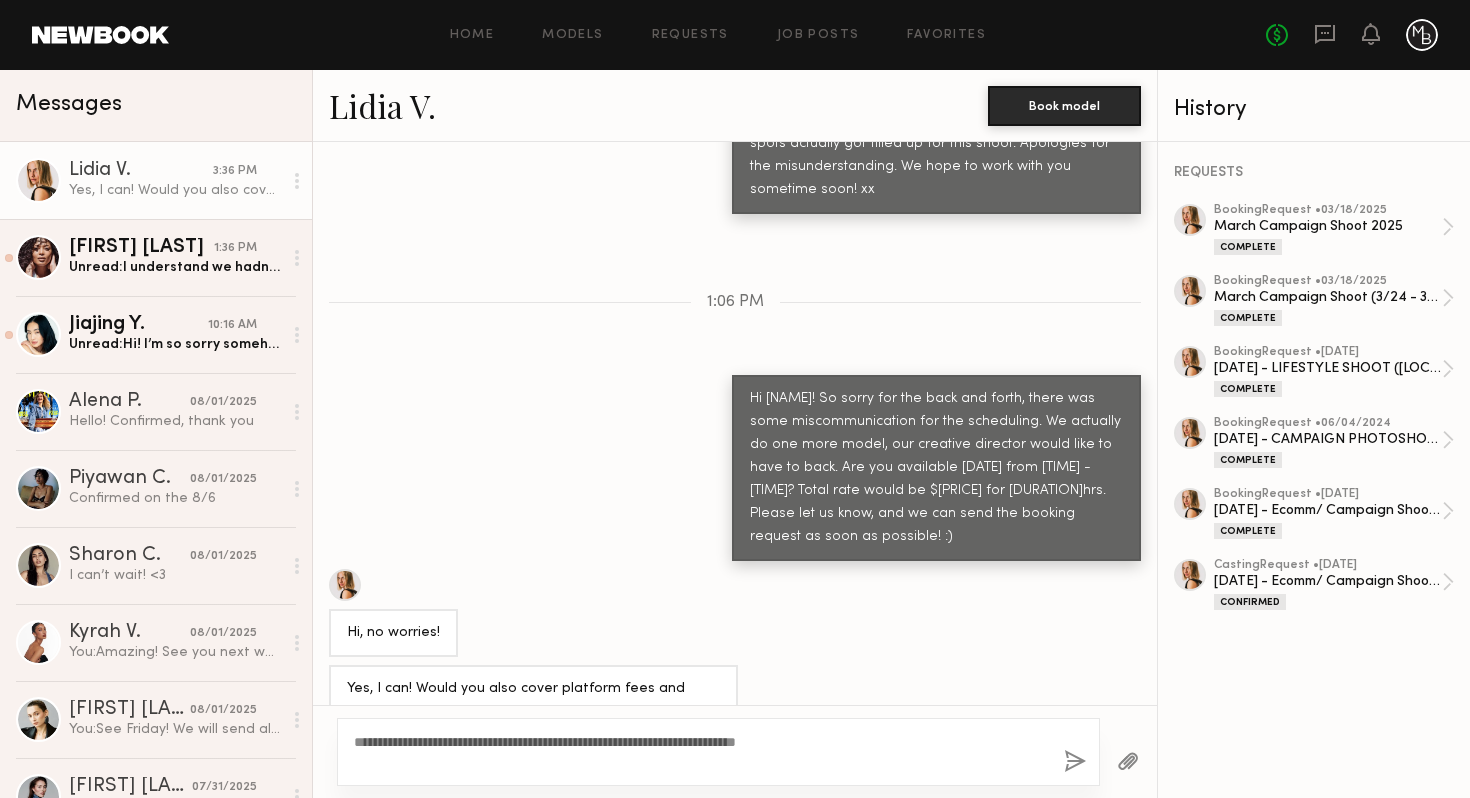 type on "**********" 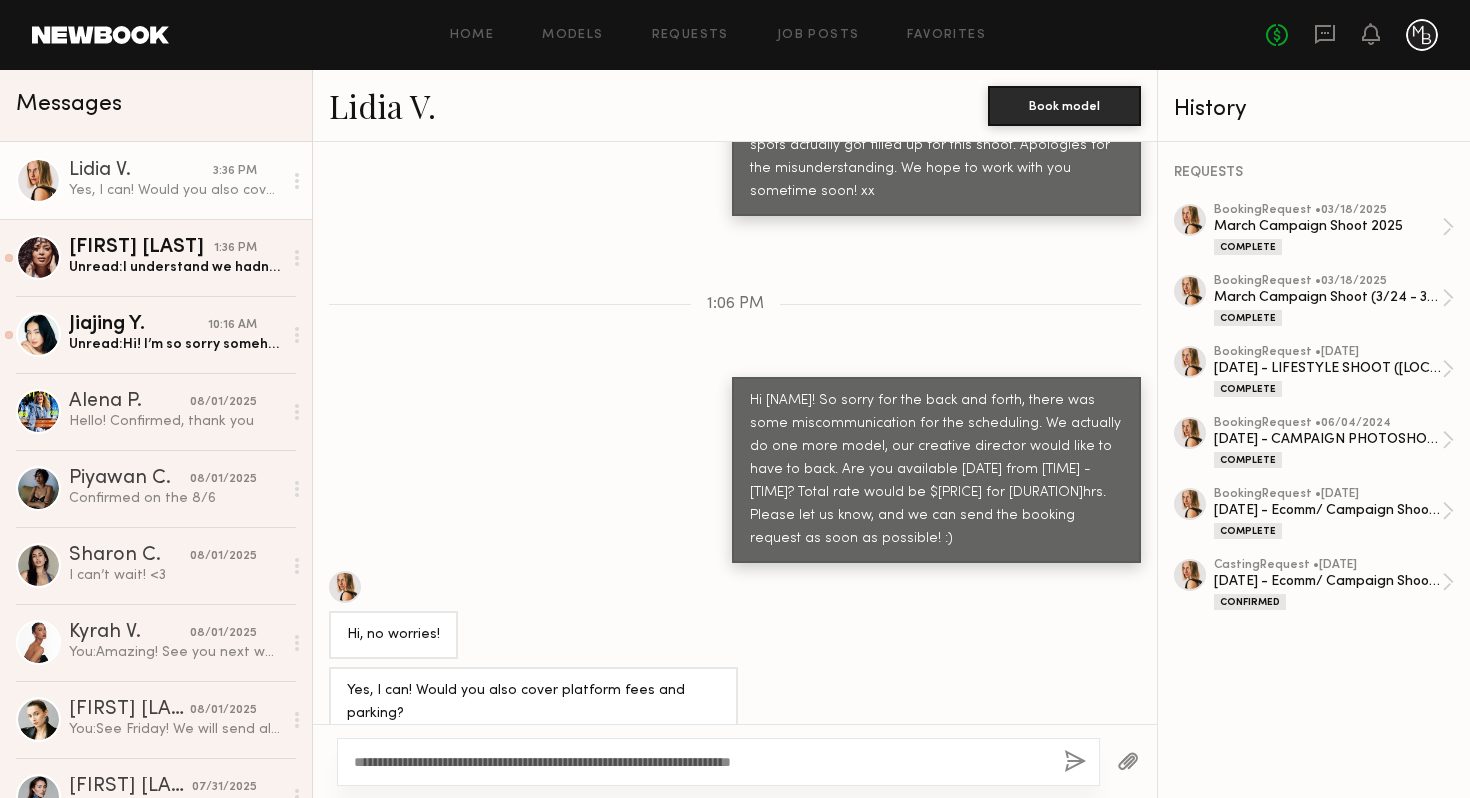 type 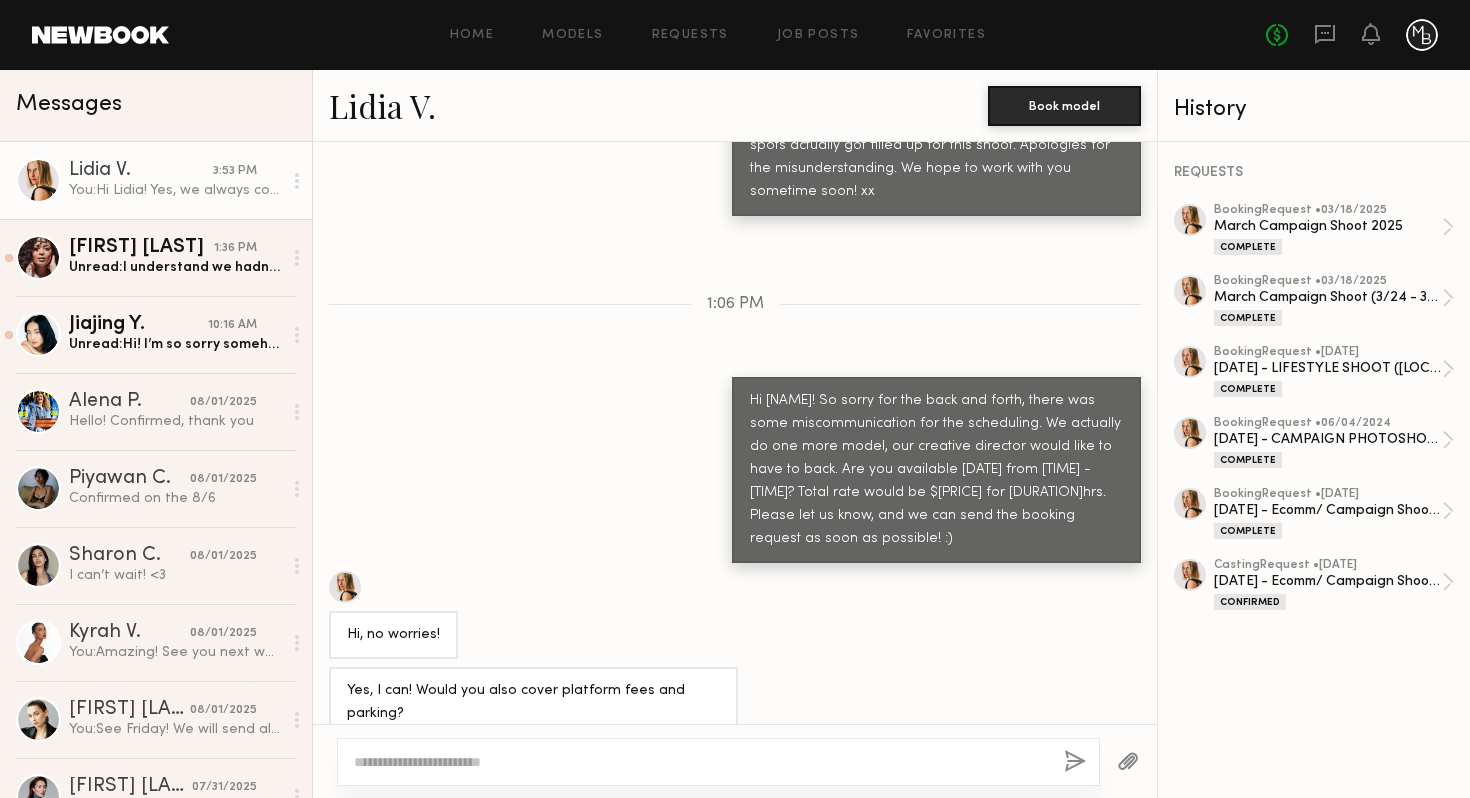 scroll, scrollTop: 2073, scrollLeft: 0, axis: vertical 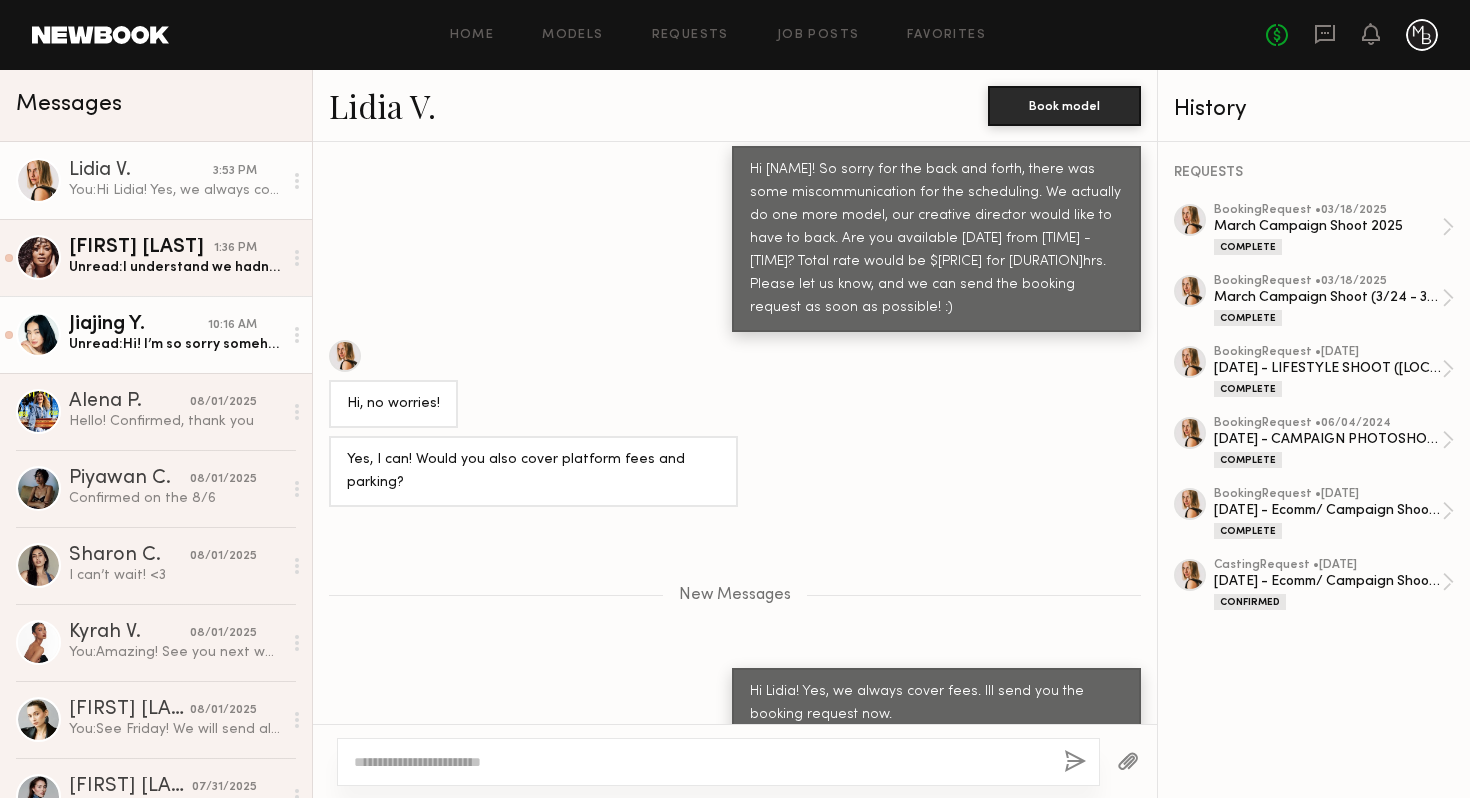 click on "Unread:  Hi! I’m so sorry somehow I missed that notification. Unfortunately I won’t be able to make it- but I hope you have a great shoot and I’d love to work together in the future sometime!" 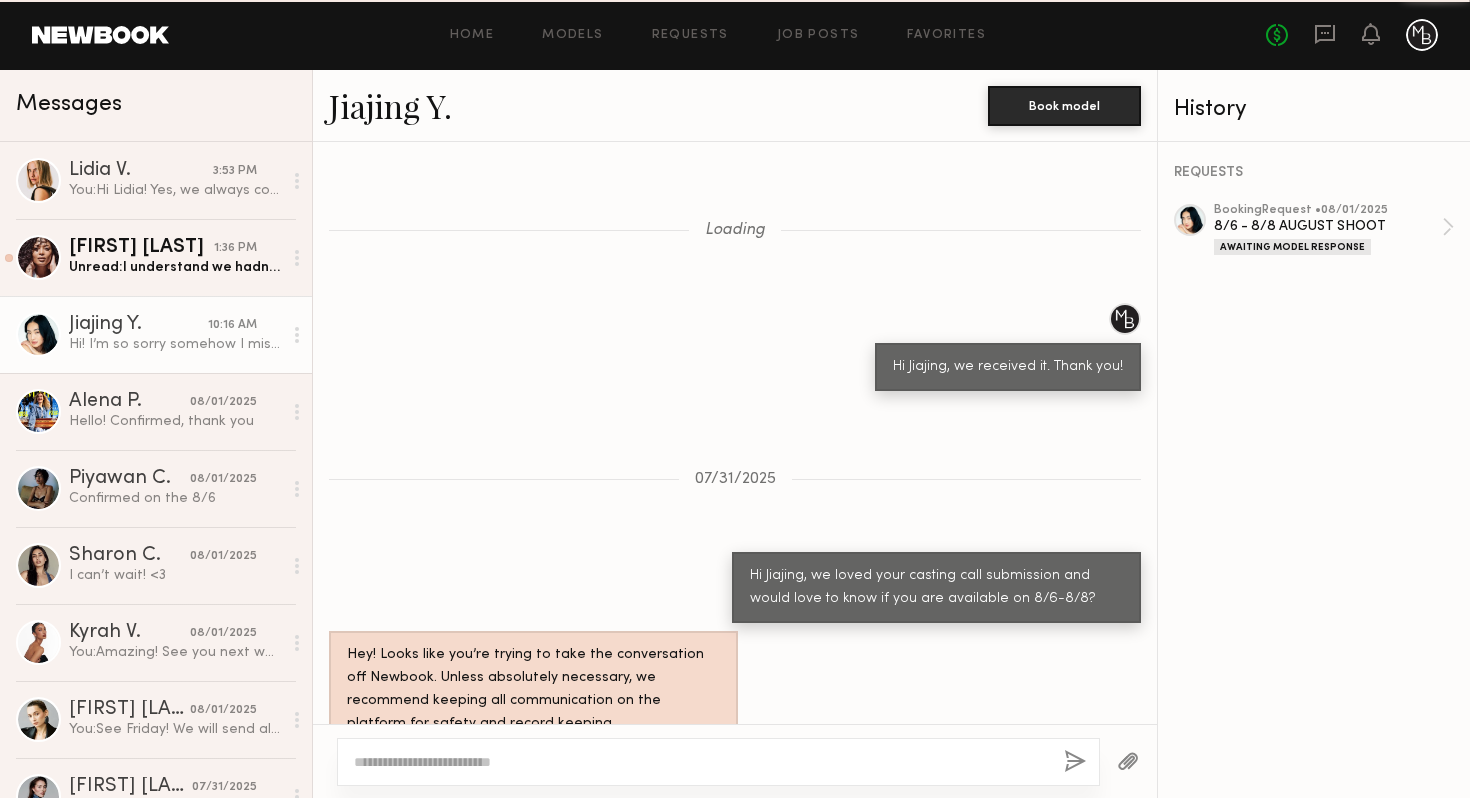 scroll, scrollTop: 1889, scrollLeft: 0, axis: vertical 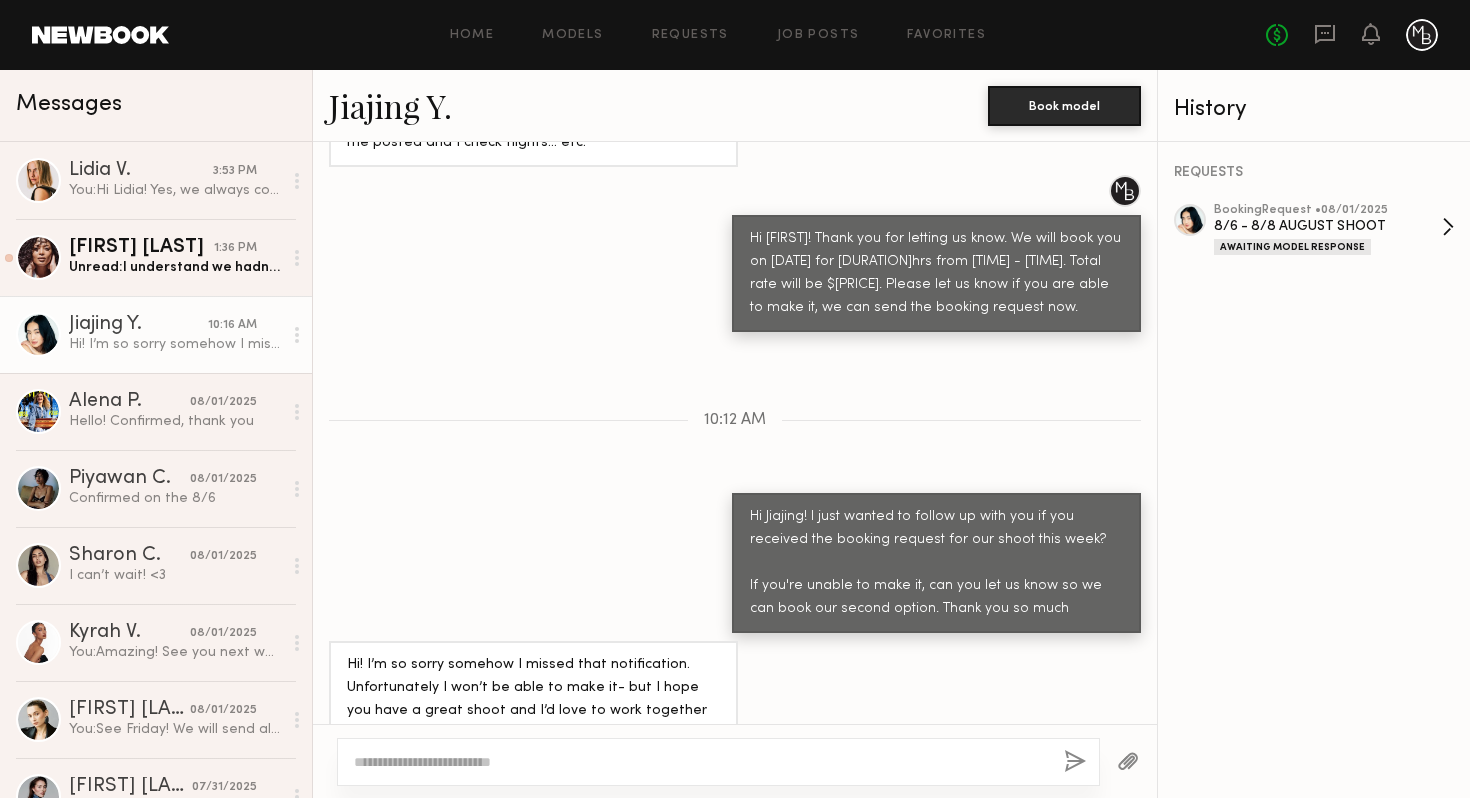 click on "8/6 - 8/8 AUGUST SHOOT" 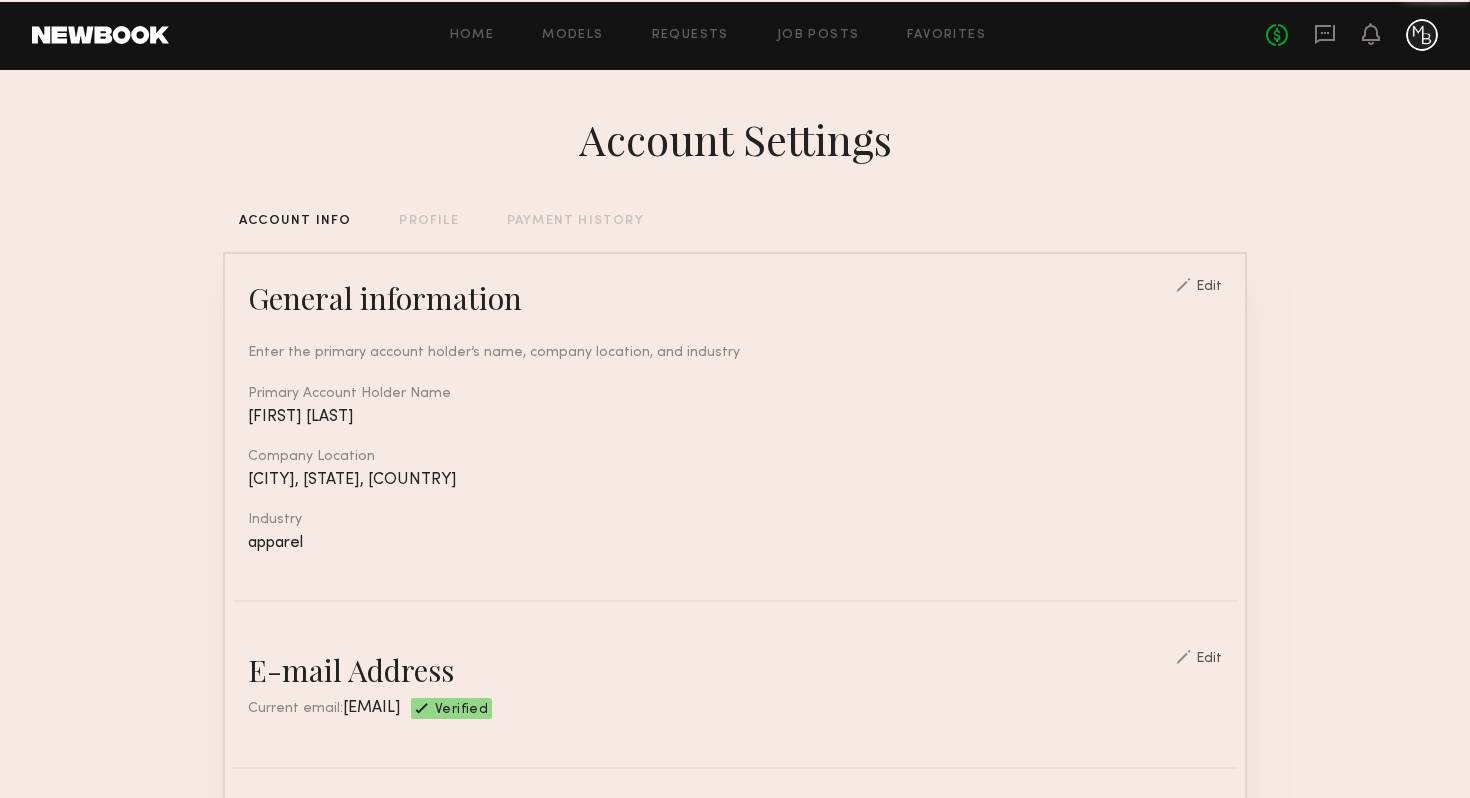 scroll, scrollTop: 0, scrollLeft: 0, axis: both 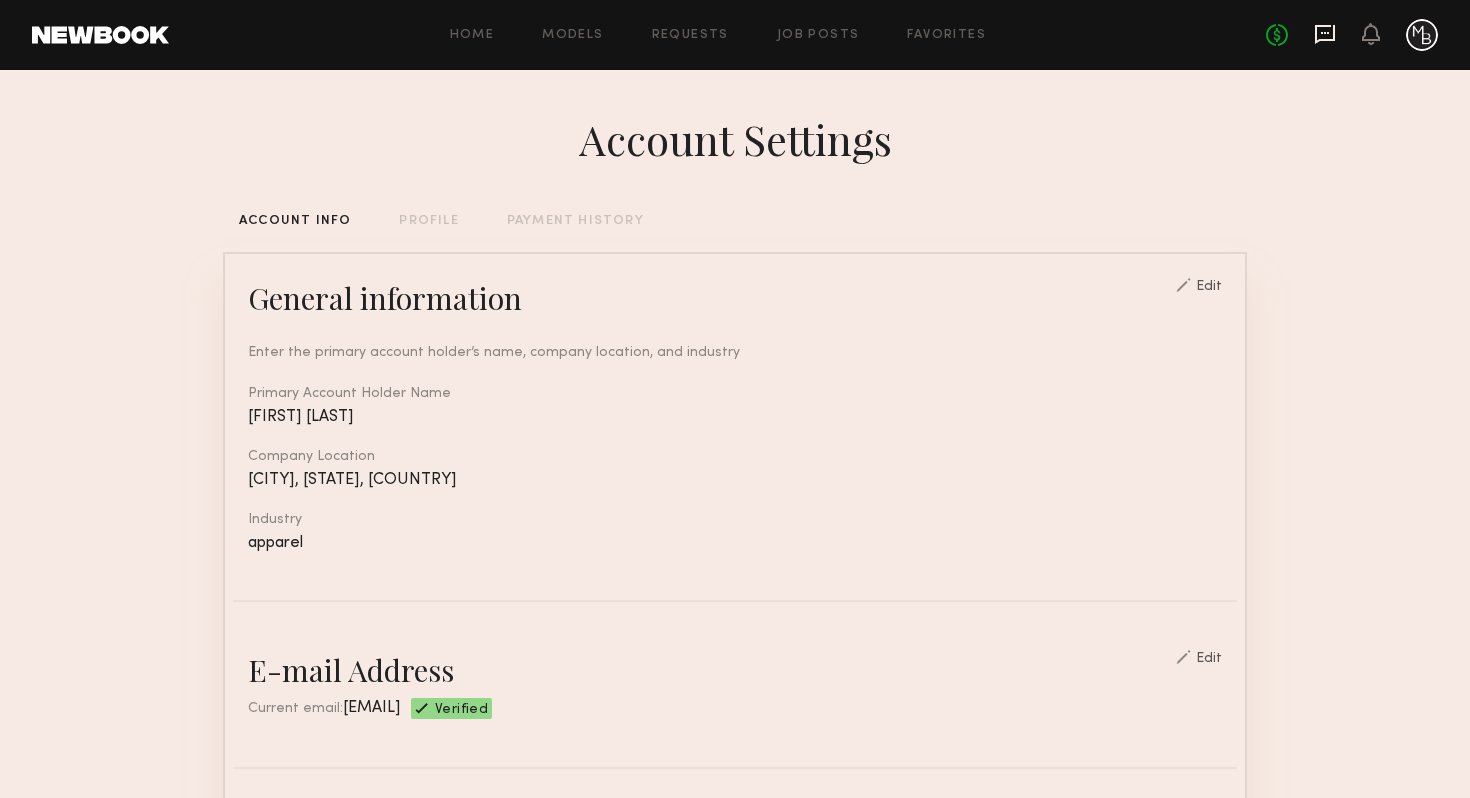 click 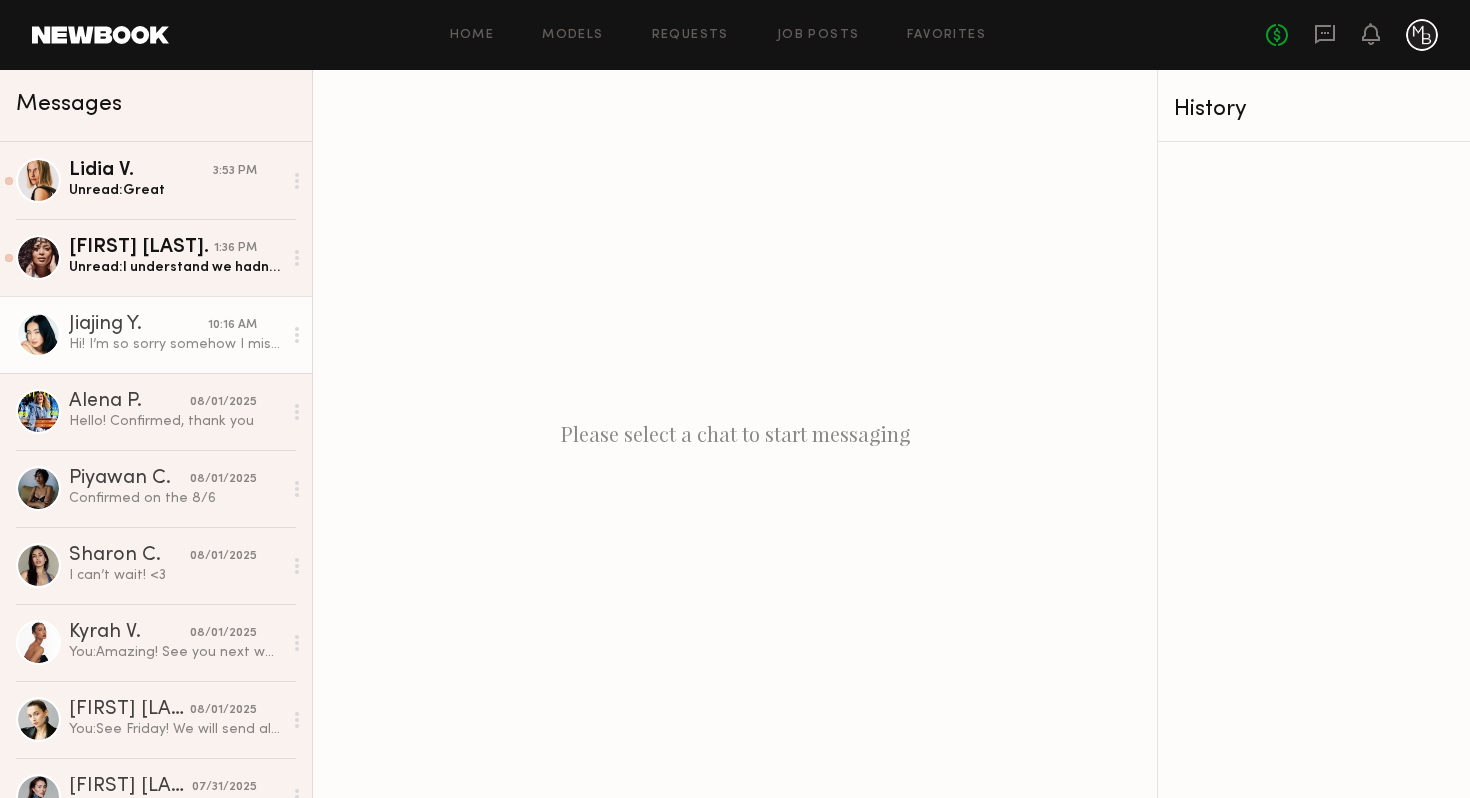 click on "Jiajing Y." 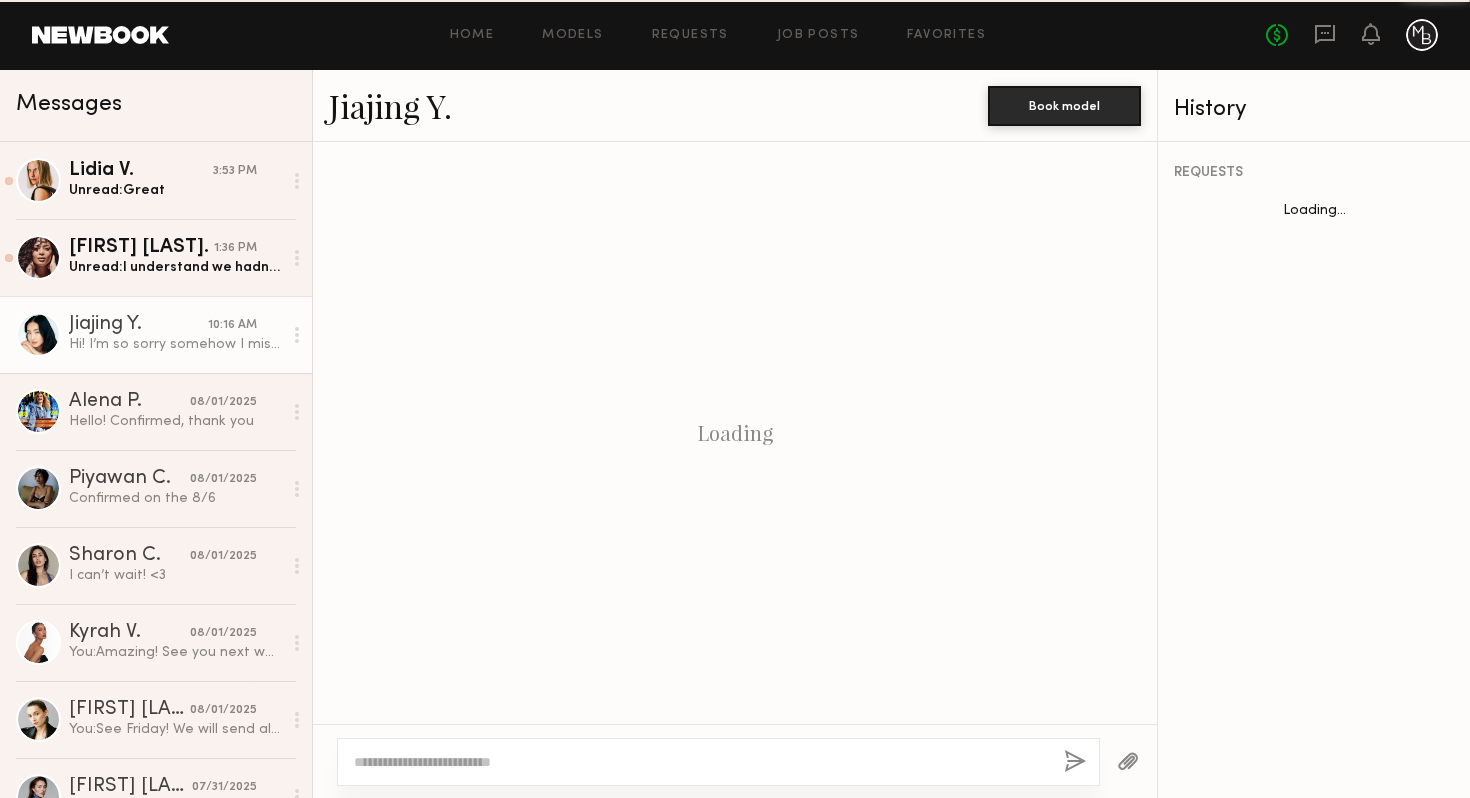 scroll, scrollTop: 1889, scrollLeft: 0, axis: vertical 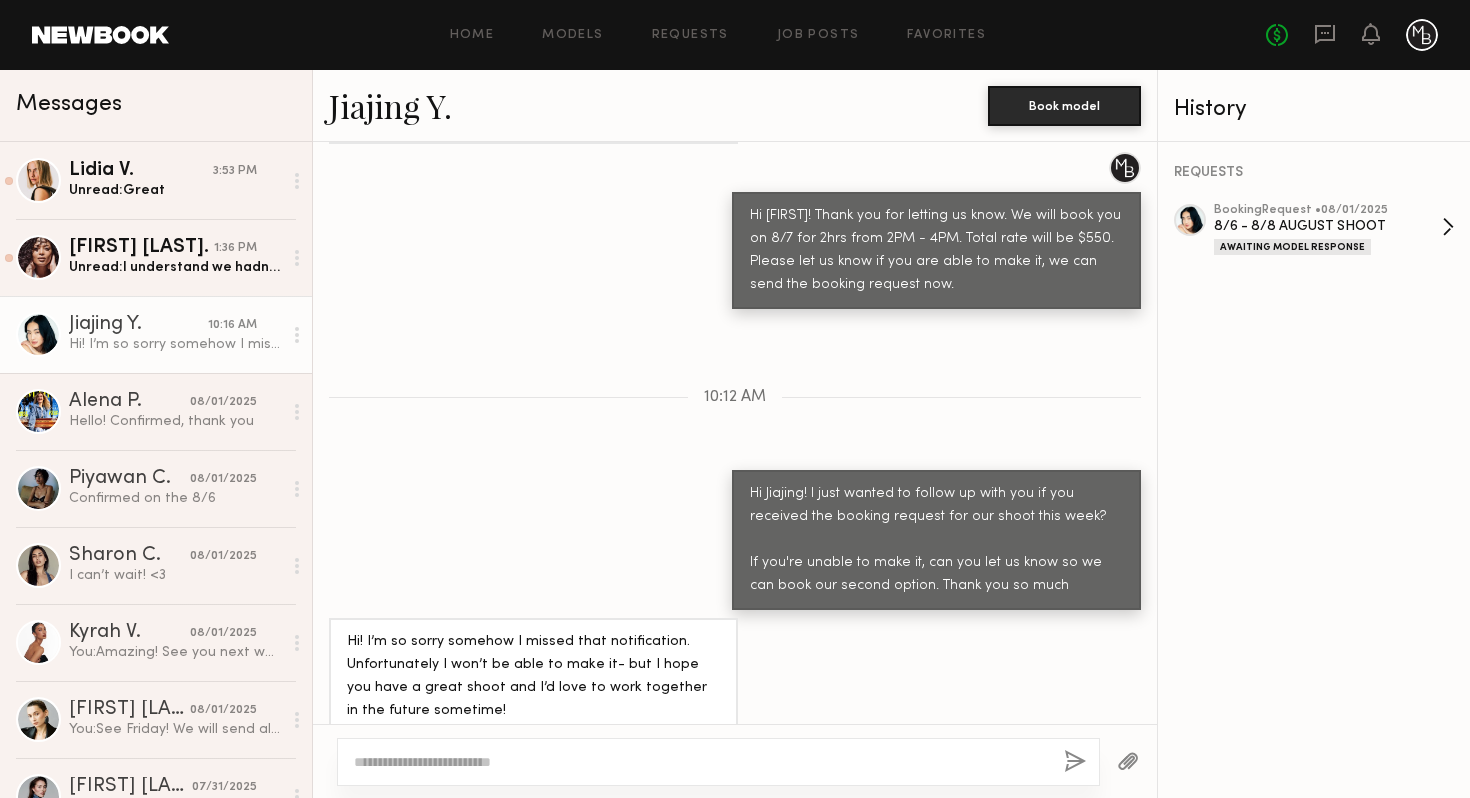 click on "Awaiting Model Response" 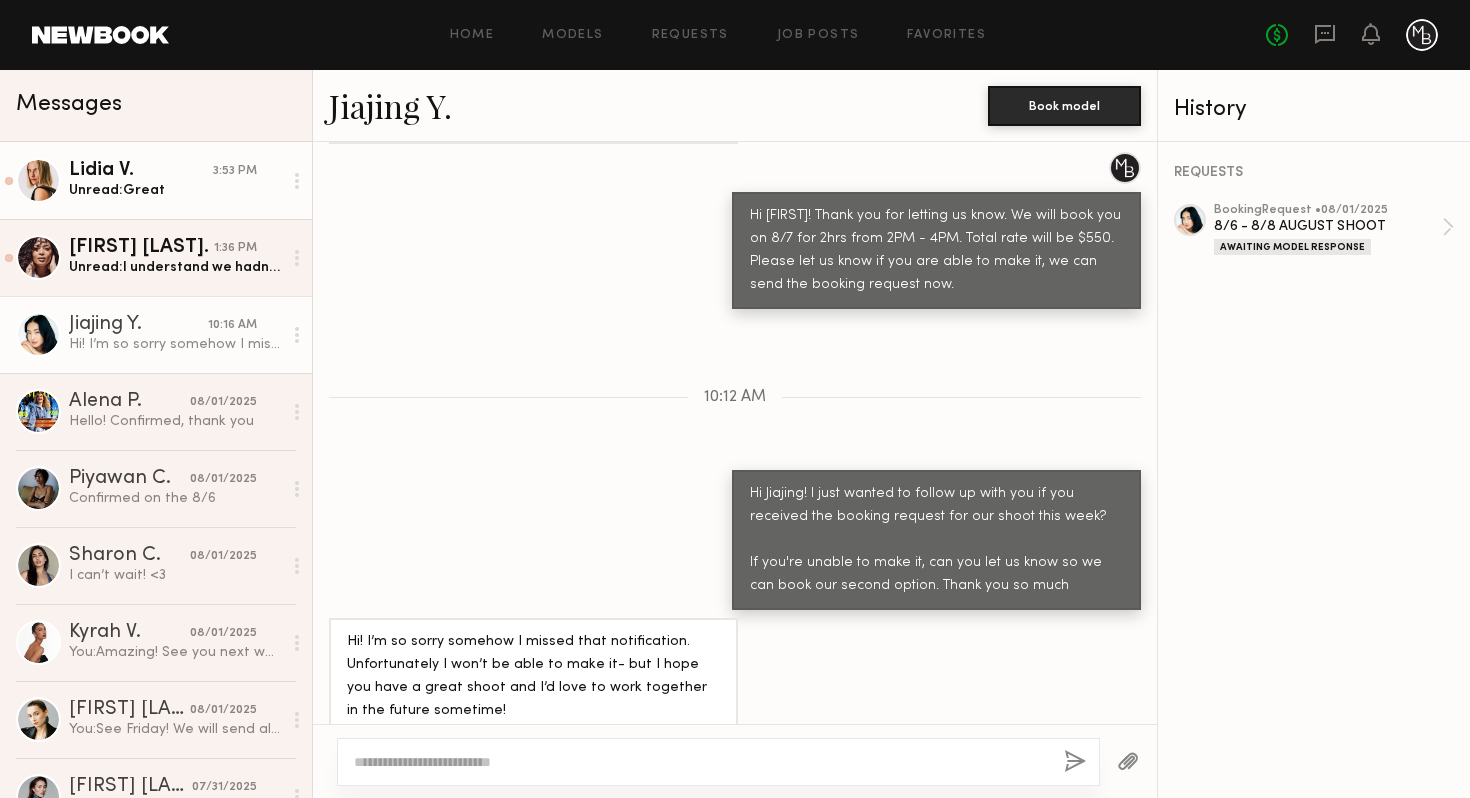 click on "Lidia V. 3:53 PM Unread:  Great" 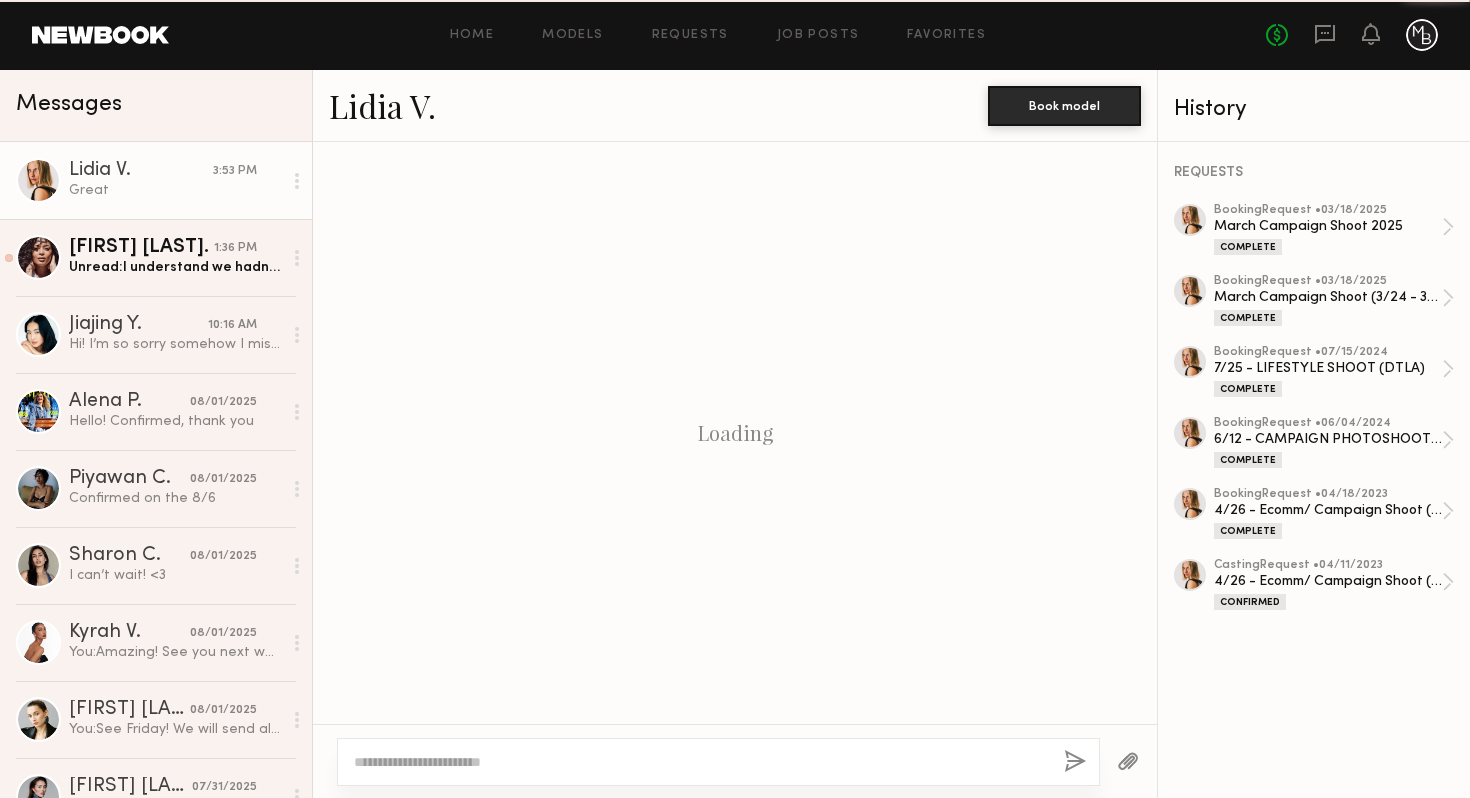 scroll, scrollTop: 1515, scrollLeft: 0, axis: vertical 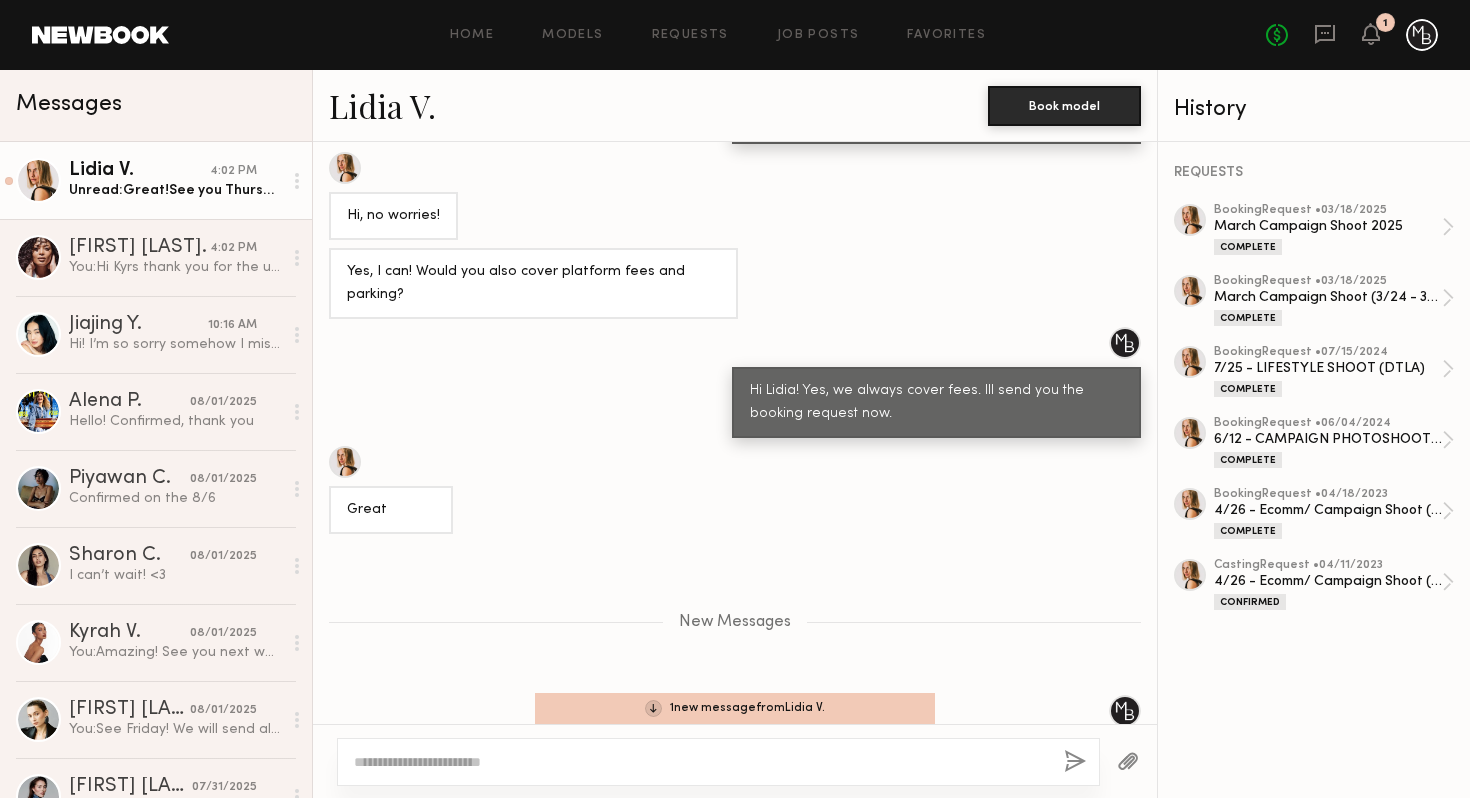 click on "Lidia V." 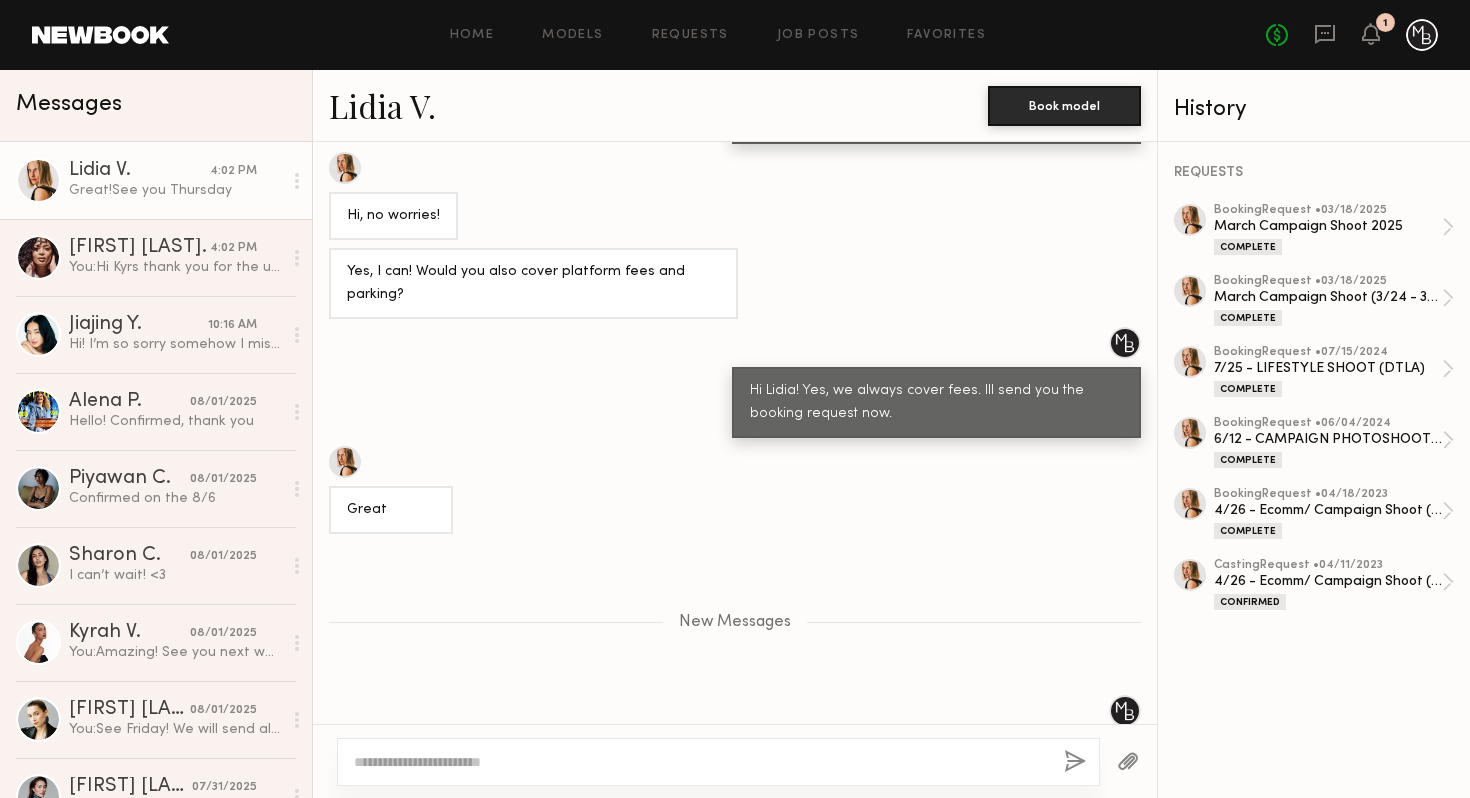 drag, startPoint x: 161, startPoint y: 192, endPoint x: 256, endPoint y: 172, distance: 97.082436 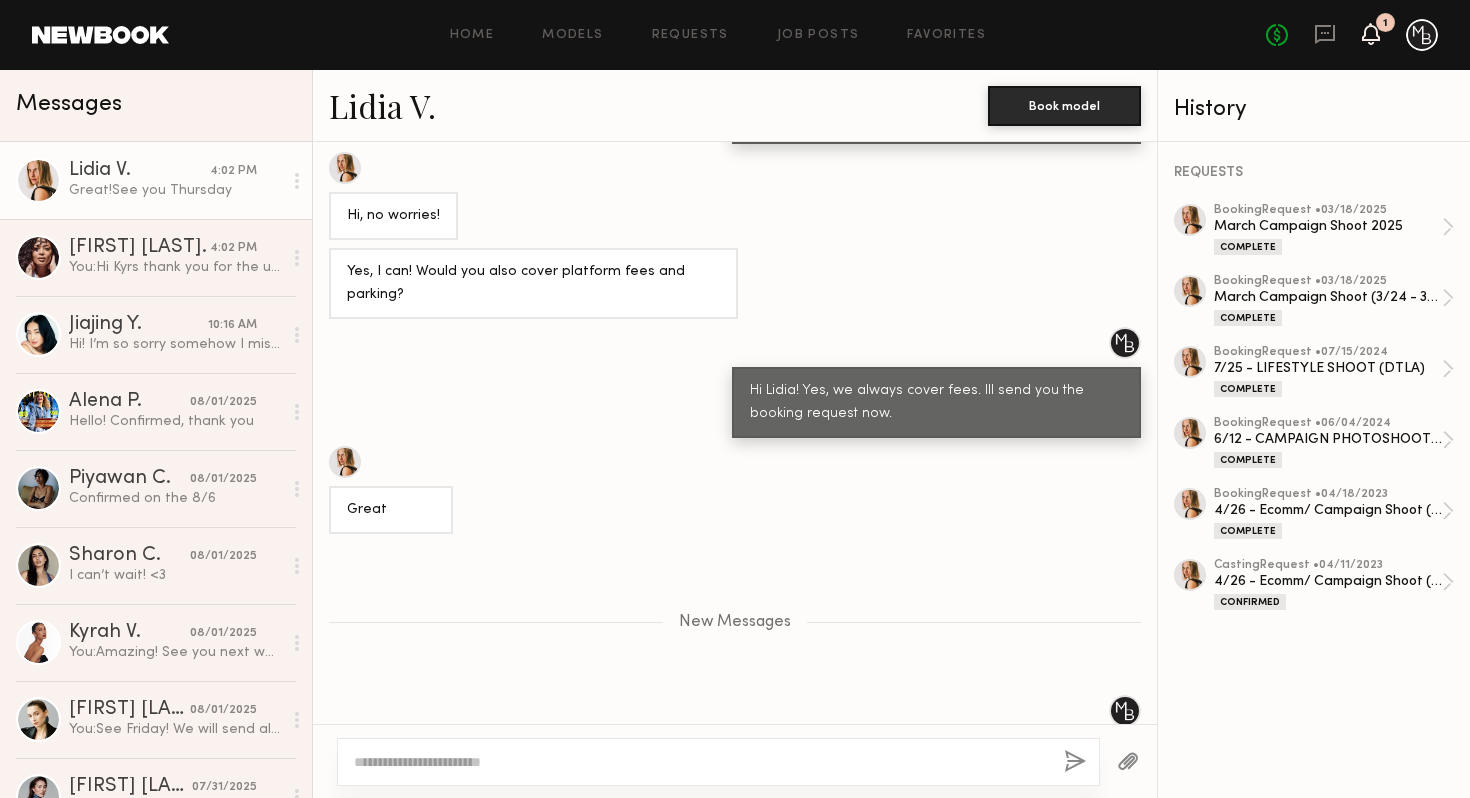 click 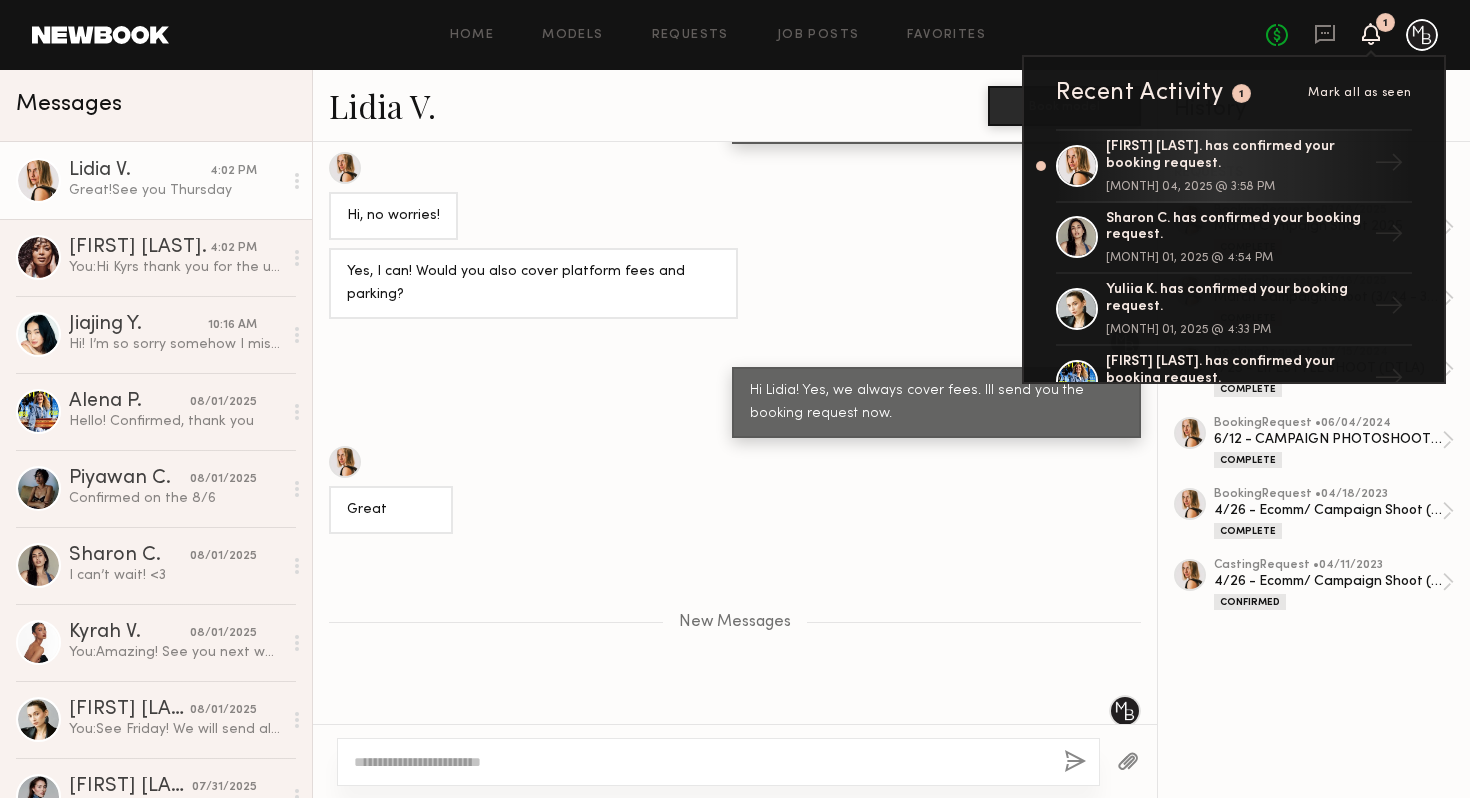 drag, startPoint x: 1133, startPoint y: 180, endPoint x: 1174, endPoint y: 189, distance: 41.976185 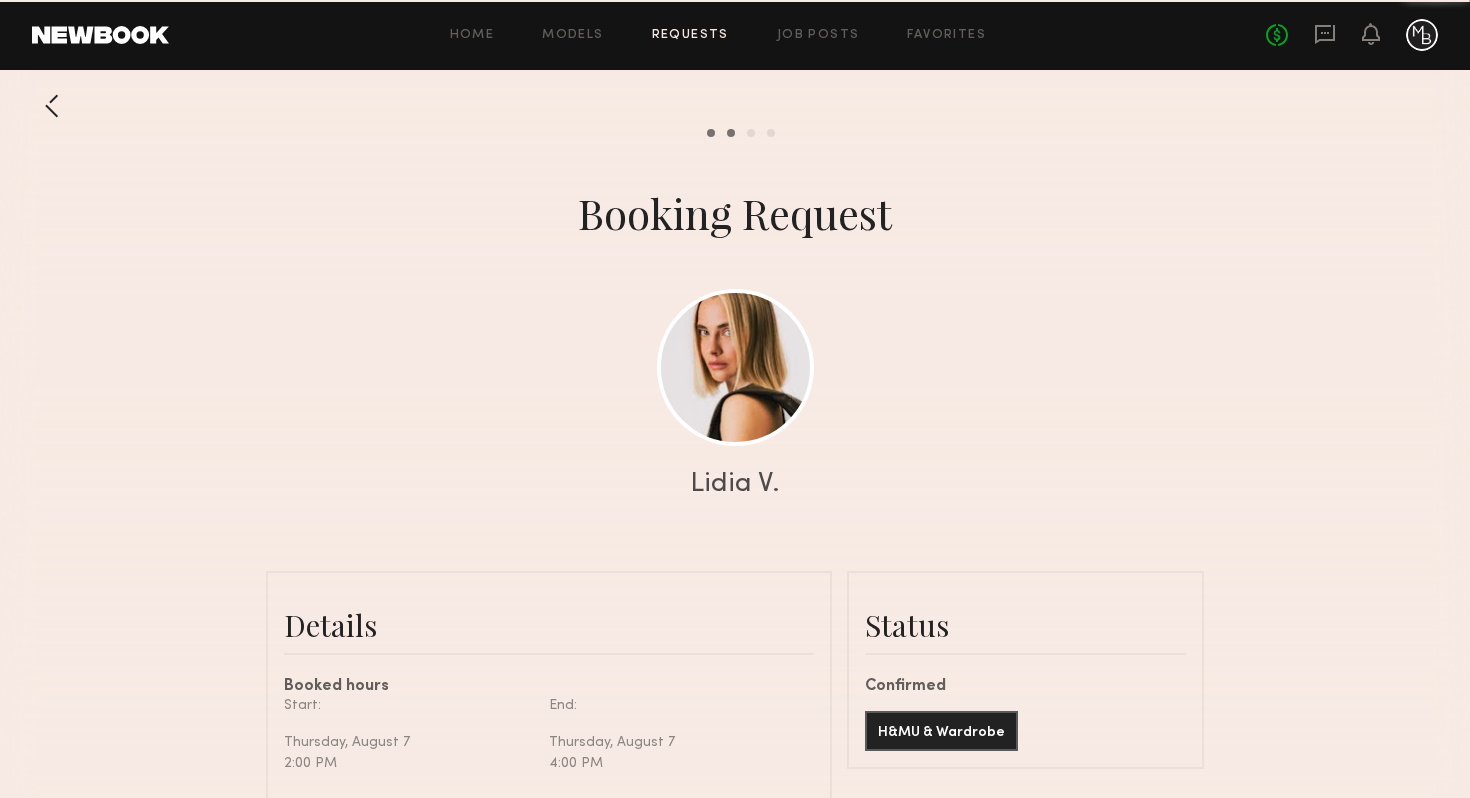 scroll, scrollTop: 1831, scrollLeft: 0, axis: vertical 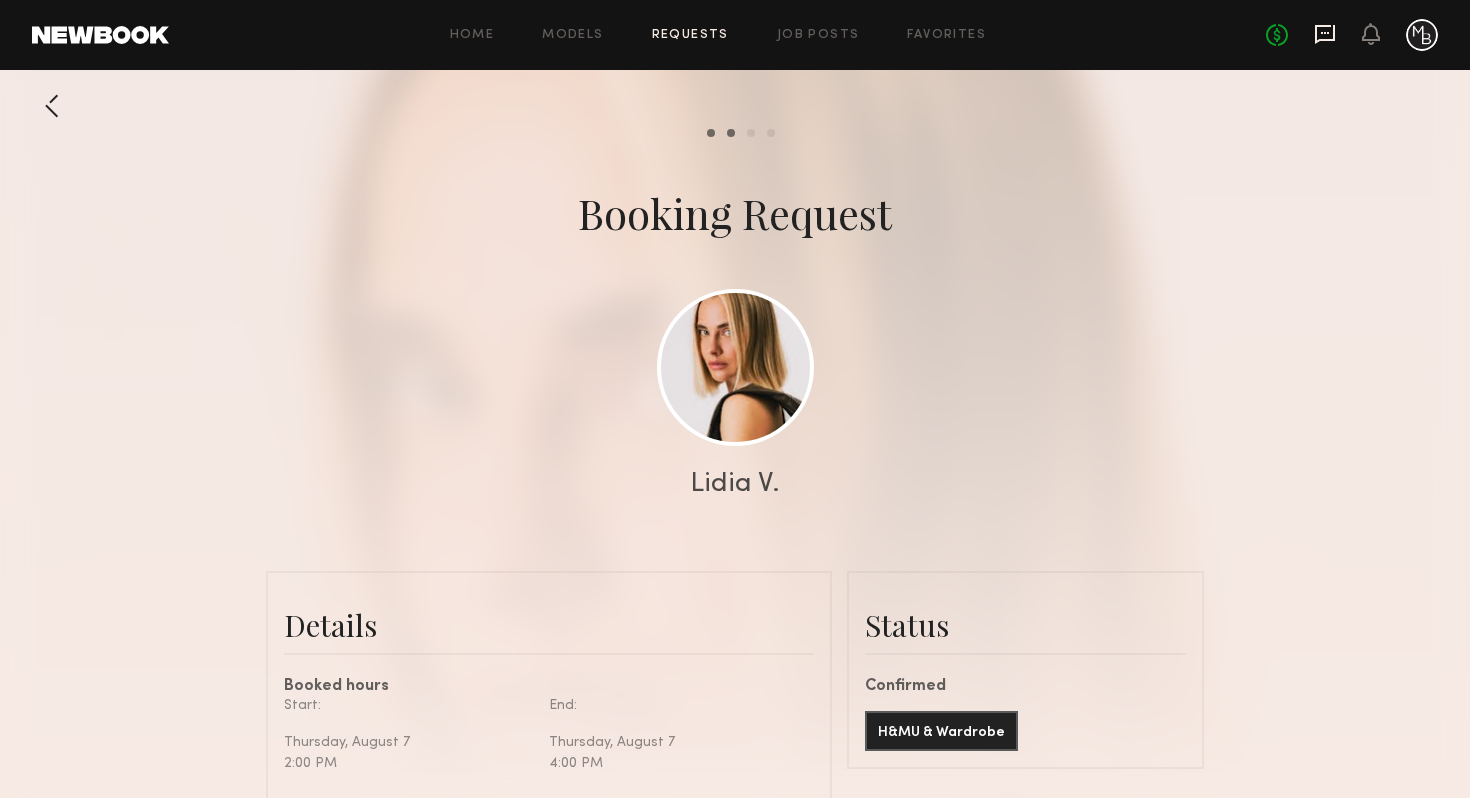 click 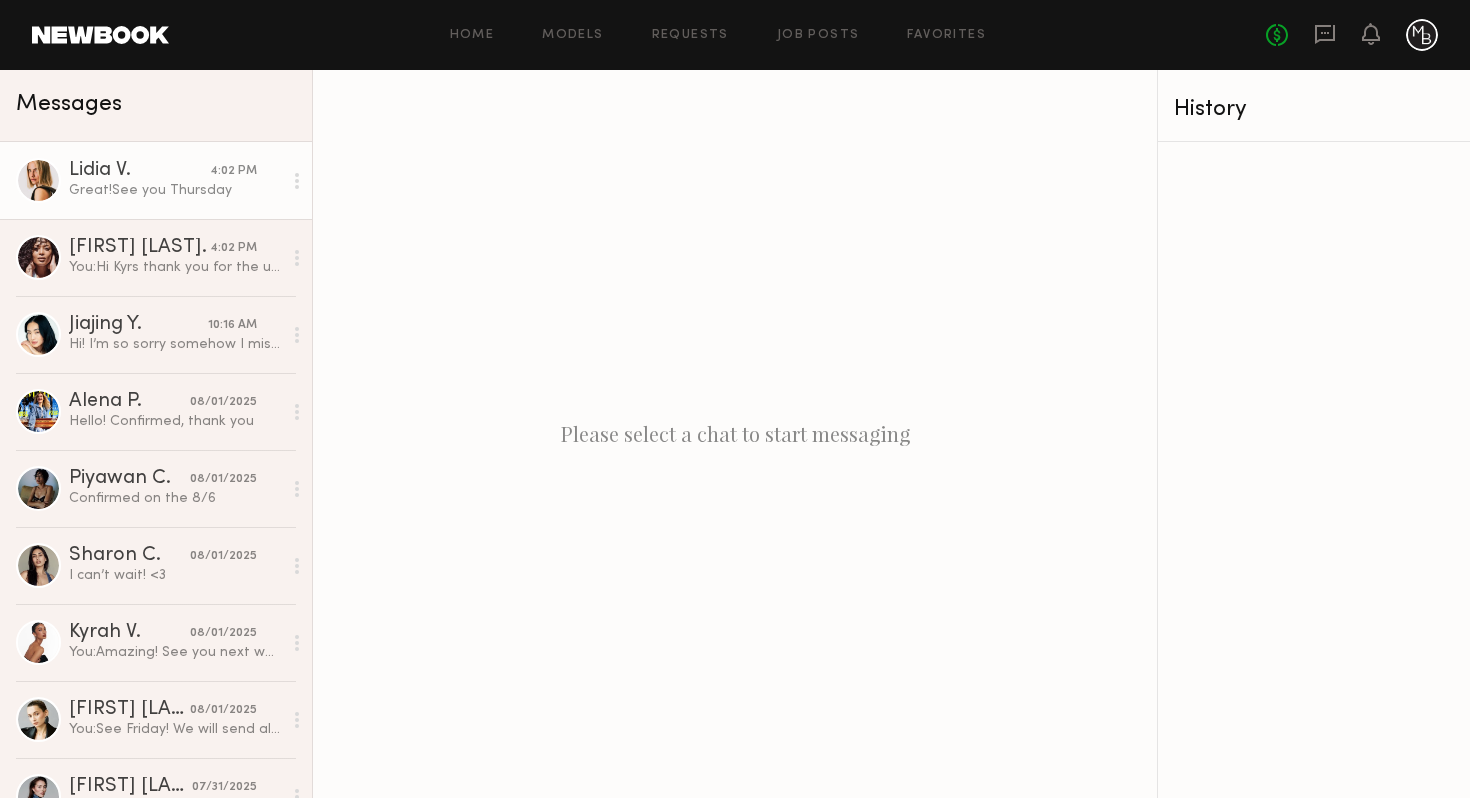 click on "Lidia V." 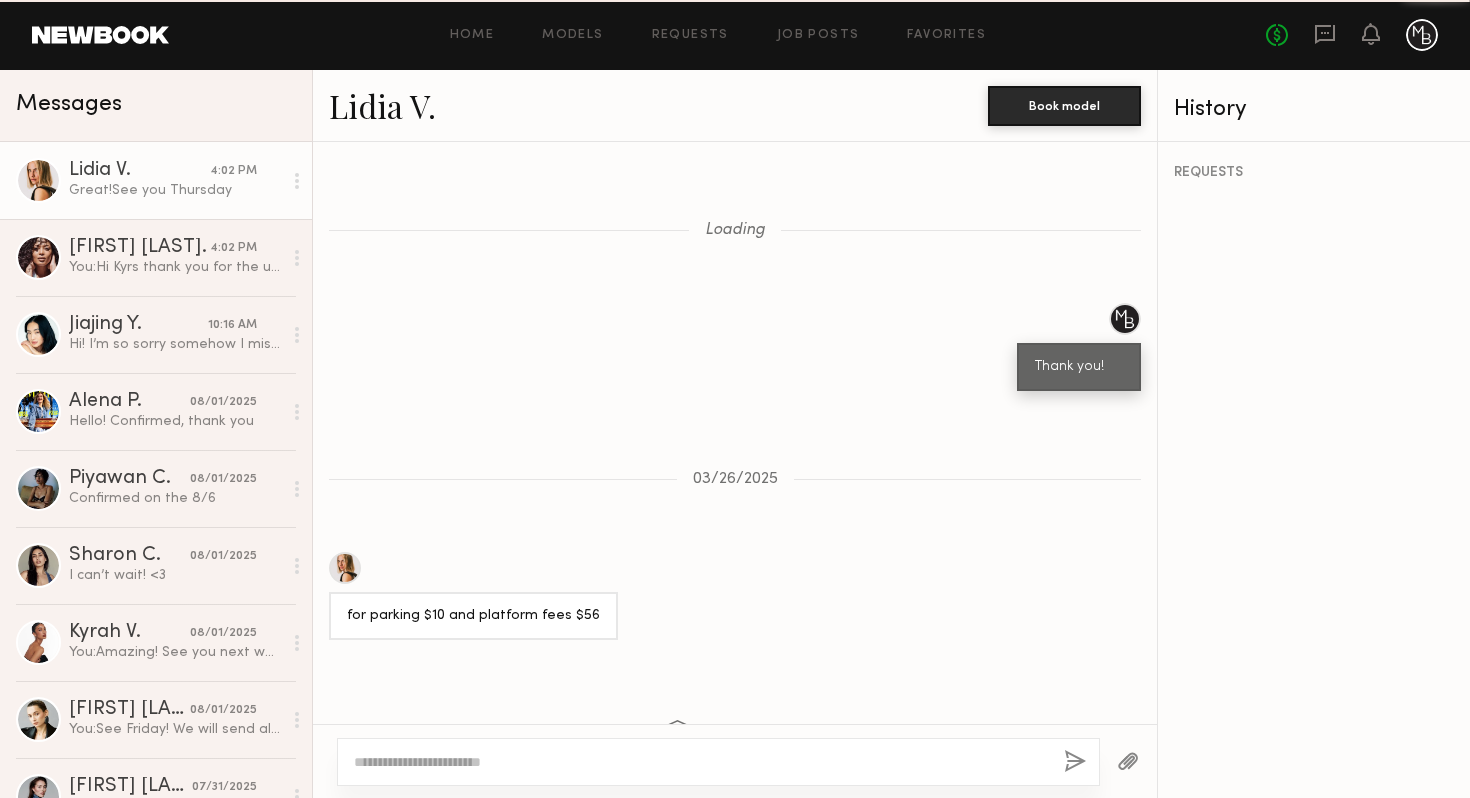 scroll, scrollTop: 1712, scrollLeft: 0, axis: vertical 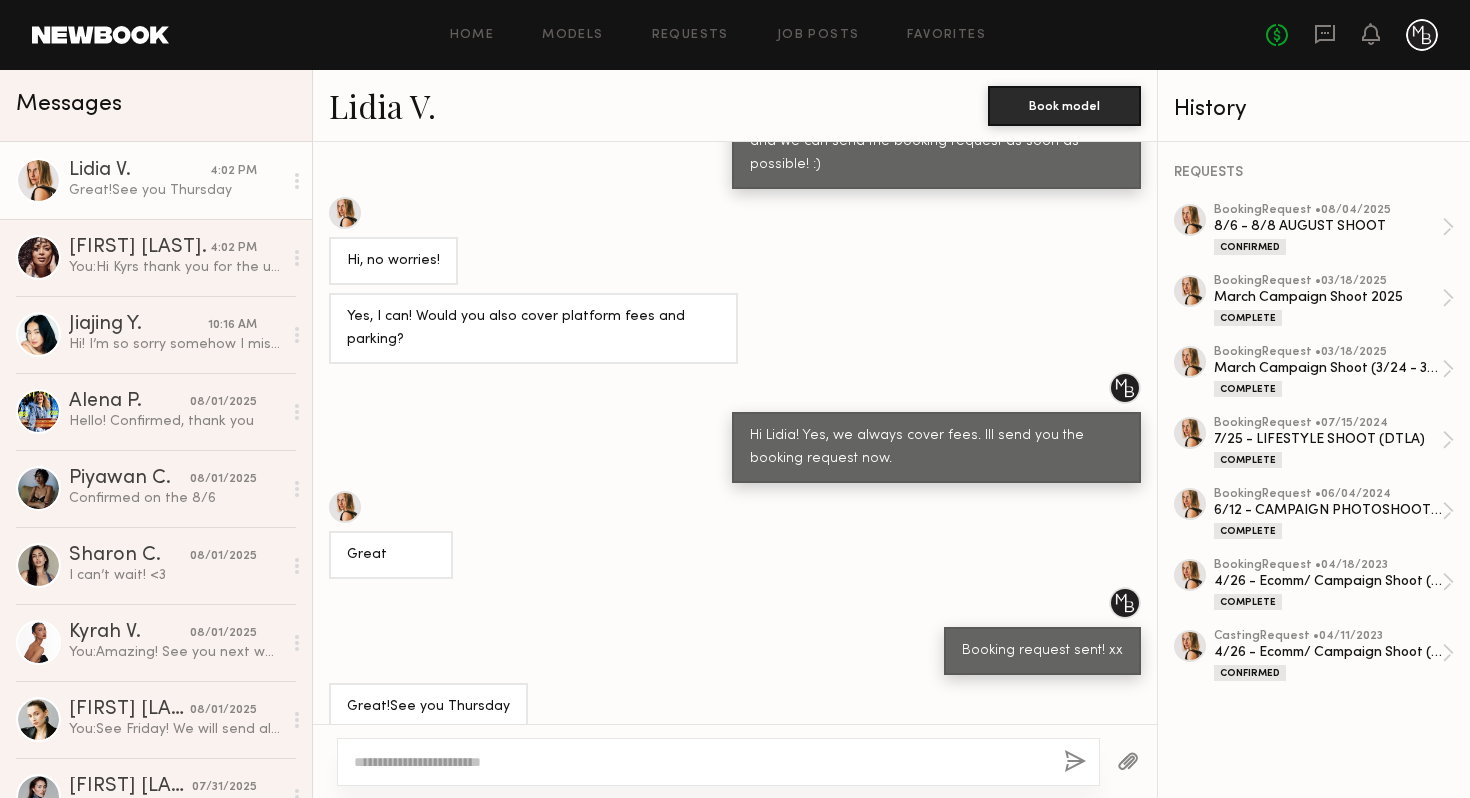 click 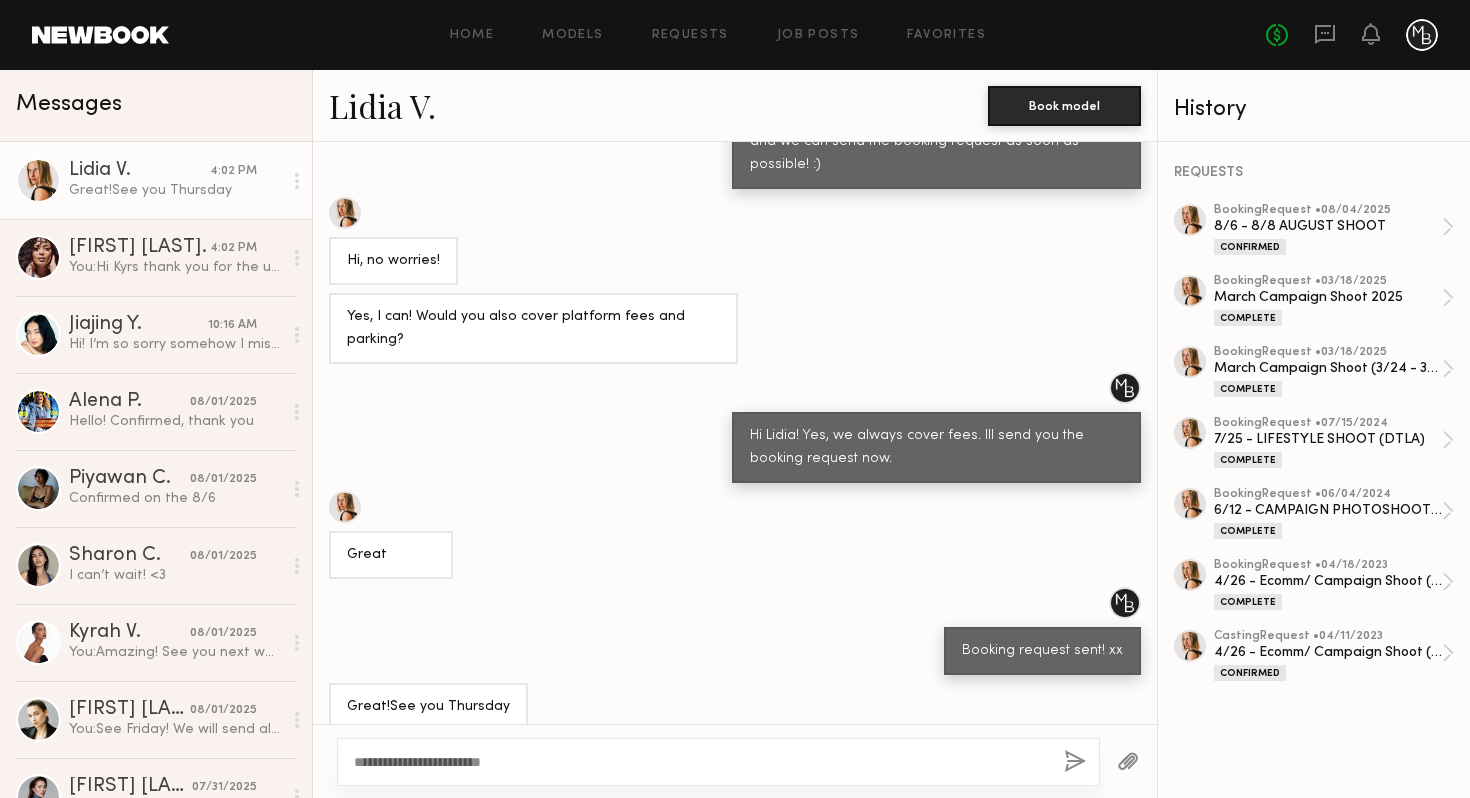 type on "**********" 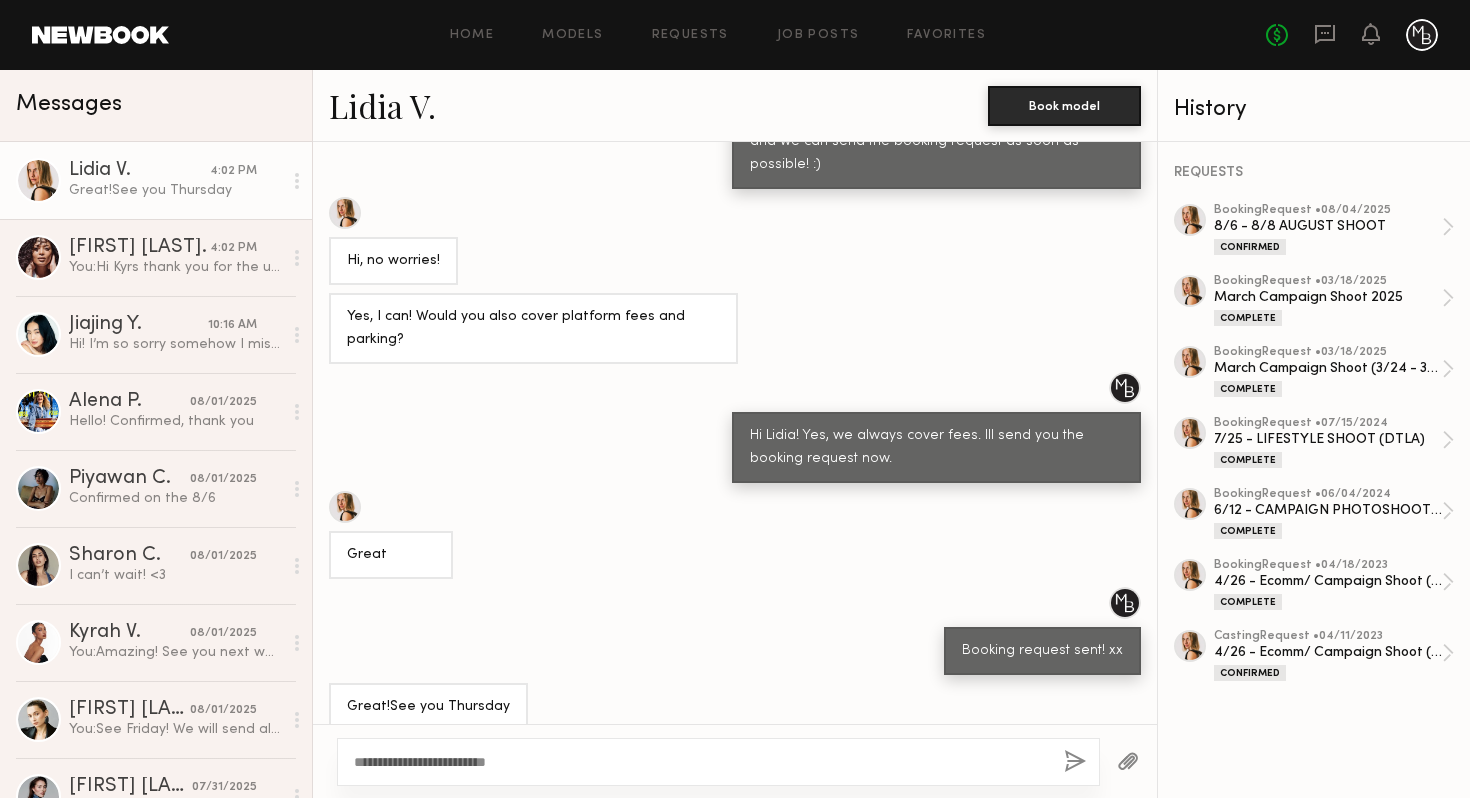 type 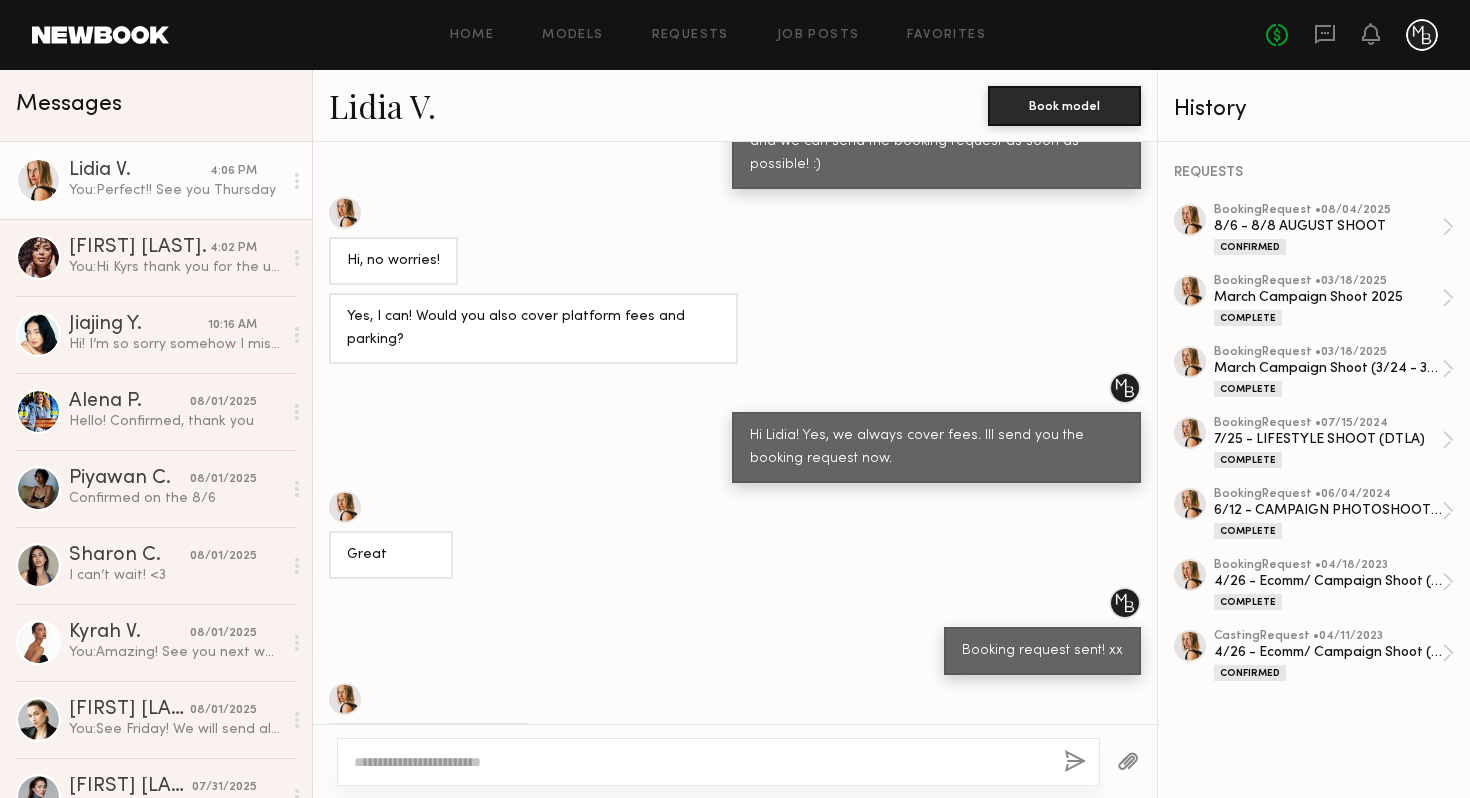 scroll, scrollTop: 1961, scrollLeft: 0, axis: vertical 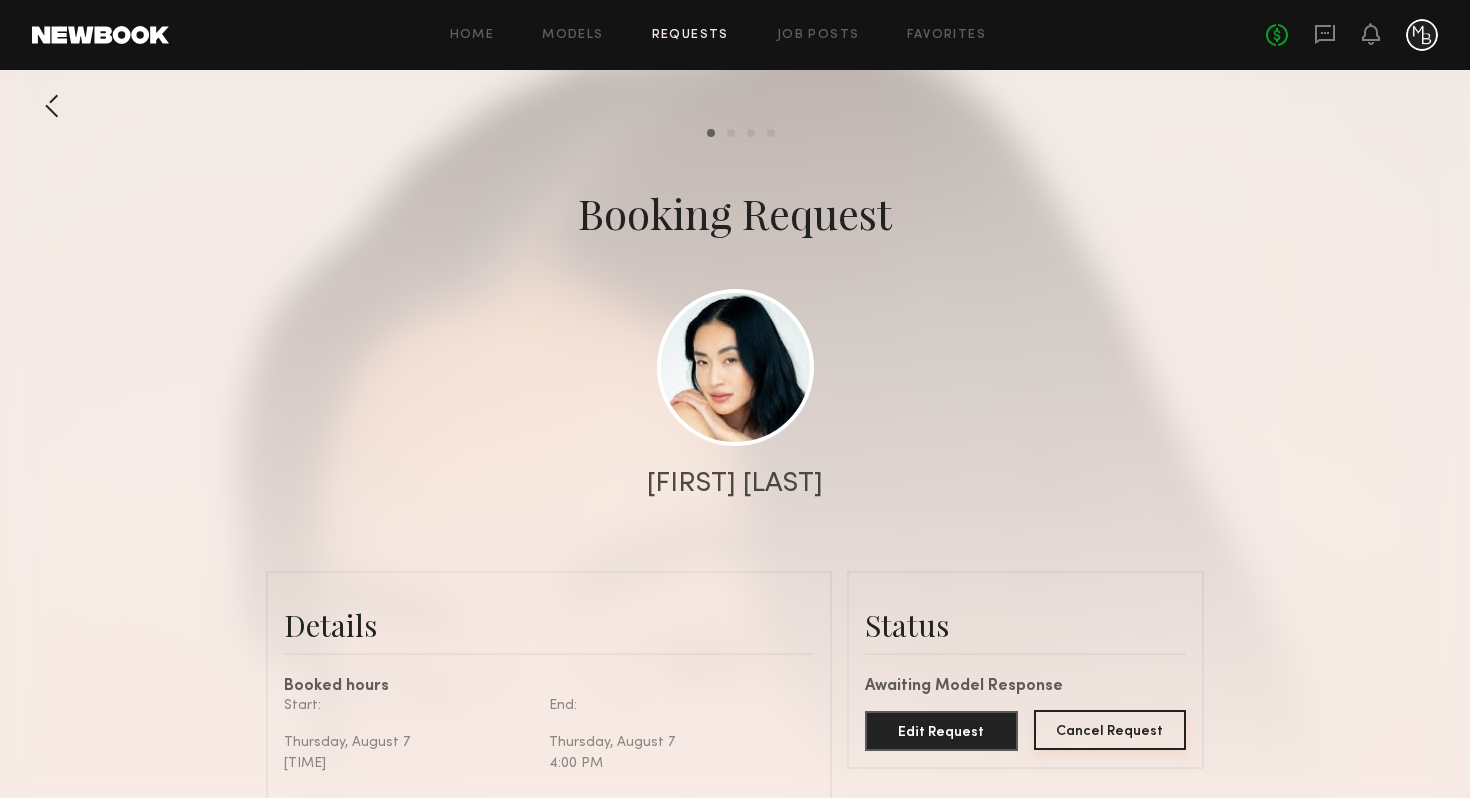 click on "Cancel Request" 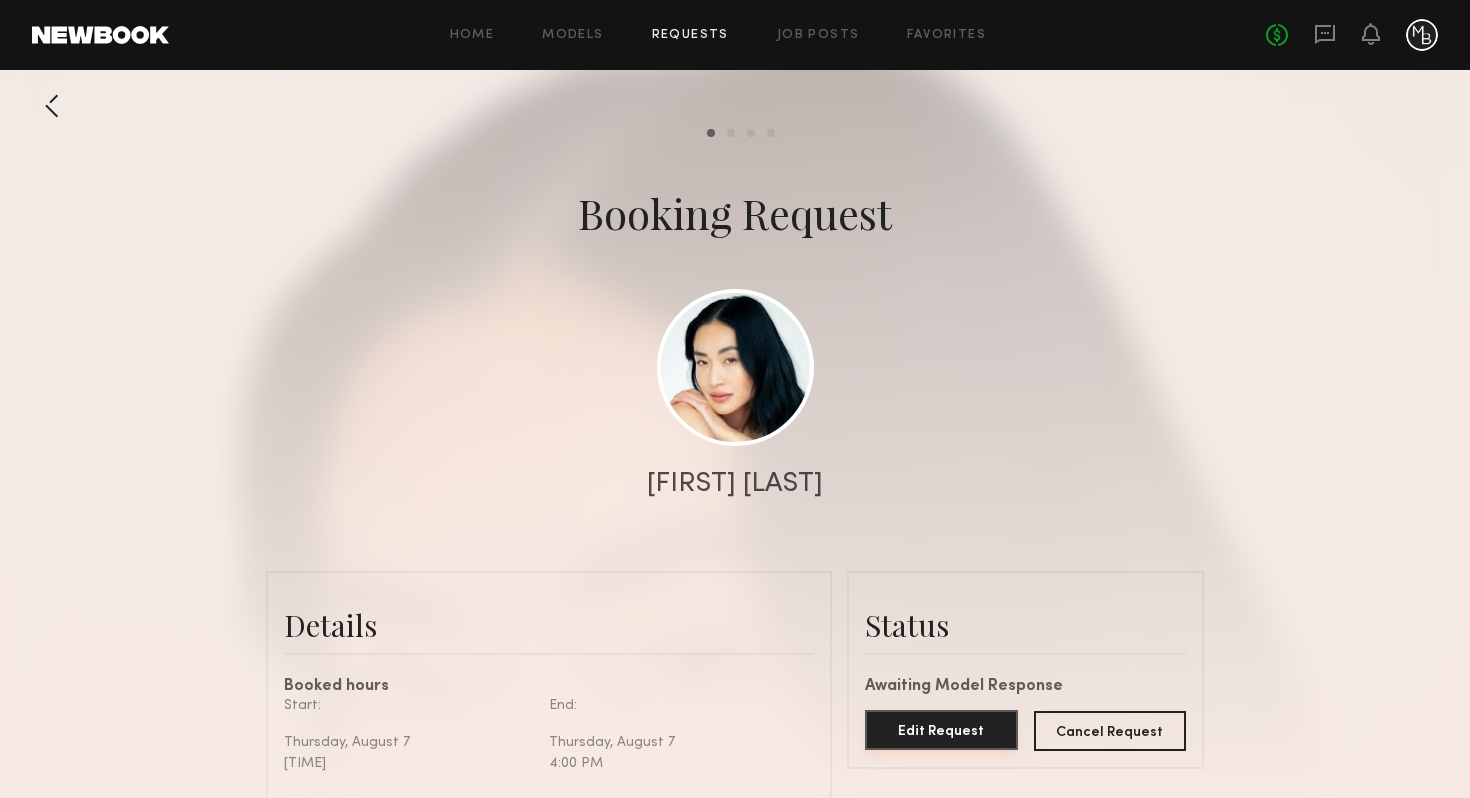 click on "Edit Request" 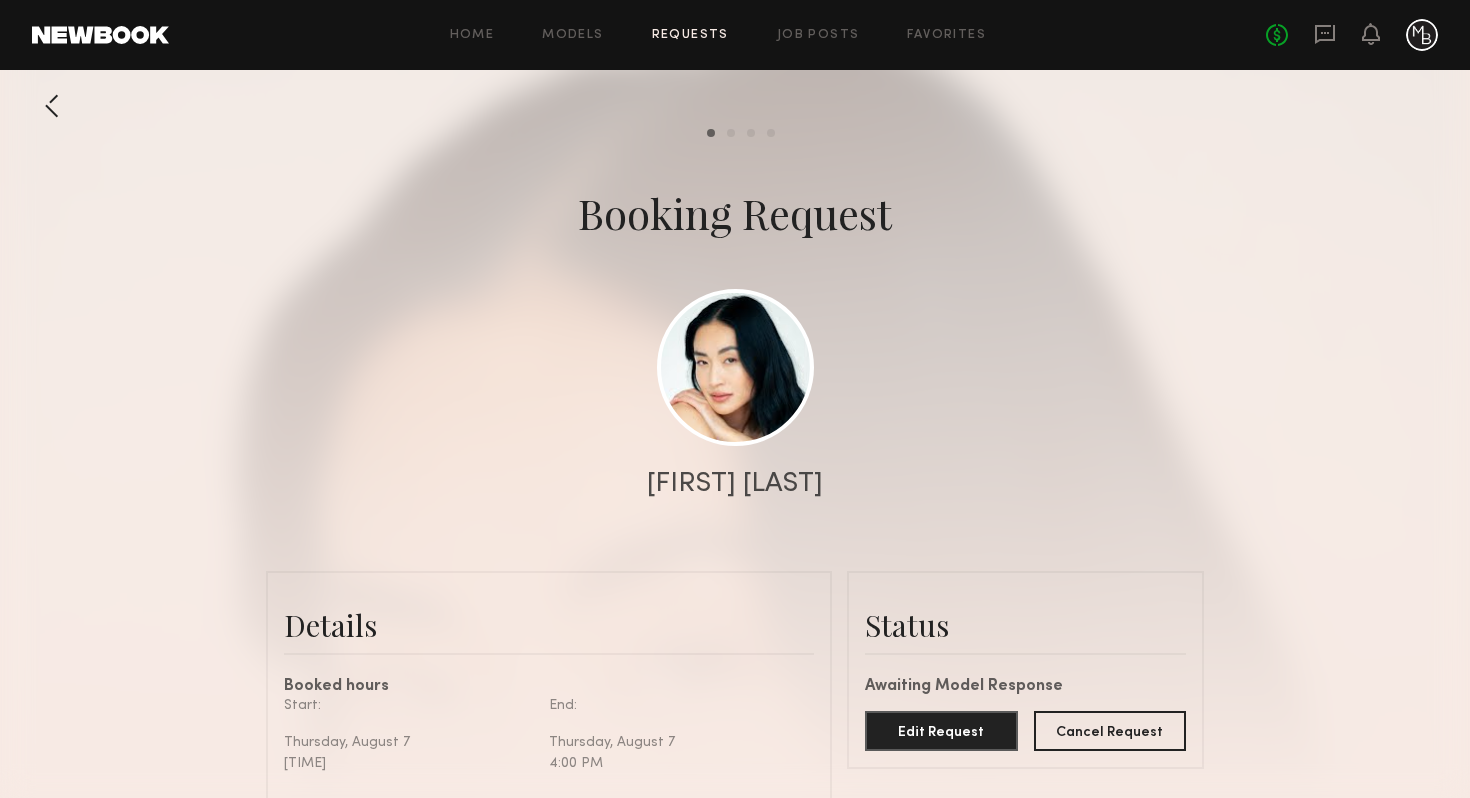 click on "Send request   Model response   Review hours worked   Pay model  Booking Request  Jiajing Y.   Details   Booked hours  Start: Thursday, August 7 2:00 PM End: Thursday, August 7 4:00 PM  Description   We are a modern day diaper bag company in Los Angeles. Looking for experienced models to shoot with for our website, socials and emails.   Project name   8/6 - 8/8 AUGUST SHOOT   Brand name   MINA BAIE   Total Rate  $550 Terms/Usage  Photos will be used on our website and social media for 1-2 years.  Conflict  N/A   Location   719 S Los Angeles St, Los Angeles, CA 90014, USA  ← Move left → Move right ↑ Move up ↓ Move down + Zoom in - Zoom out Home Jump left by 75% End Jump right by 75% Page Up Jump up by 75% Page Down Jump down by 75% To navigate, press the arrow keys. Keyboard shortcuts Map Data Map data ©2025 Google Map data ©2025 Google 2 km  Click to toggle between metric and imperial units Terms Report a map error 719 S Los Angeles St, Los Angeles, CA 90014, USA  Status  Edit Request  Book Model" 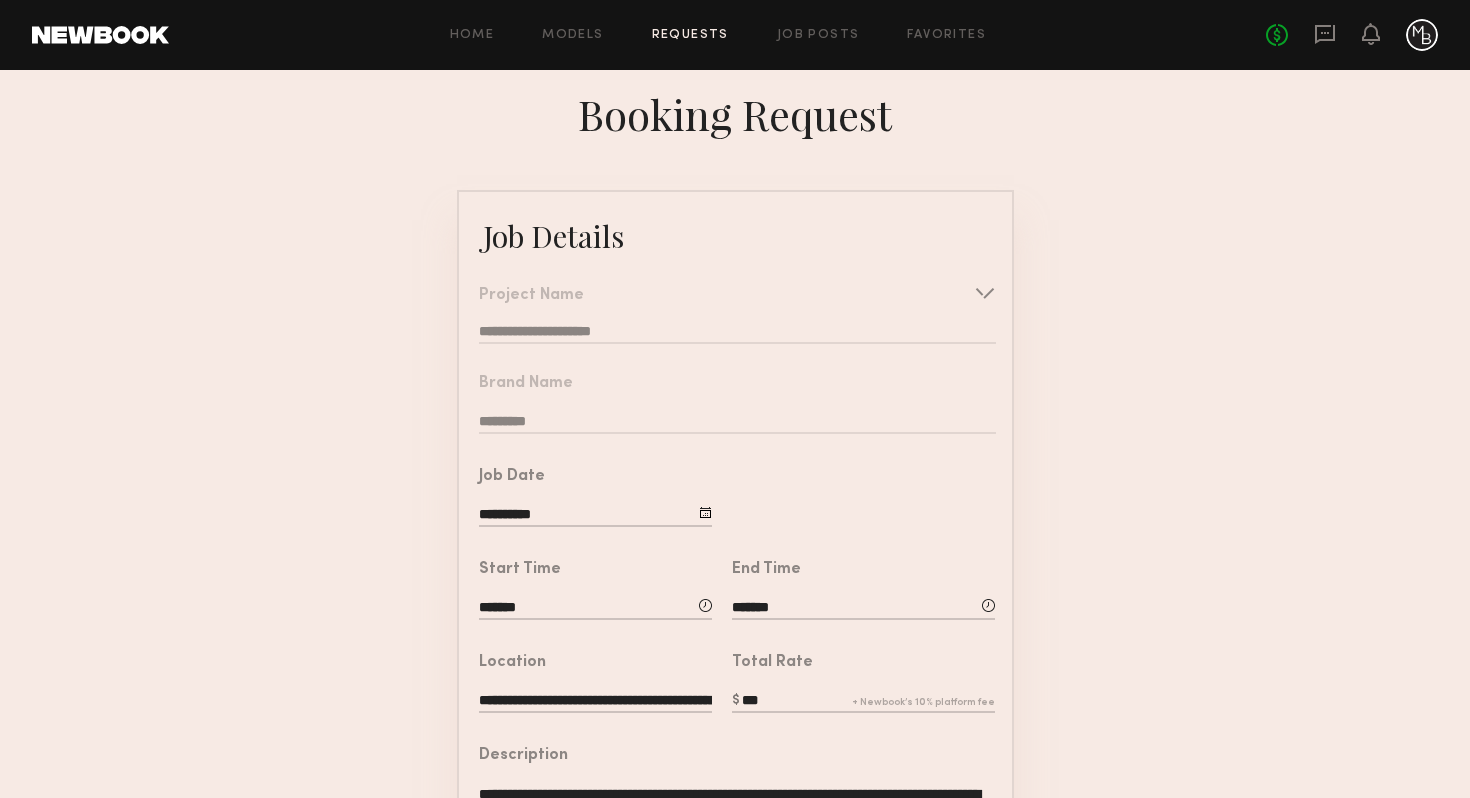 click on "**********" 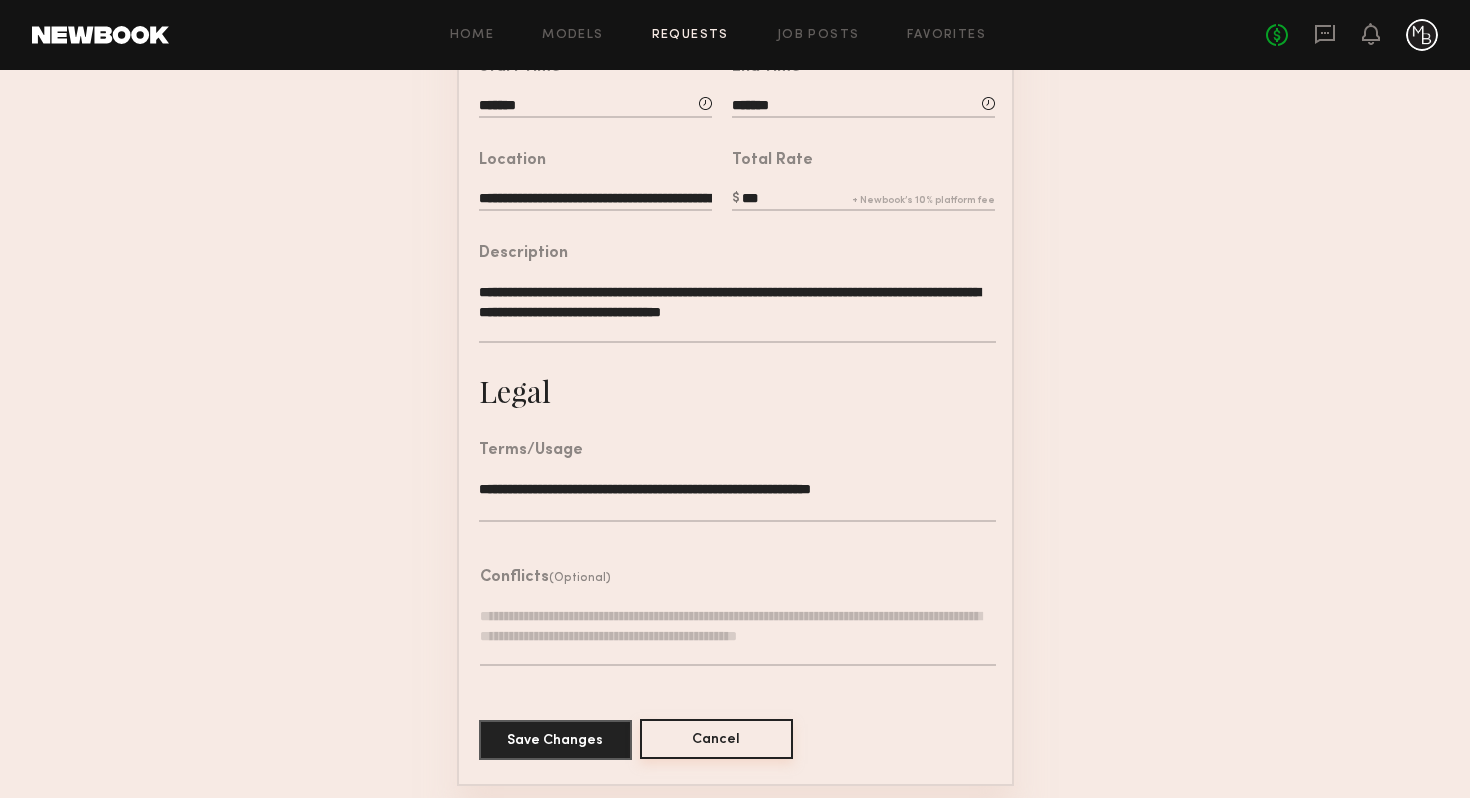 click on "Cancel" 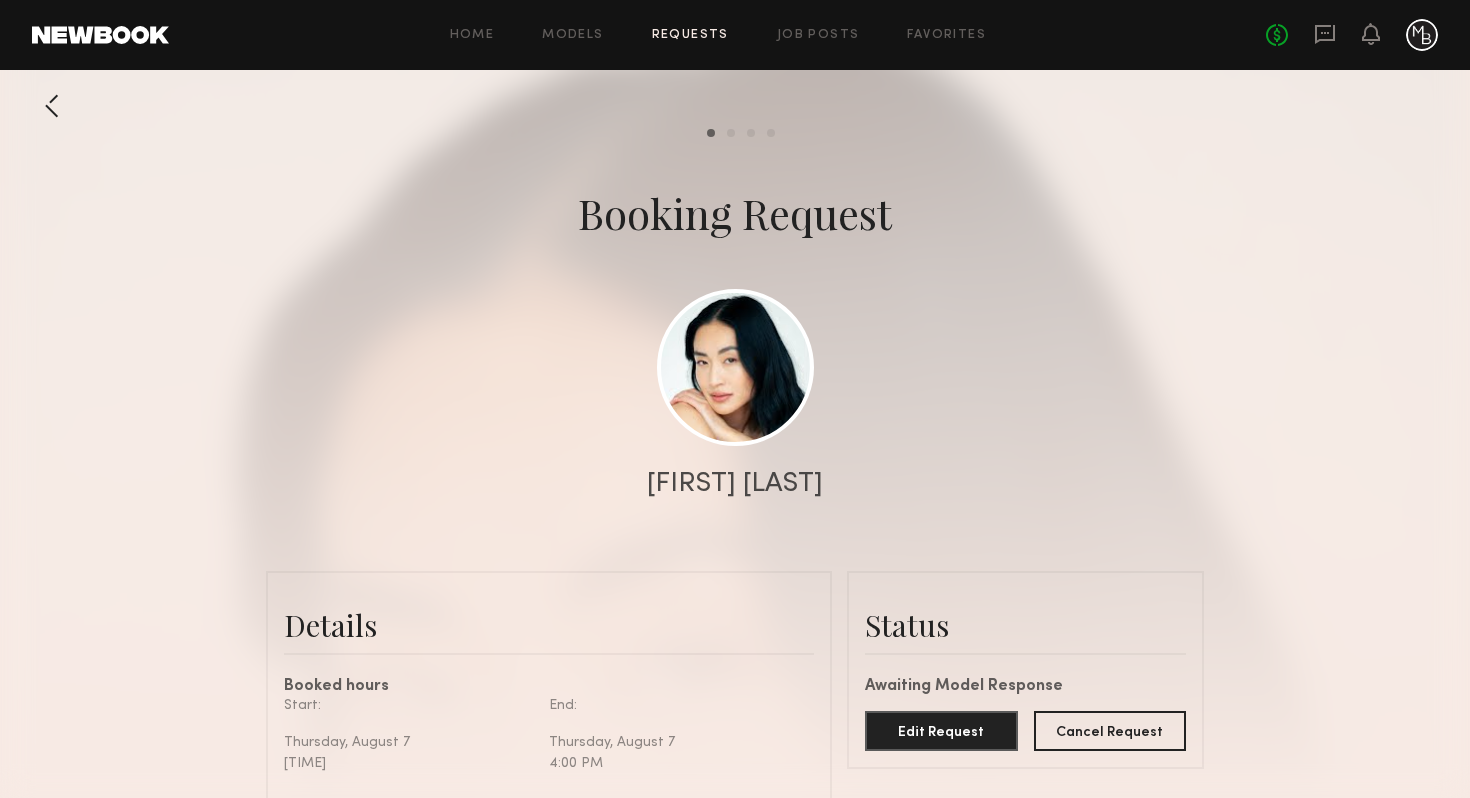 scroll, scrollTop: 3699, scrollLeft: 0, axis: vertical 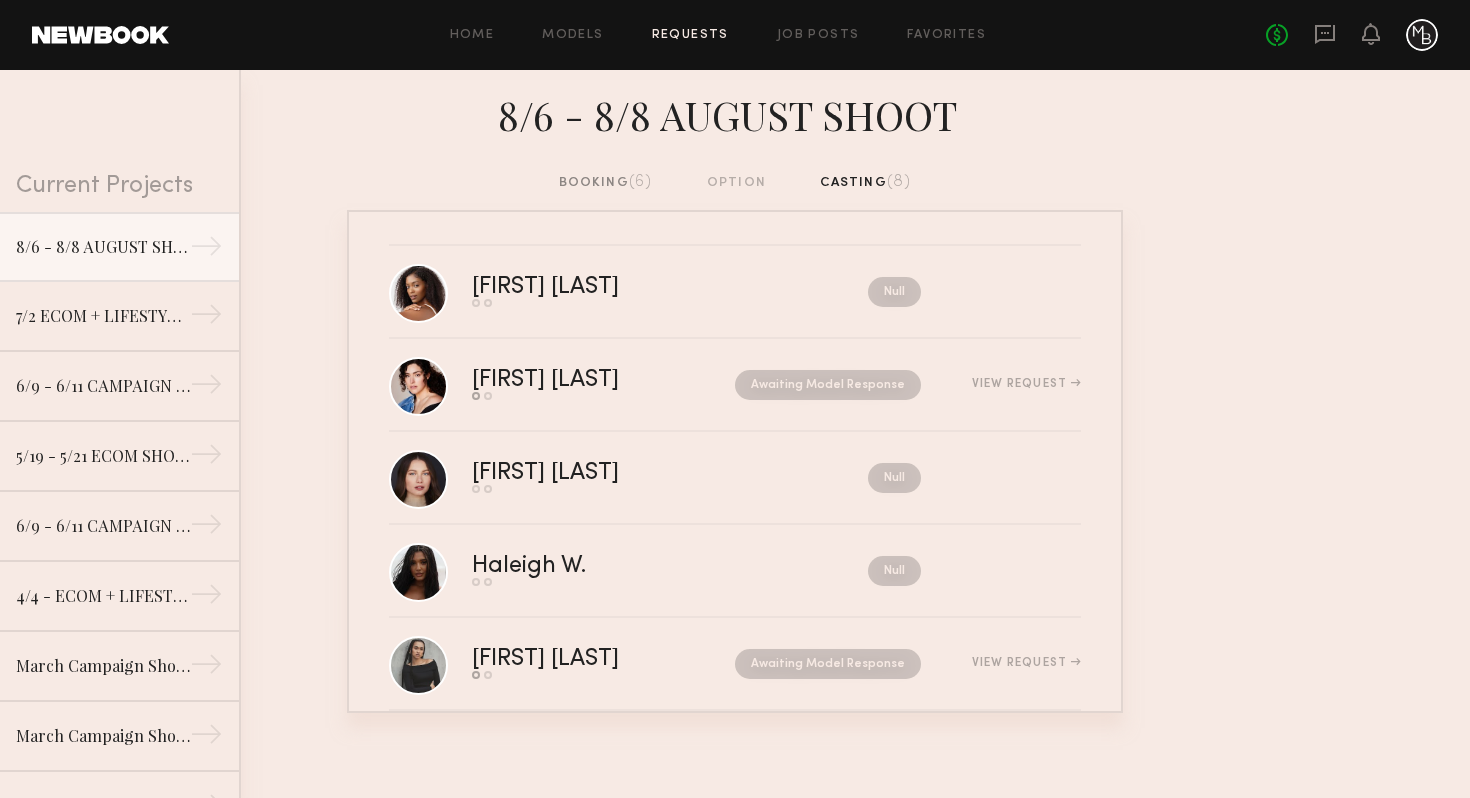 click on "No fees up to $5,000" 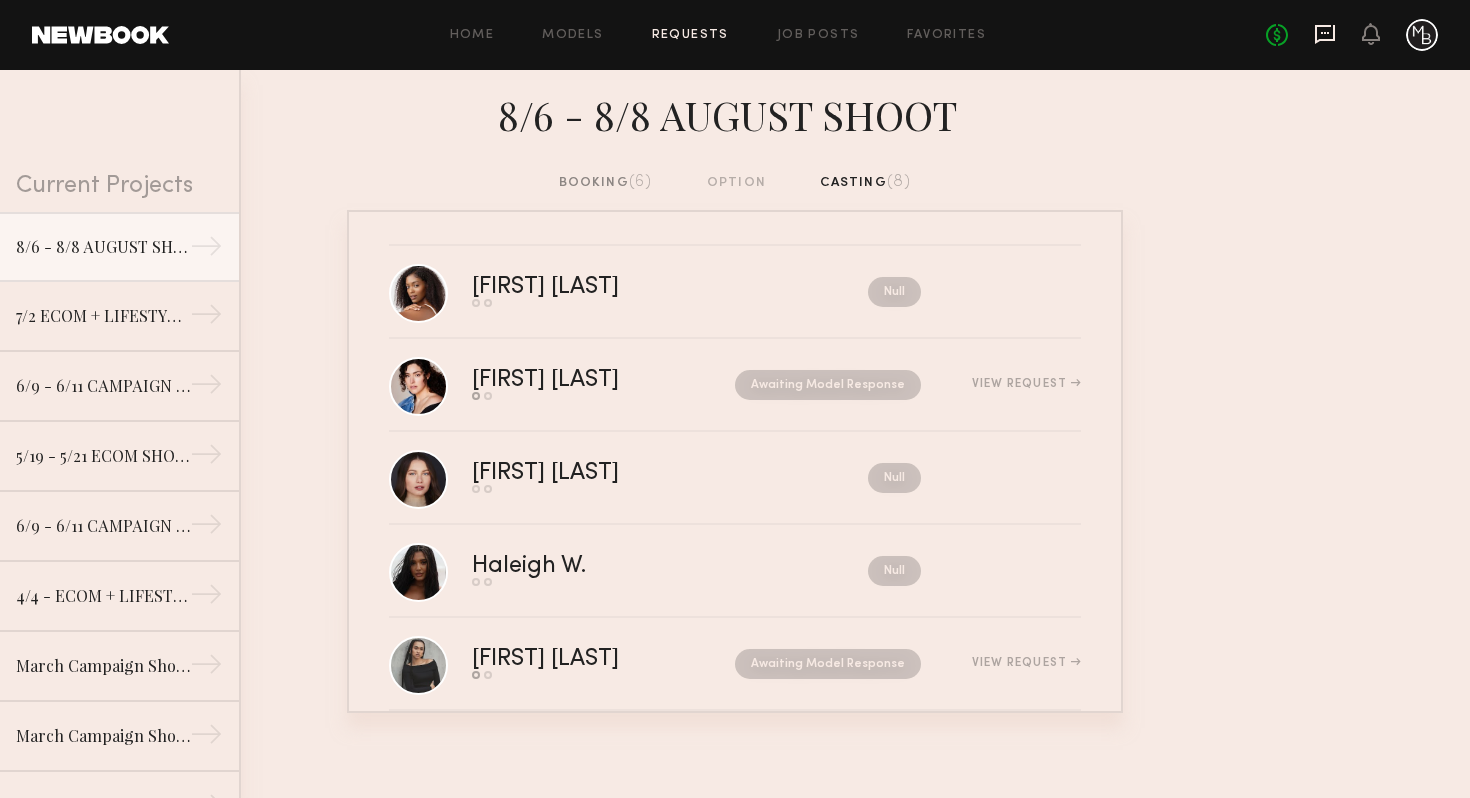 click 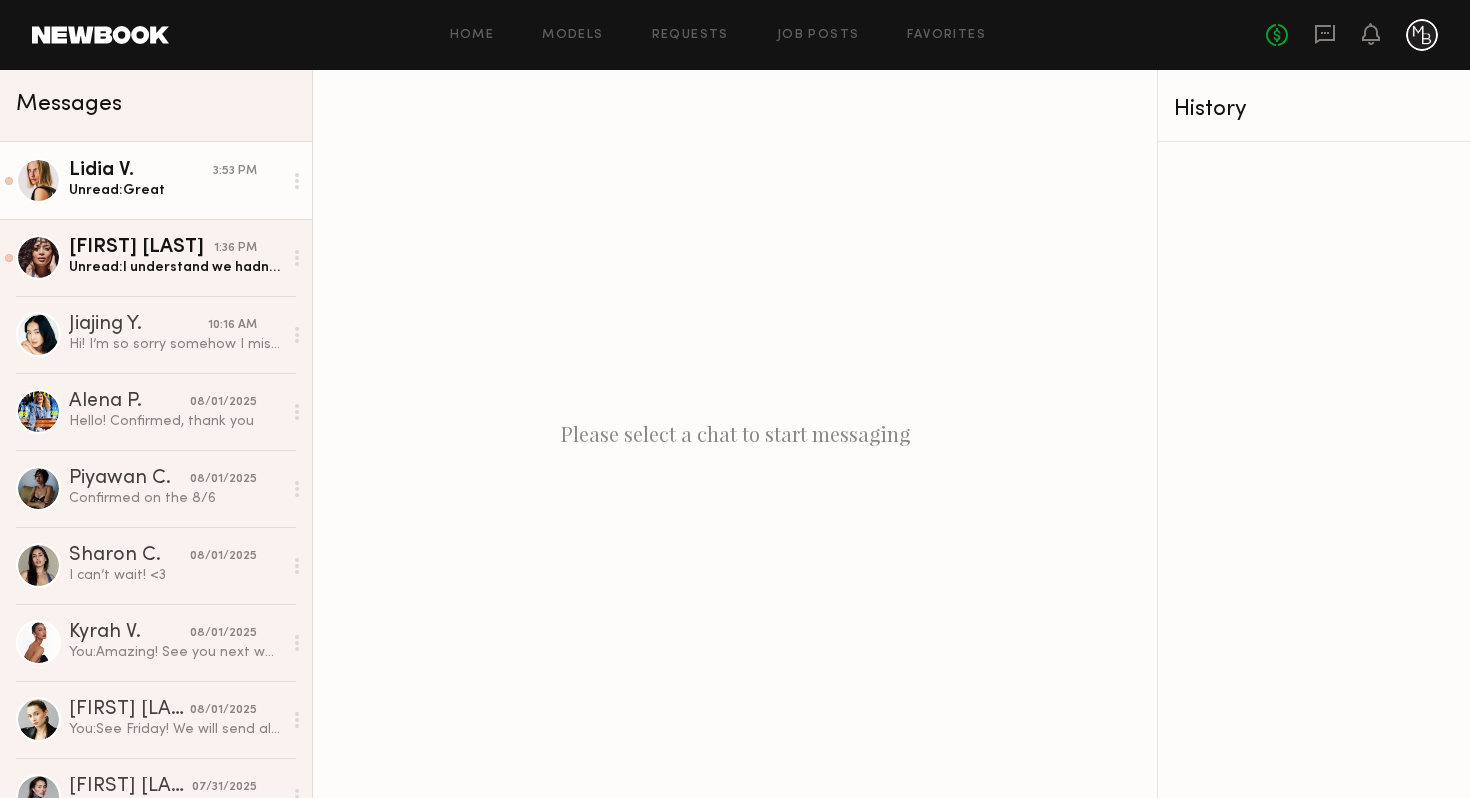click on "Unread:  Great" 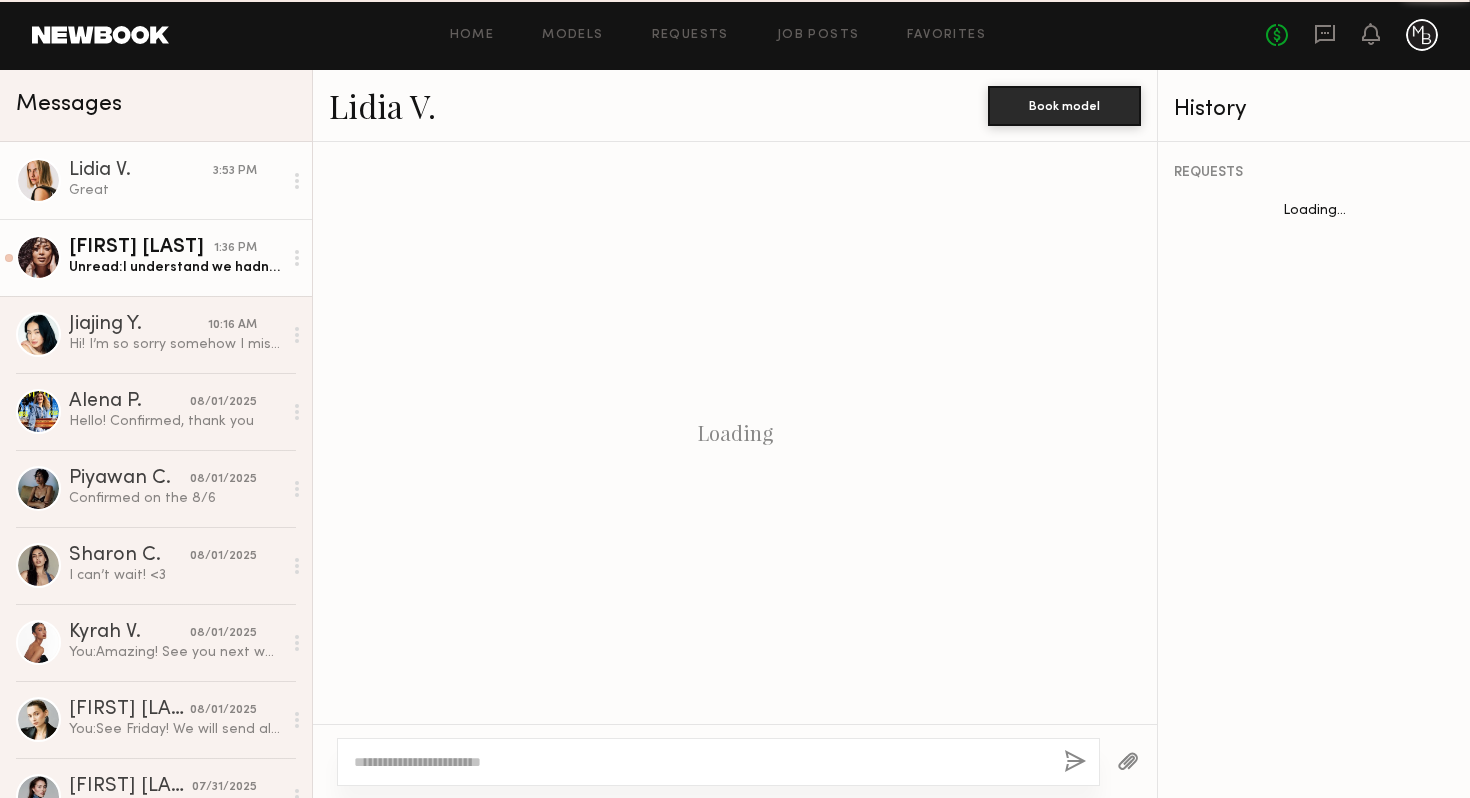 scroll, scrollTop: 1515, scrollLeft: 0, axis: vertical 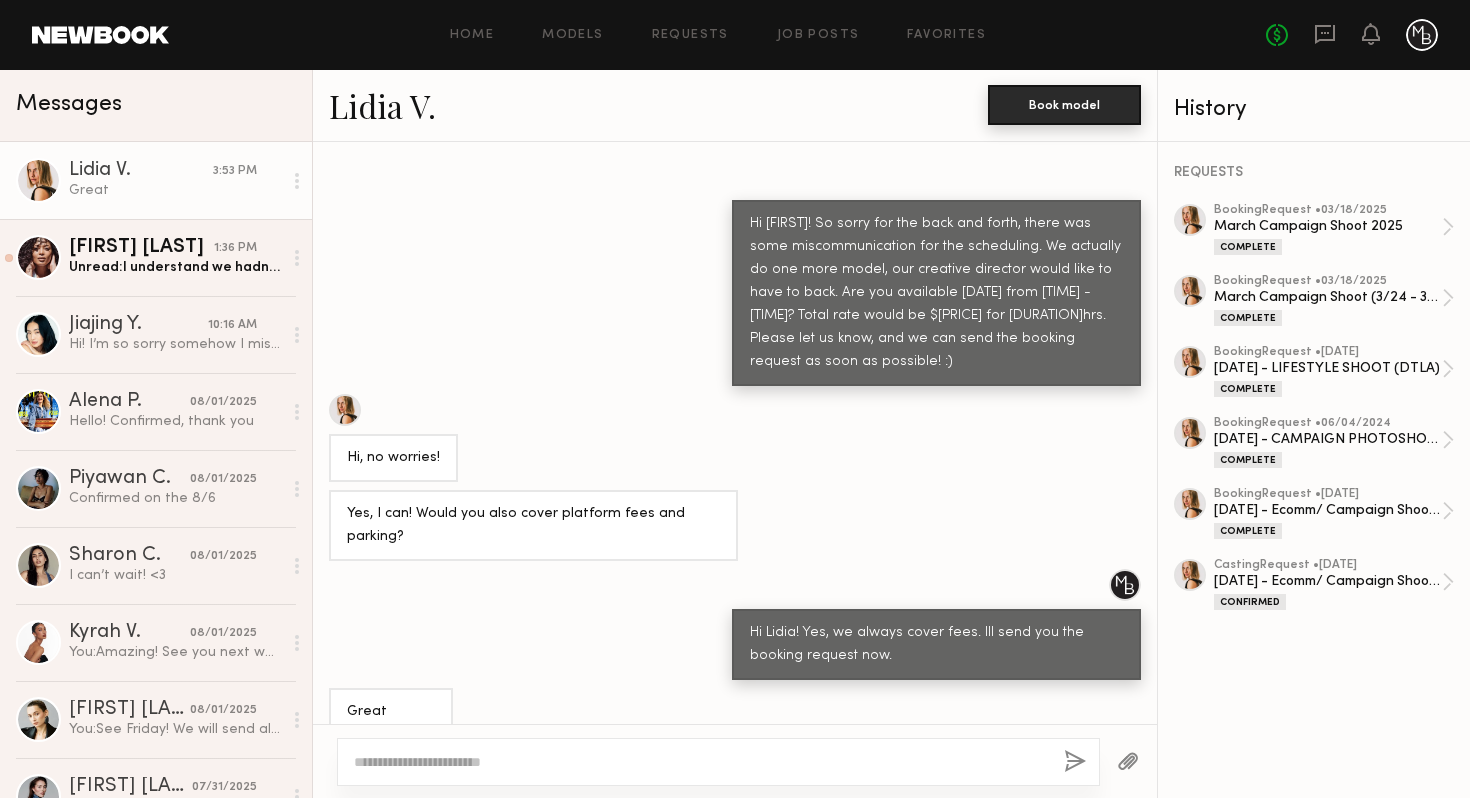 click on "Book model" 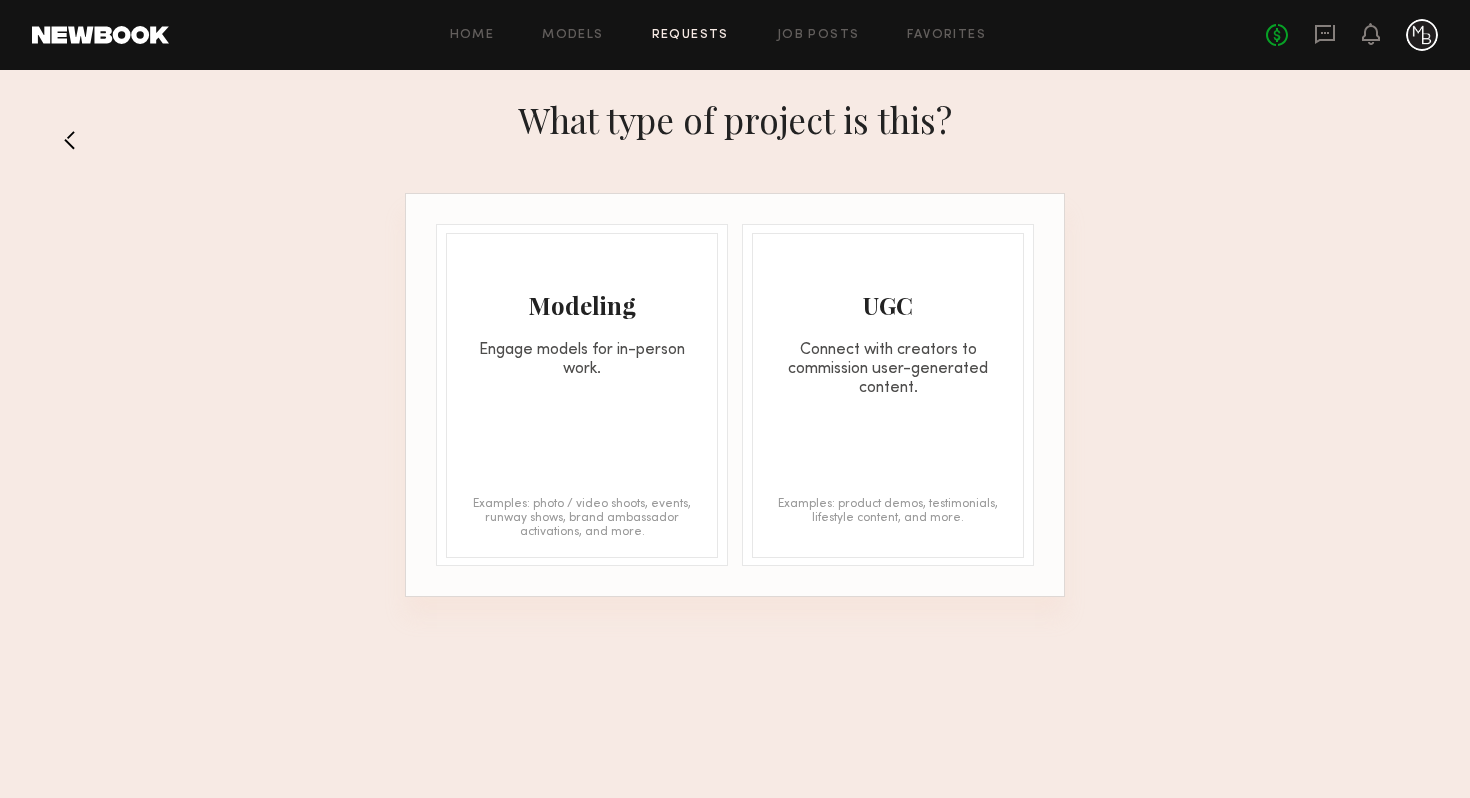 click on "Modeling Engage models for in-person work. Examples: photo / video shoots, events, runway shows, brand ambassador activations, and more." 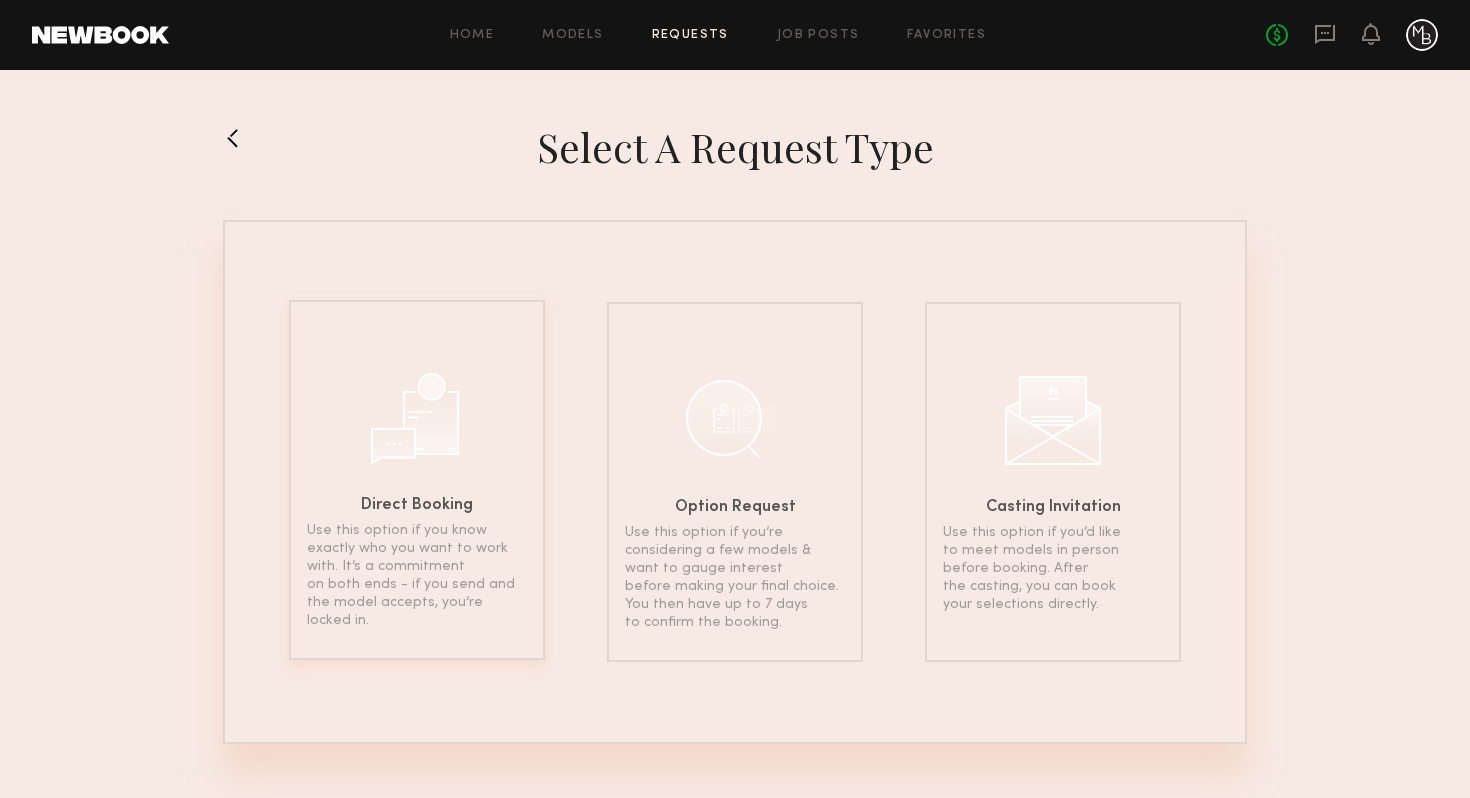 click 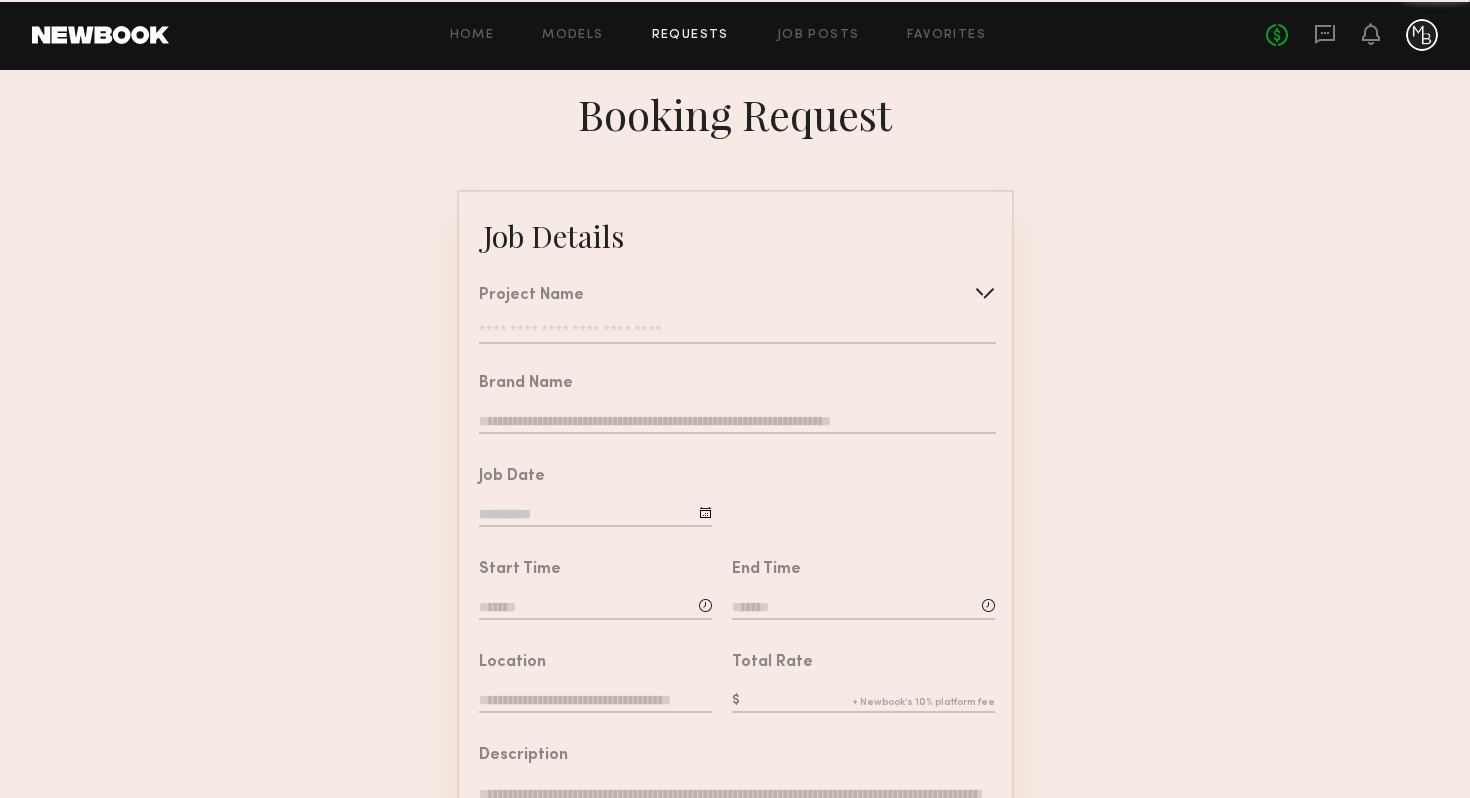 click 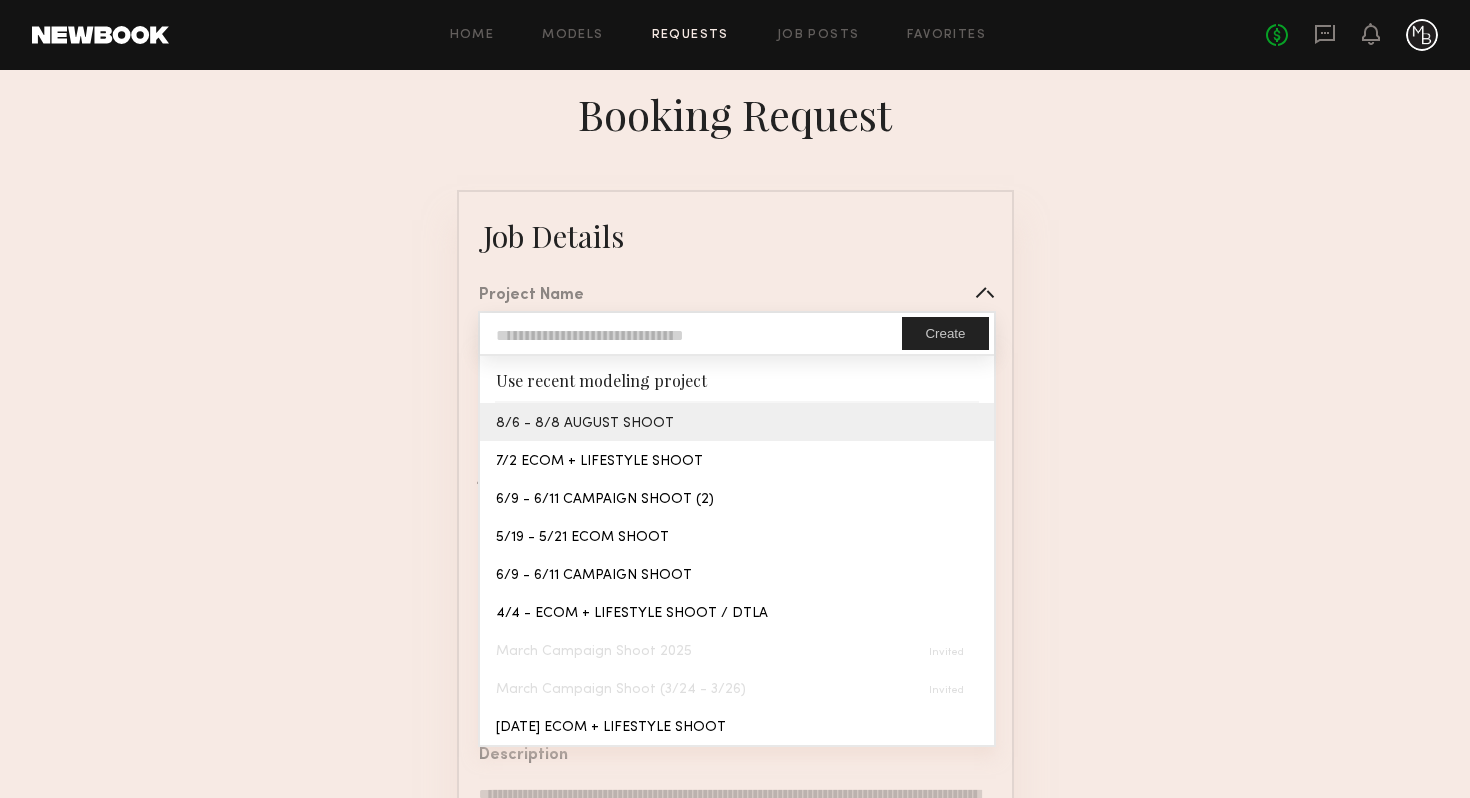 type on "**********" 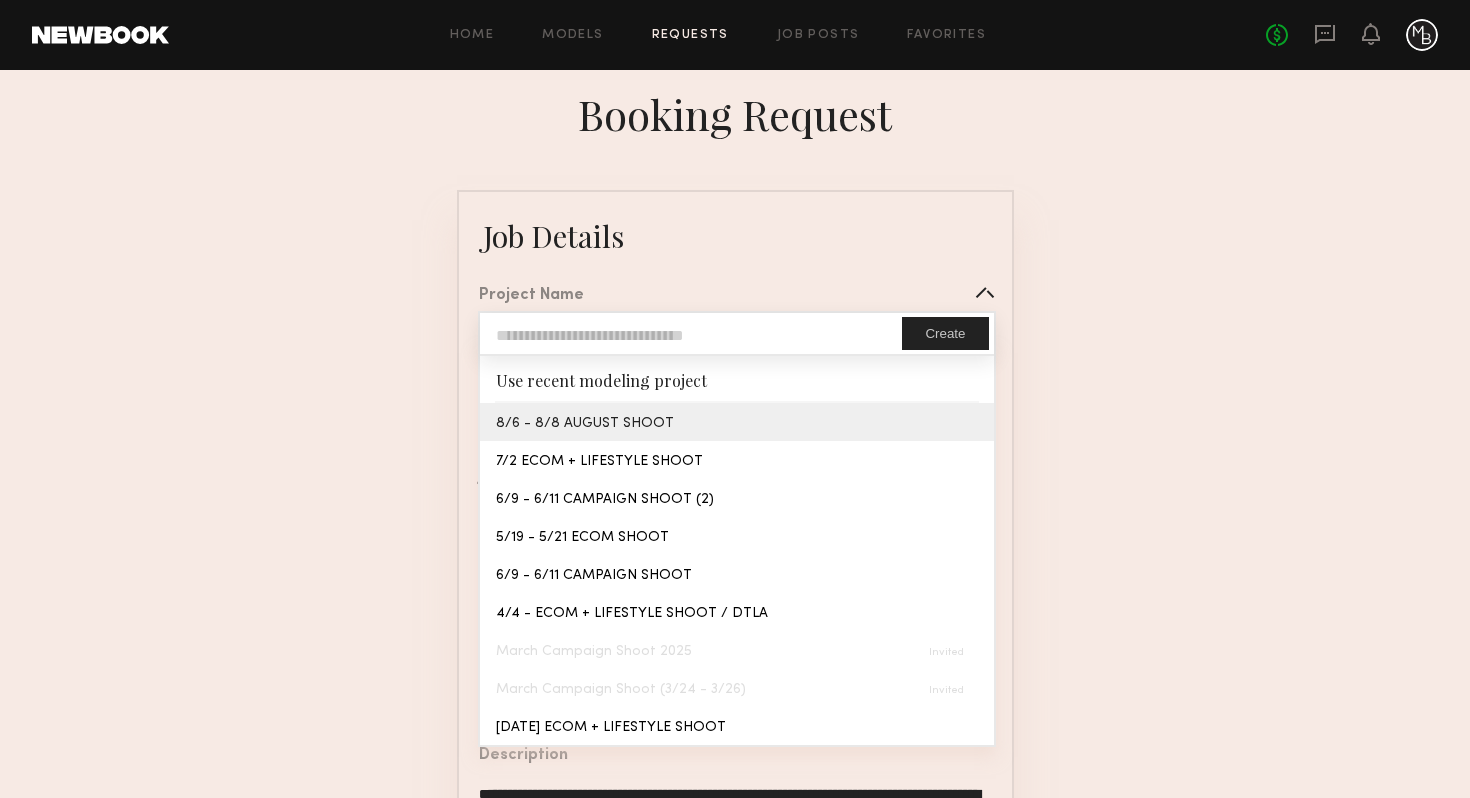 click on "**********" 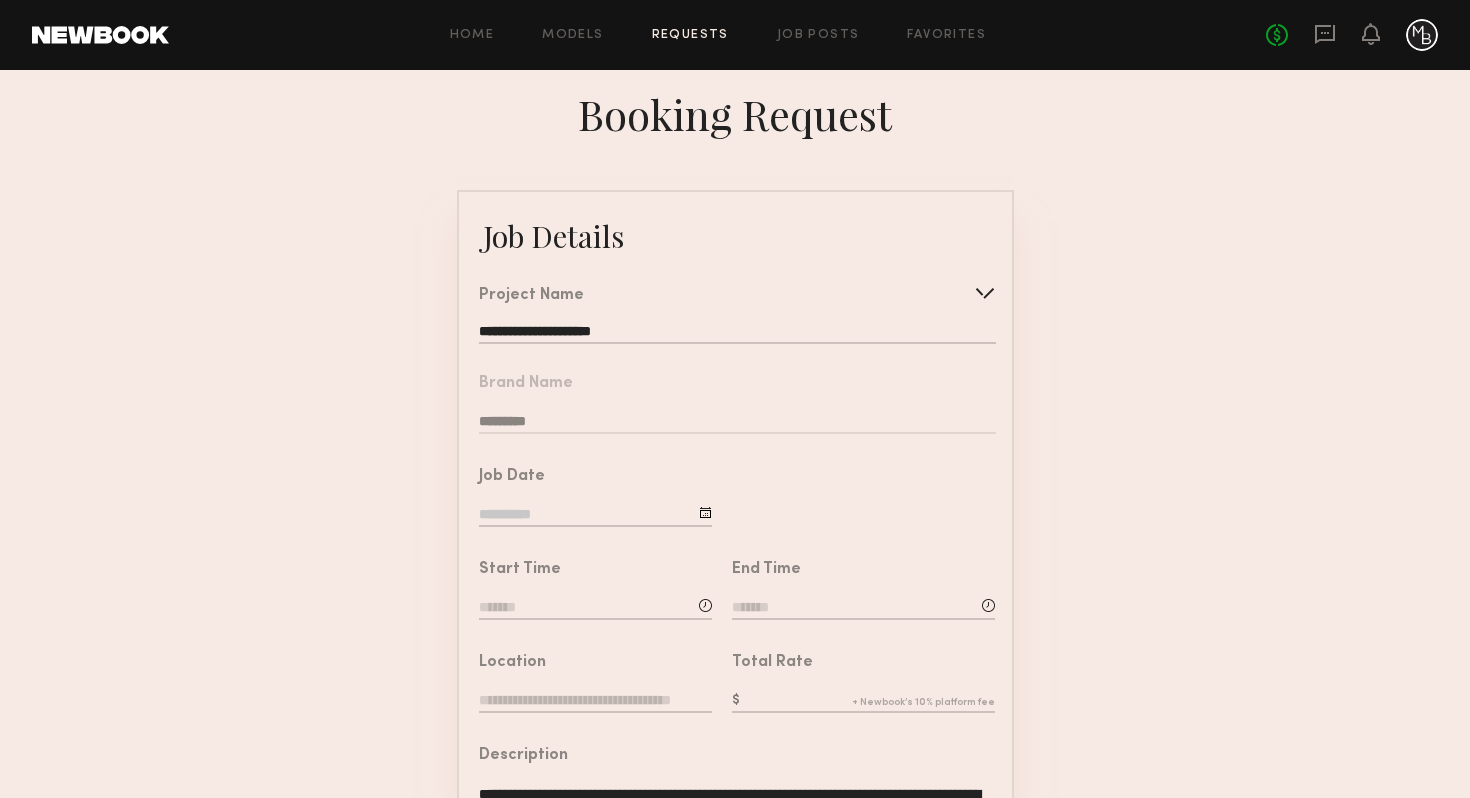 click 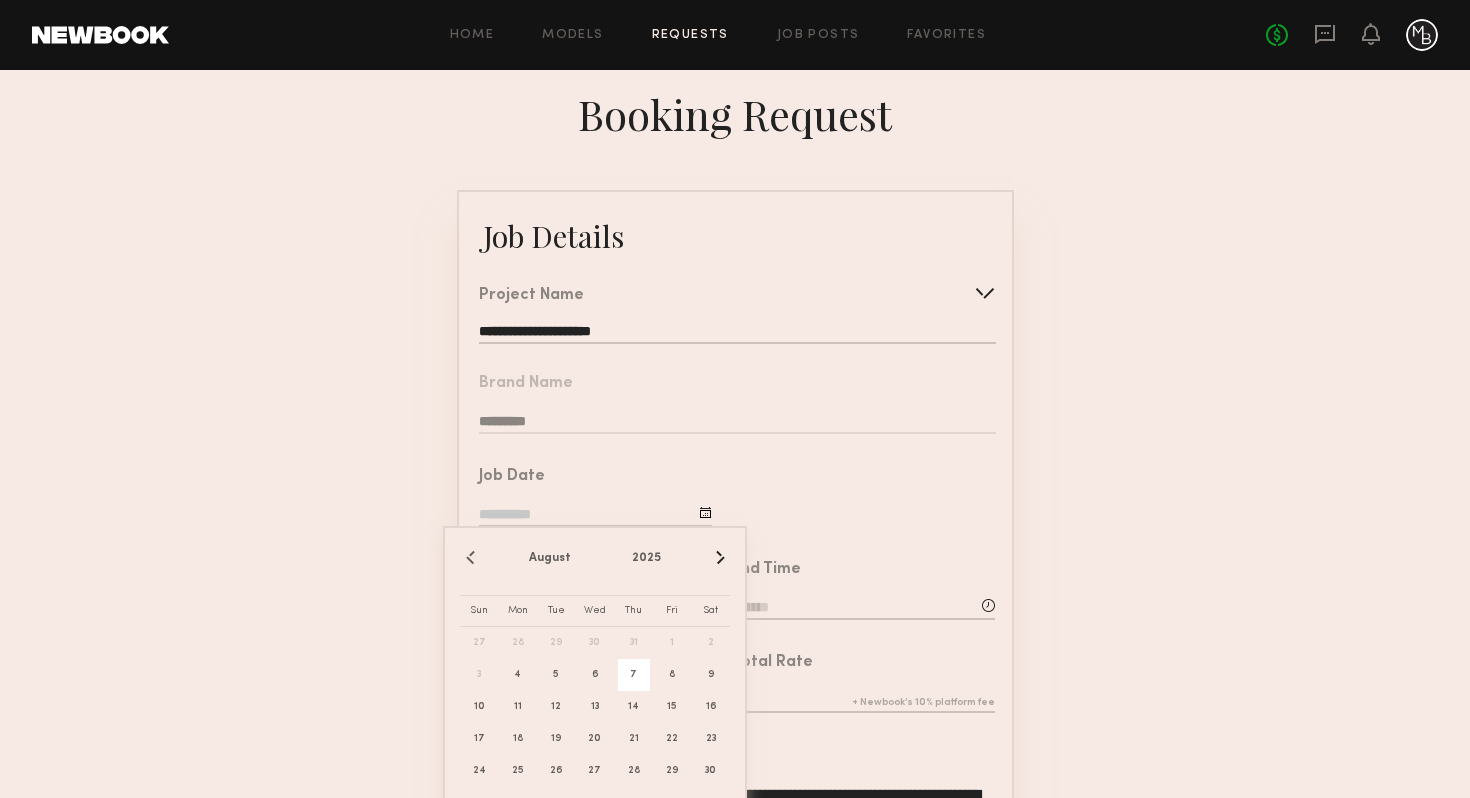 click on "7" 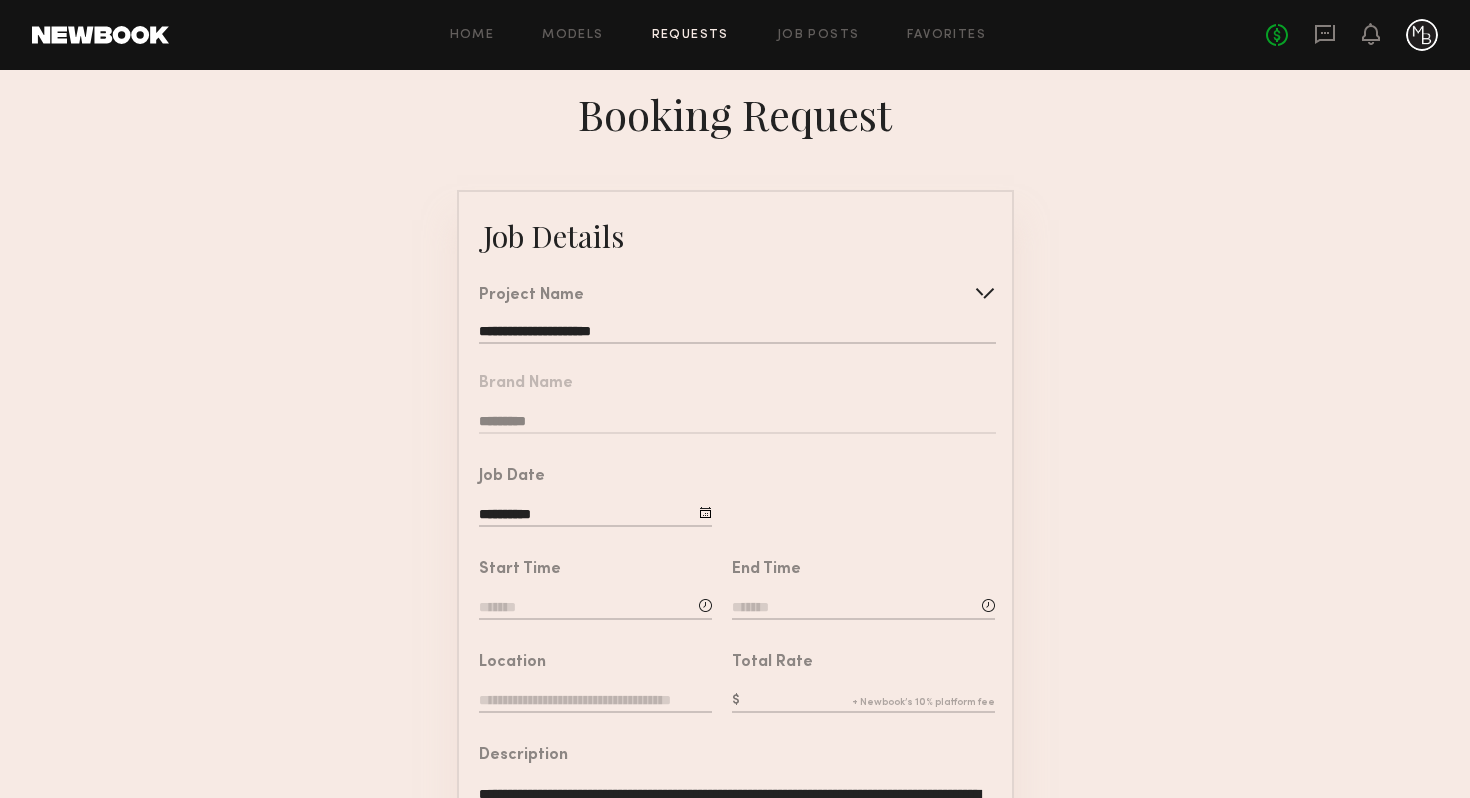 click 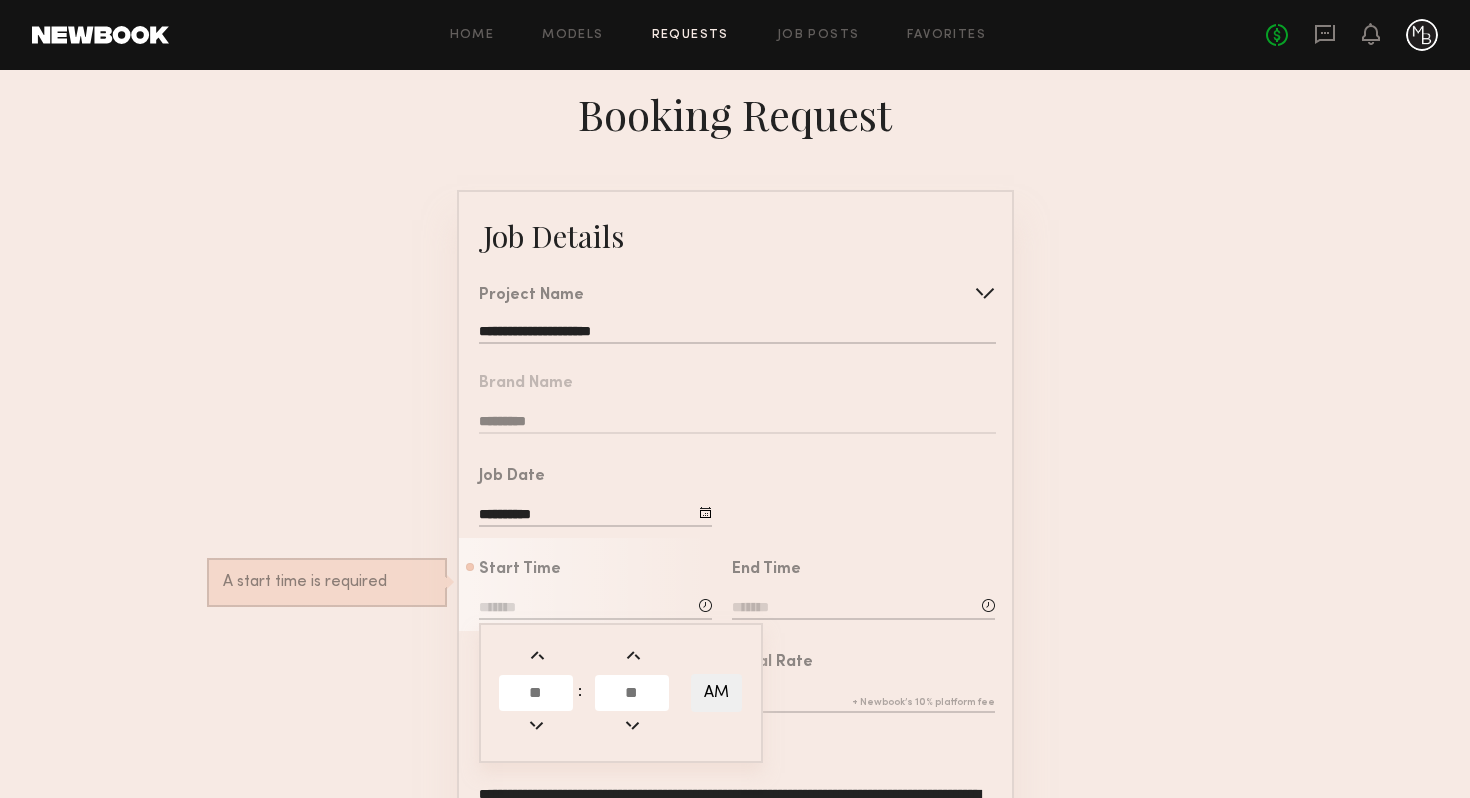 click 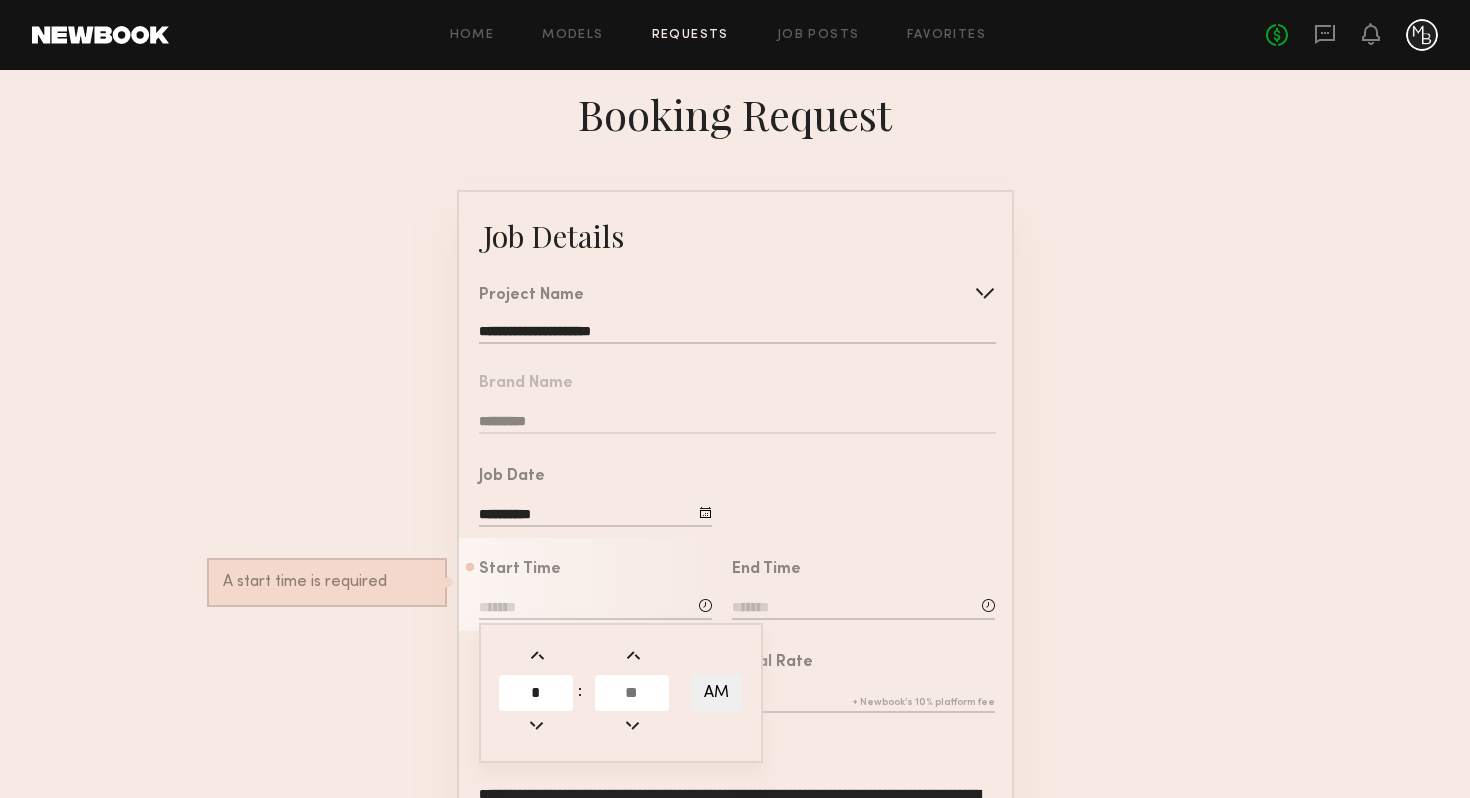 type on "*" 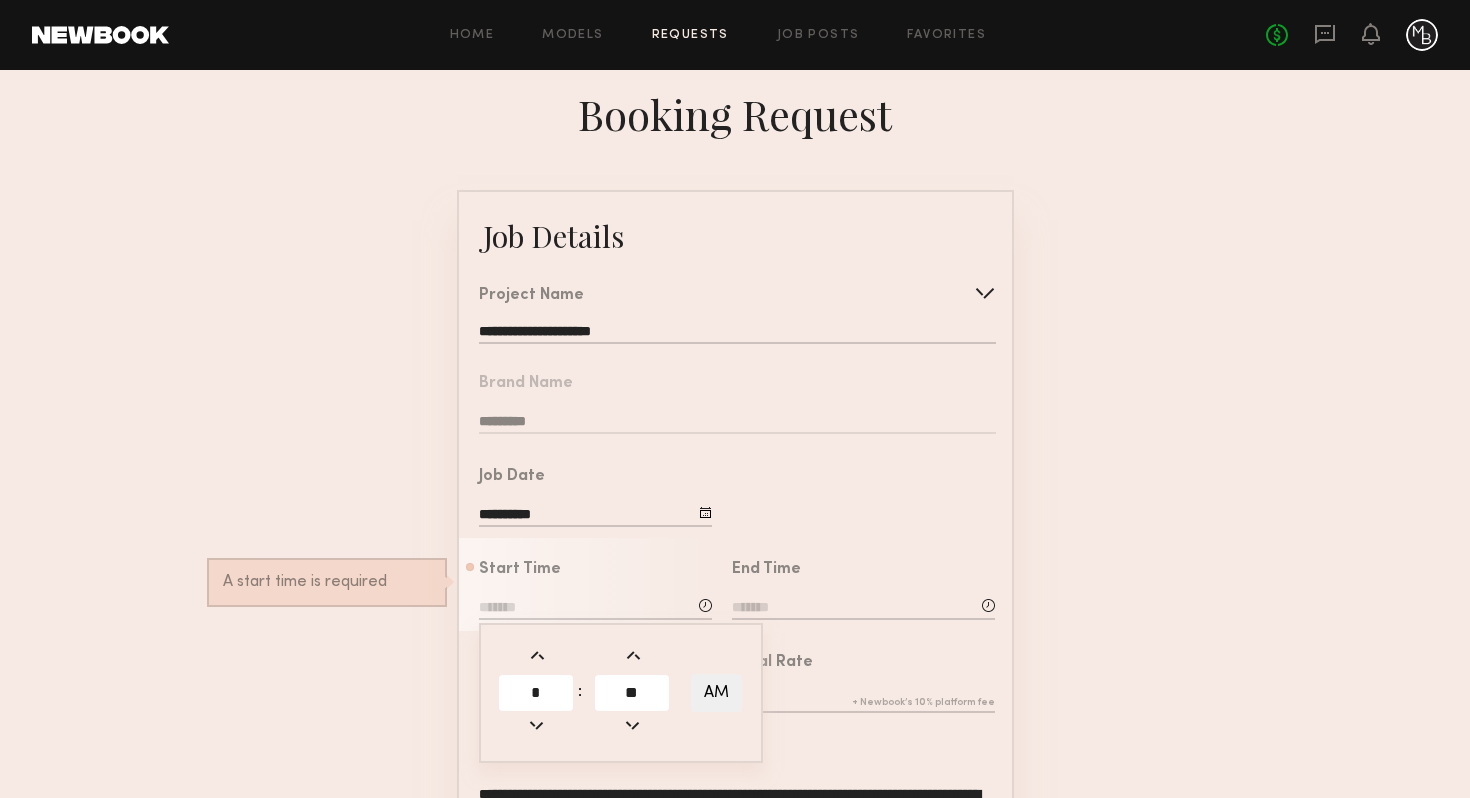 type on "**" 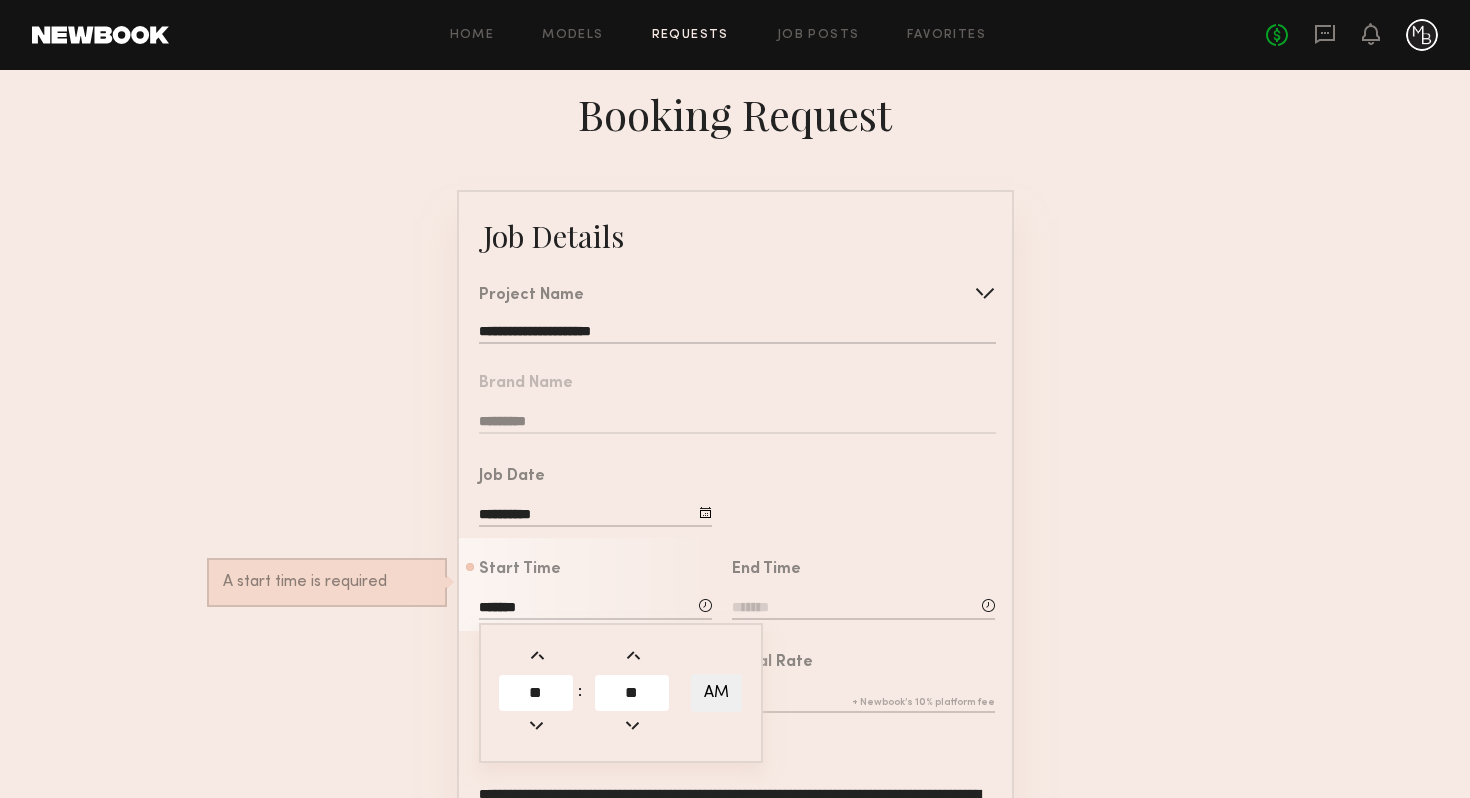 type 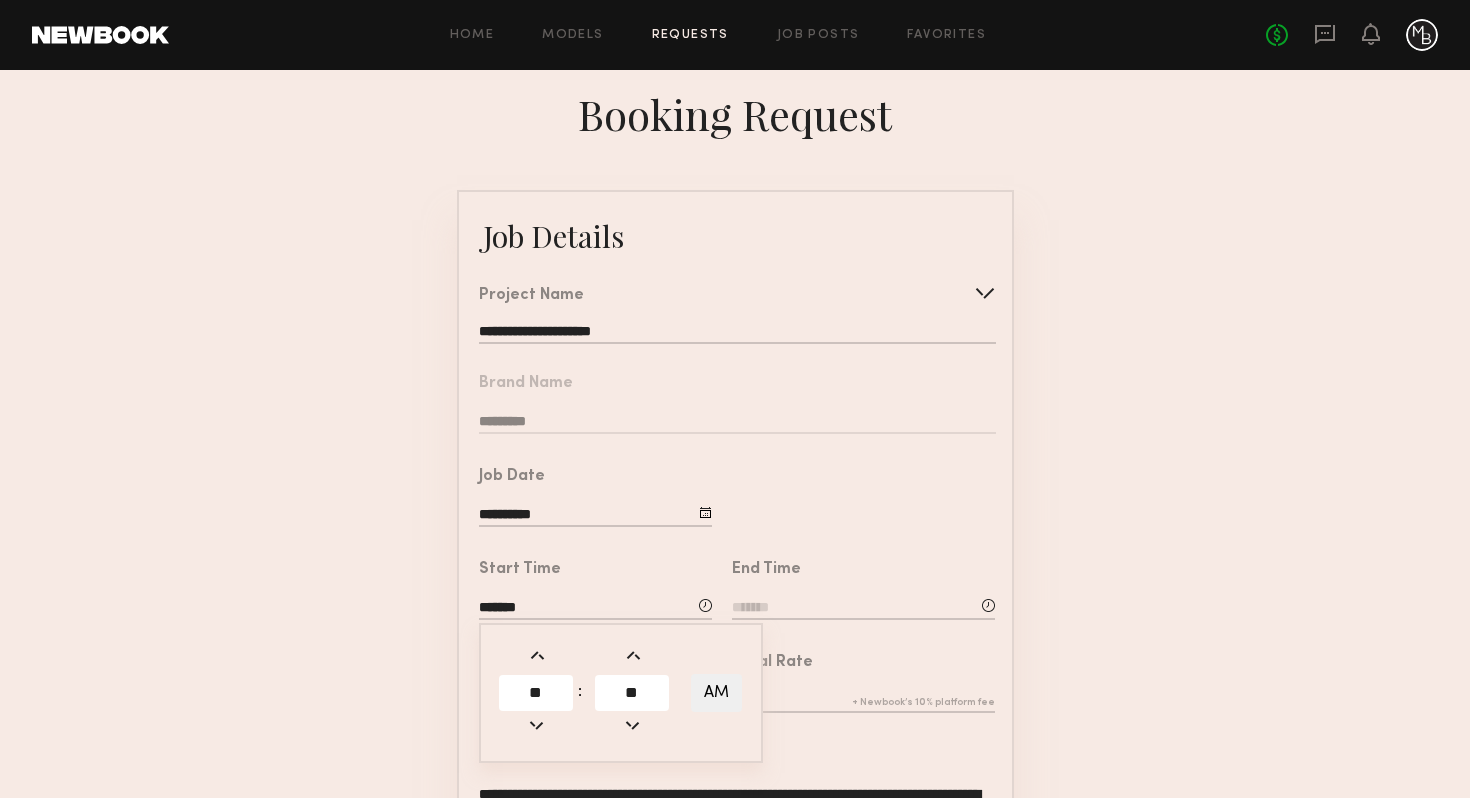 click on "AM" 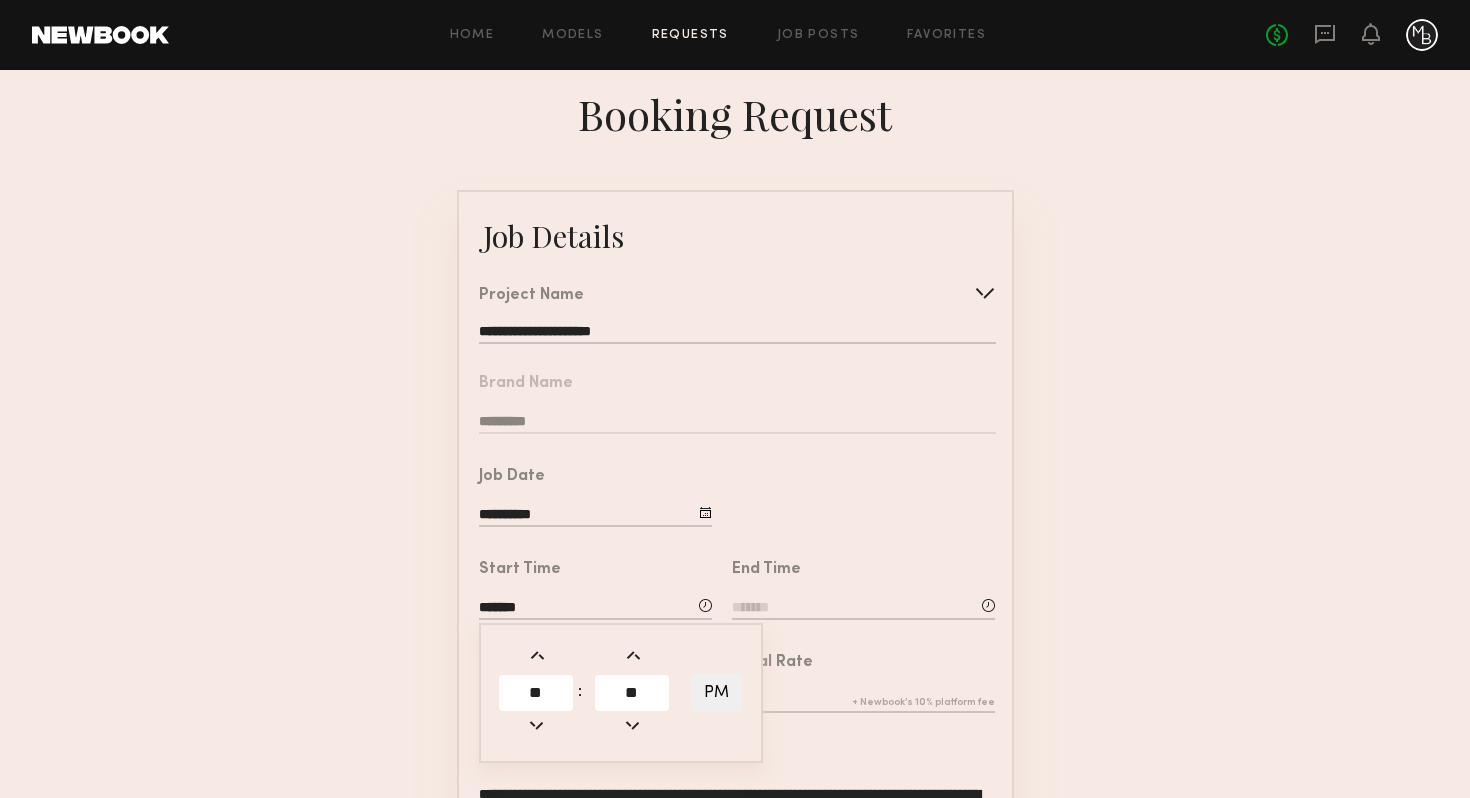 click 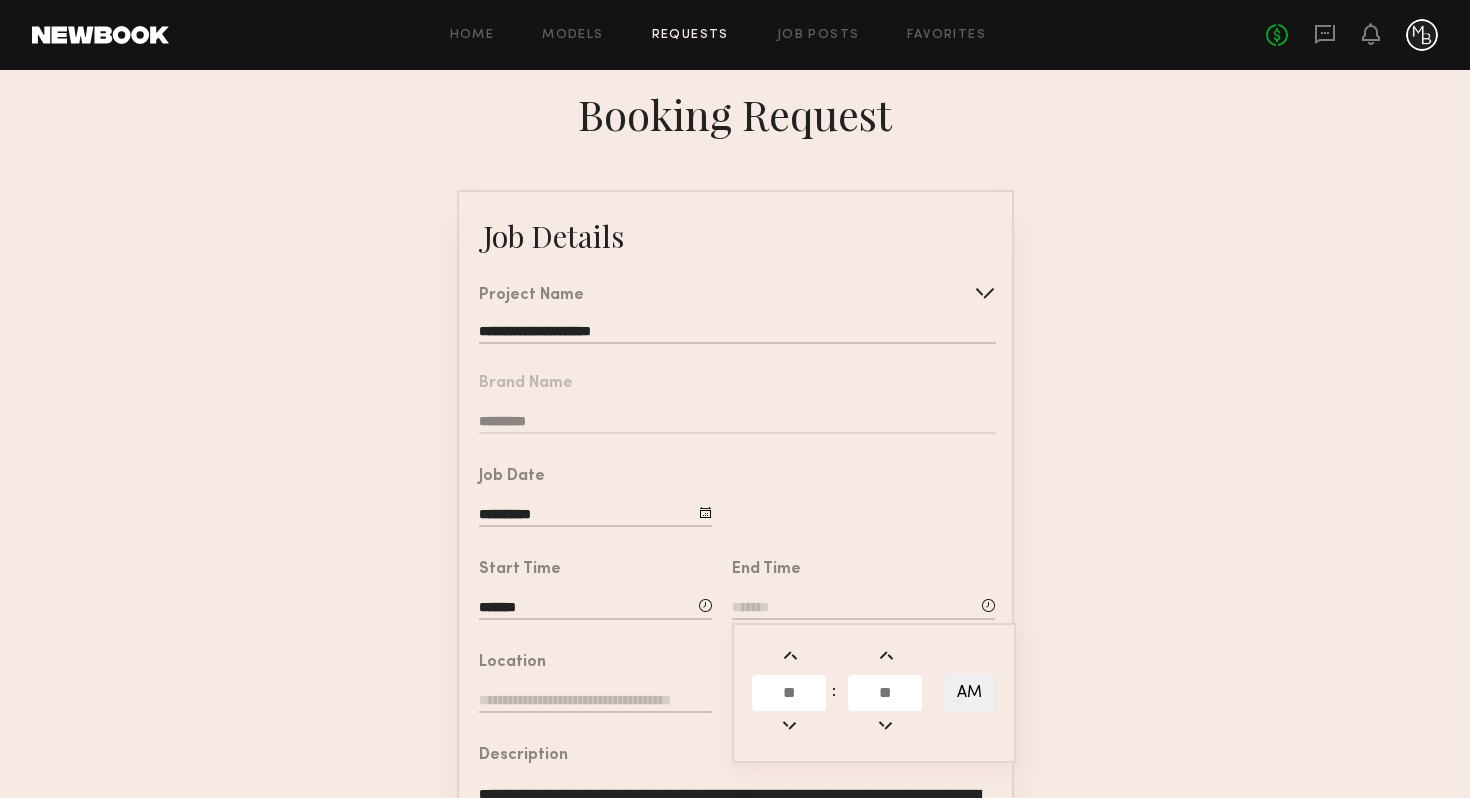 click 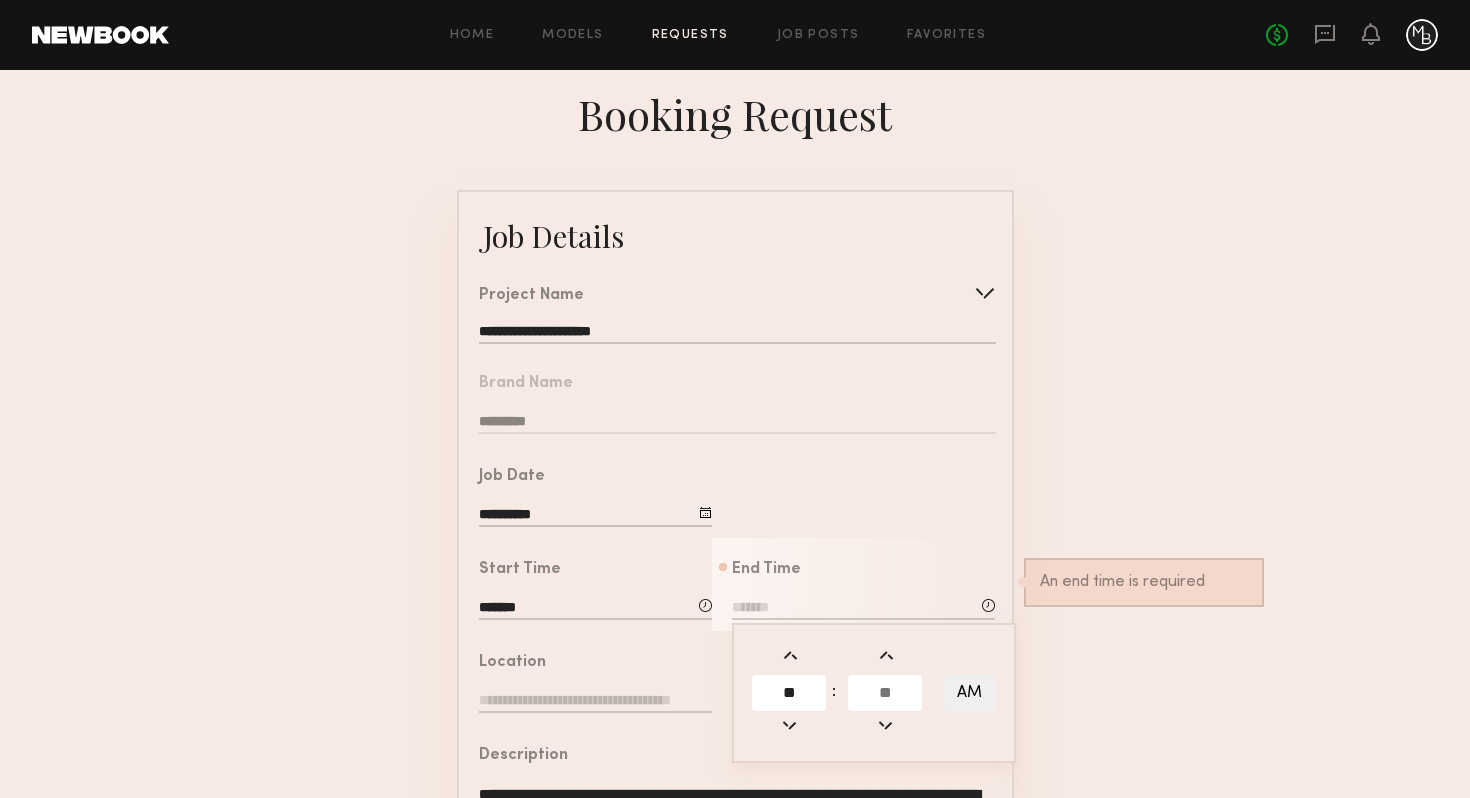 type on "**" 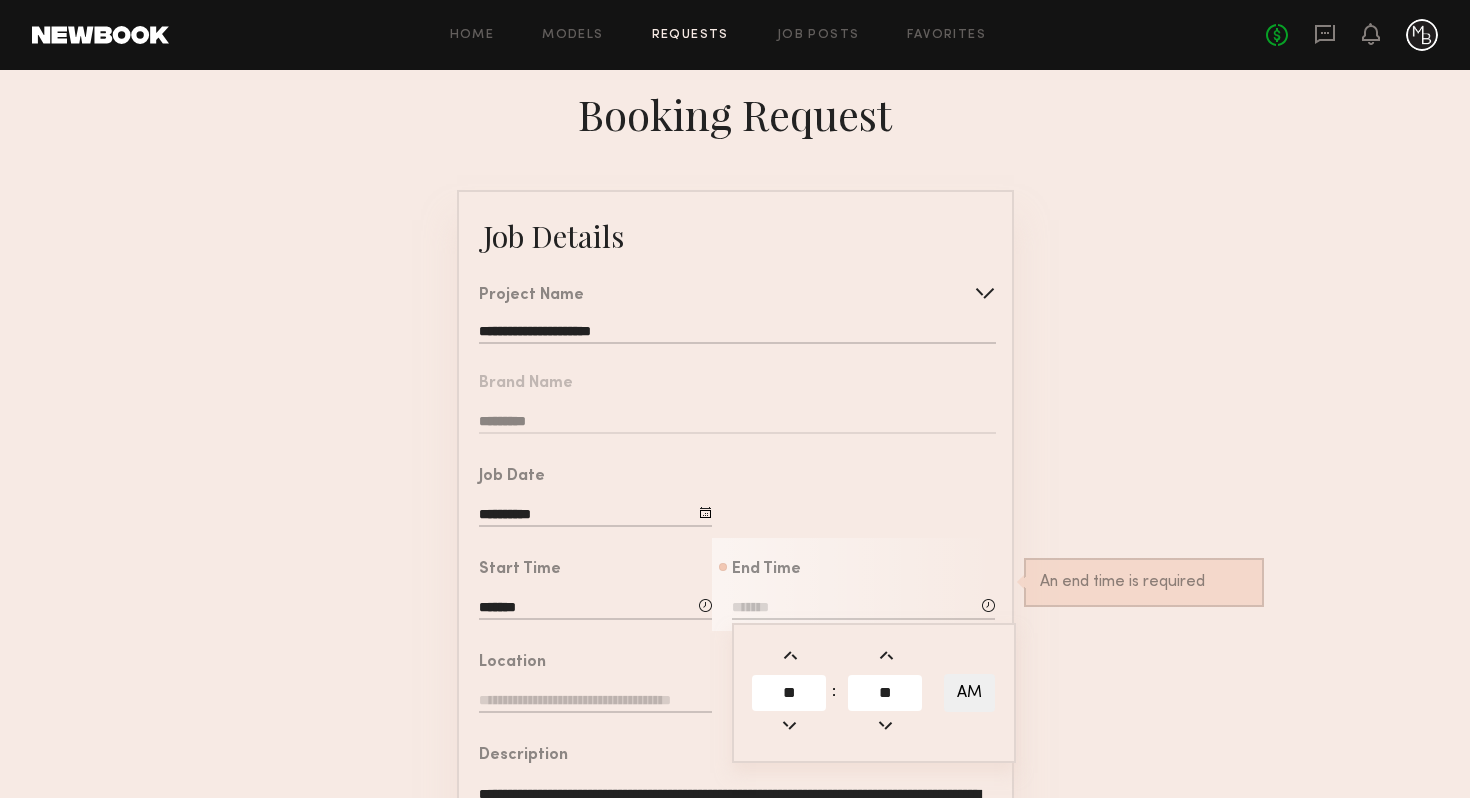 type on "**" 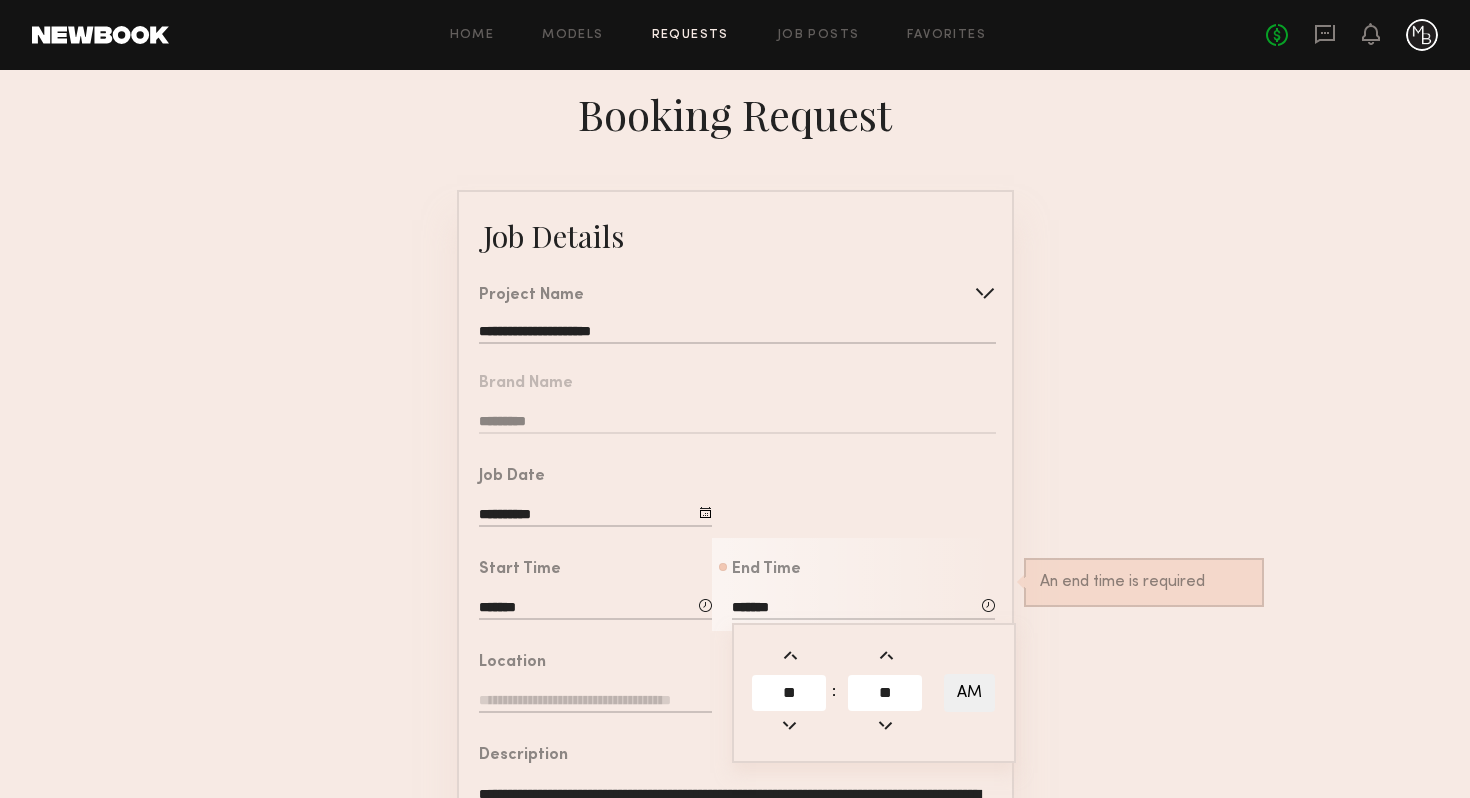 type 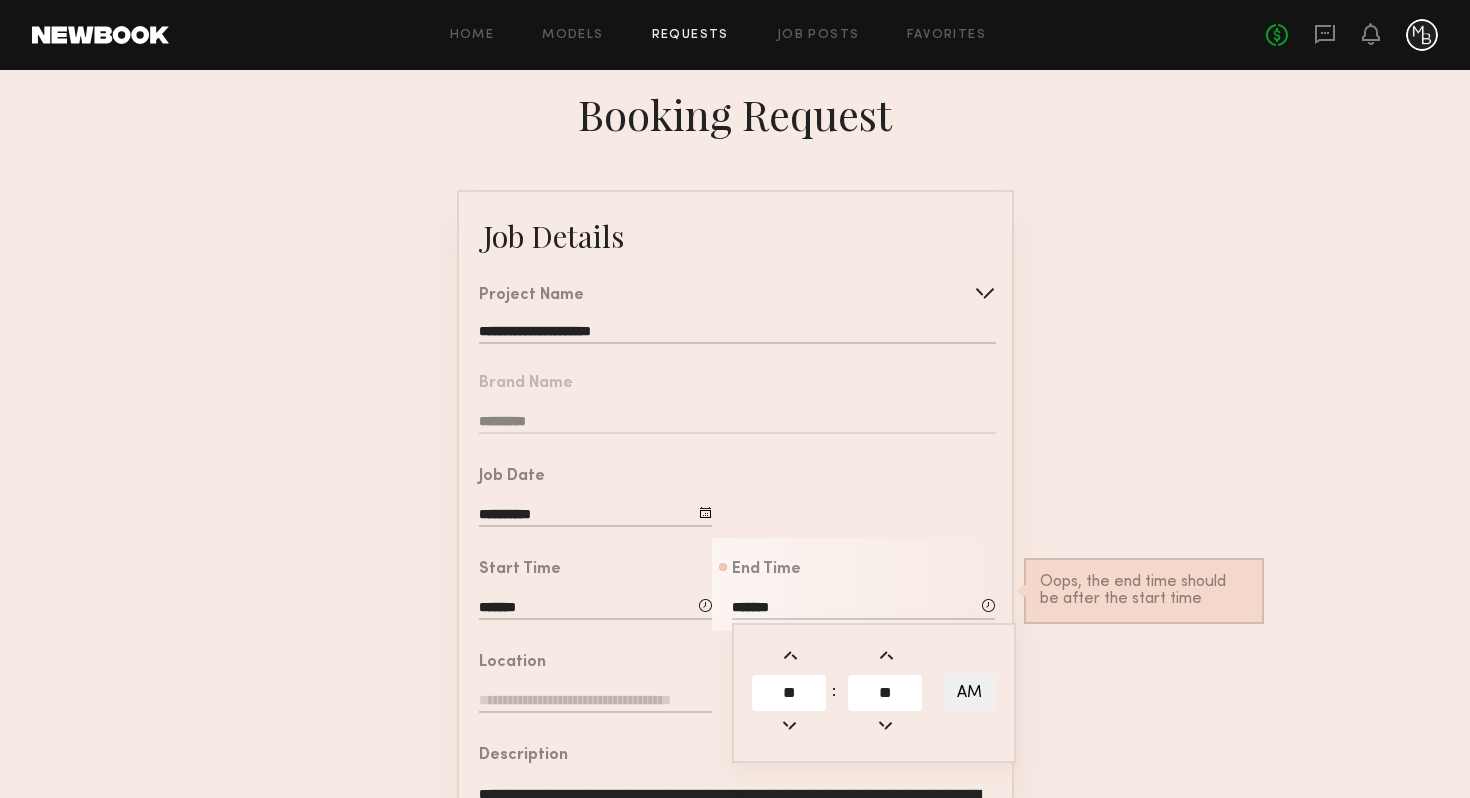 click on "AM" 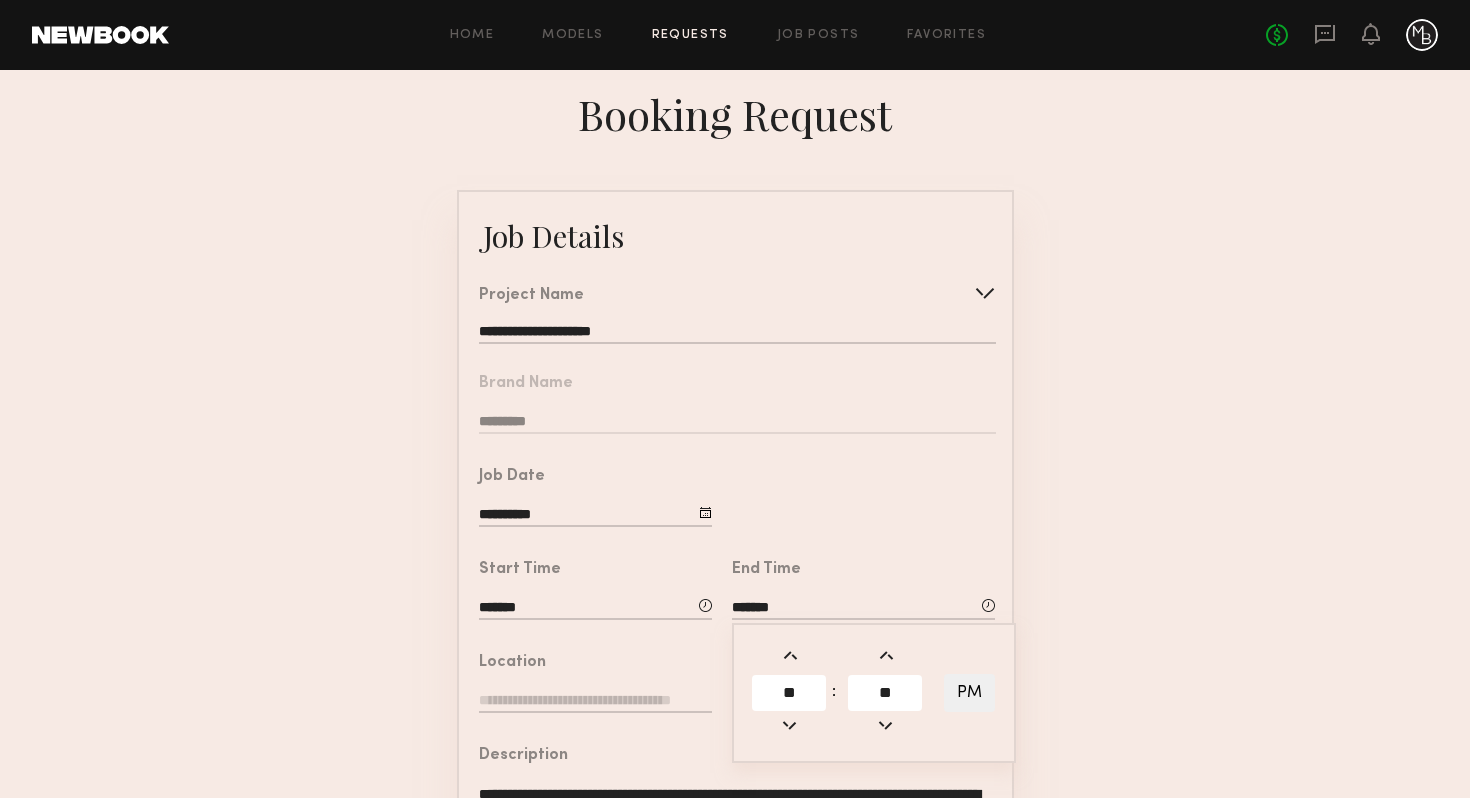 click 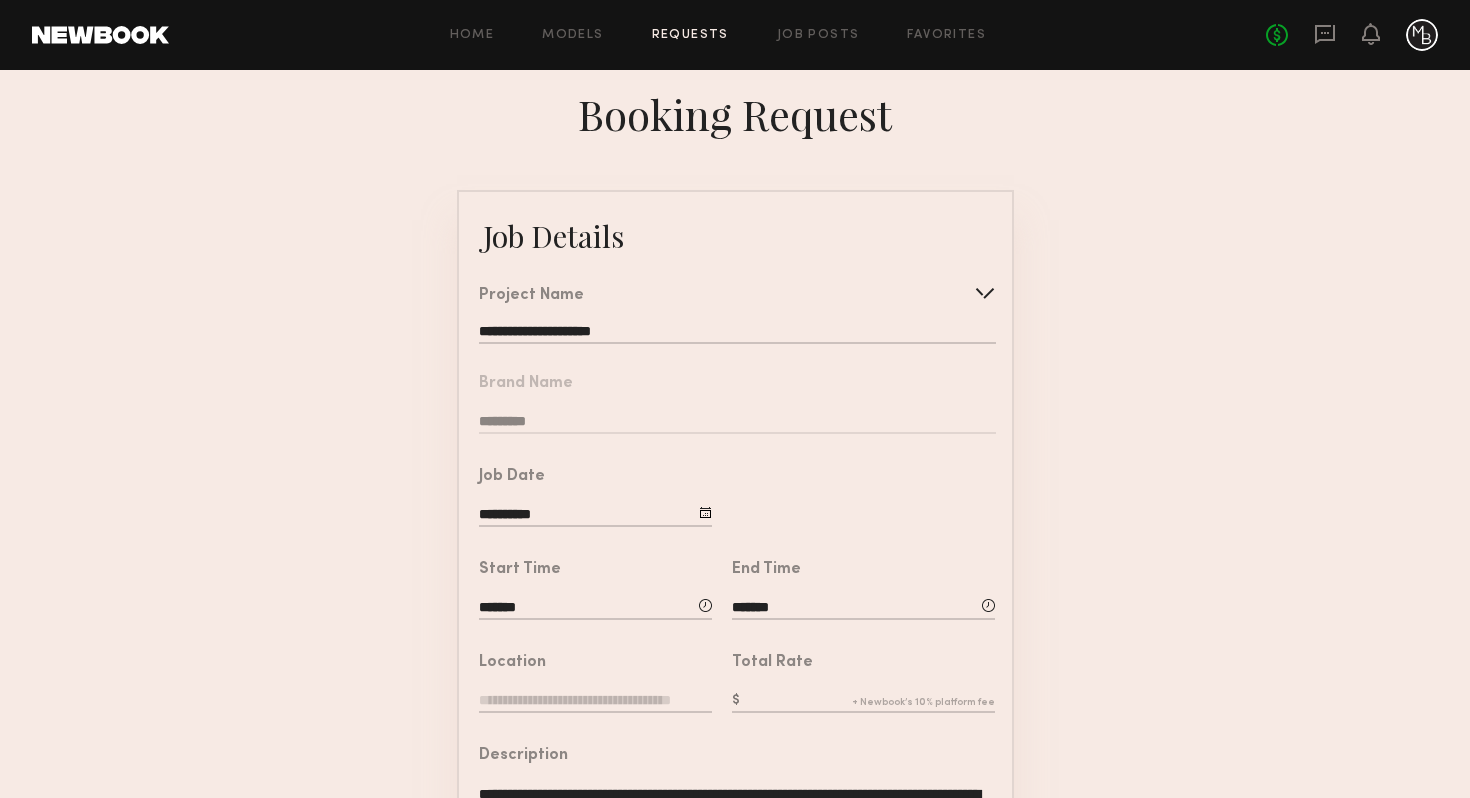 click 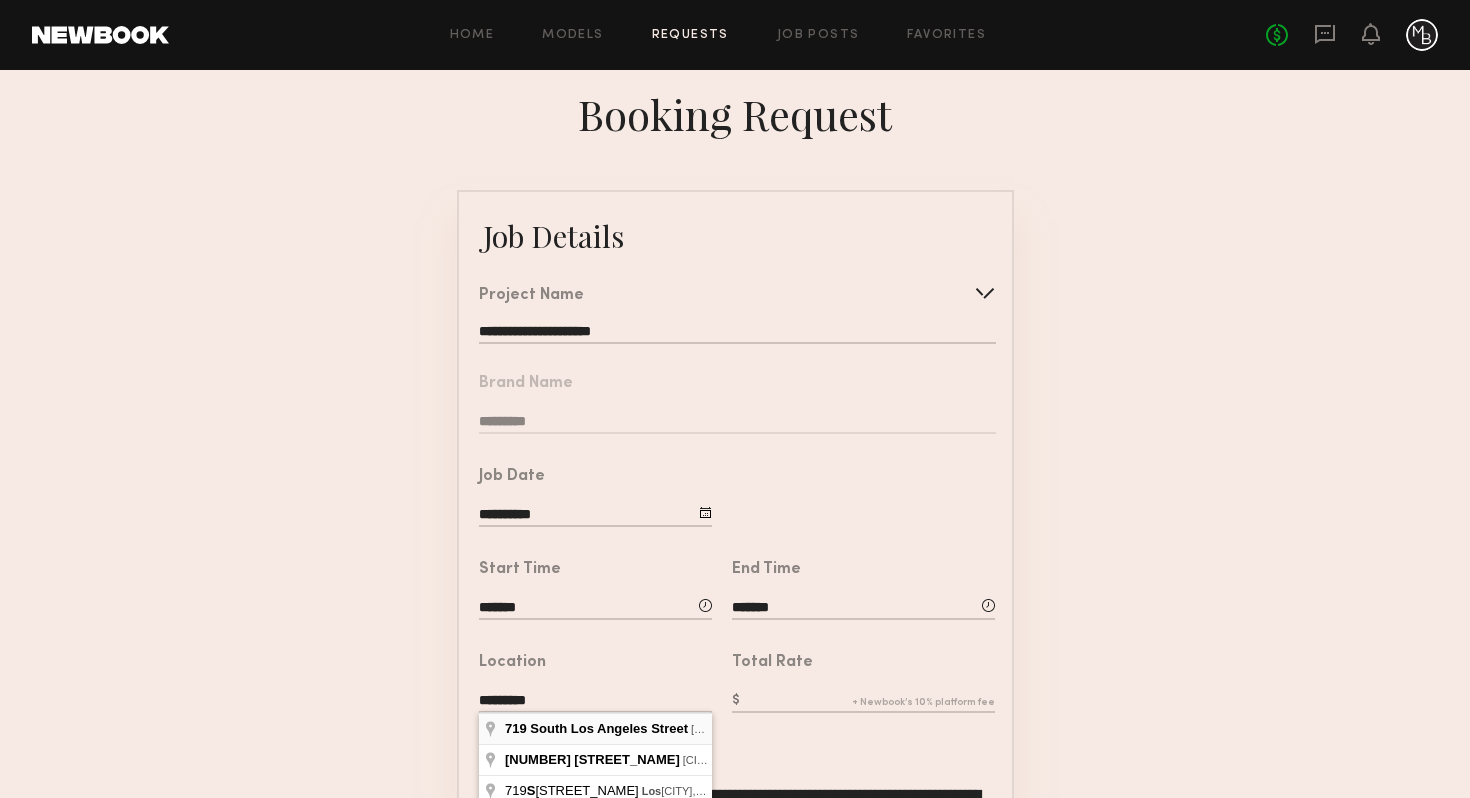type on "**********" 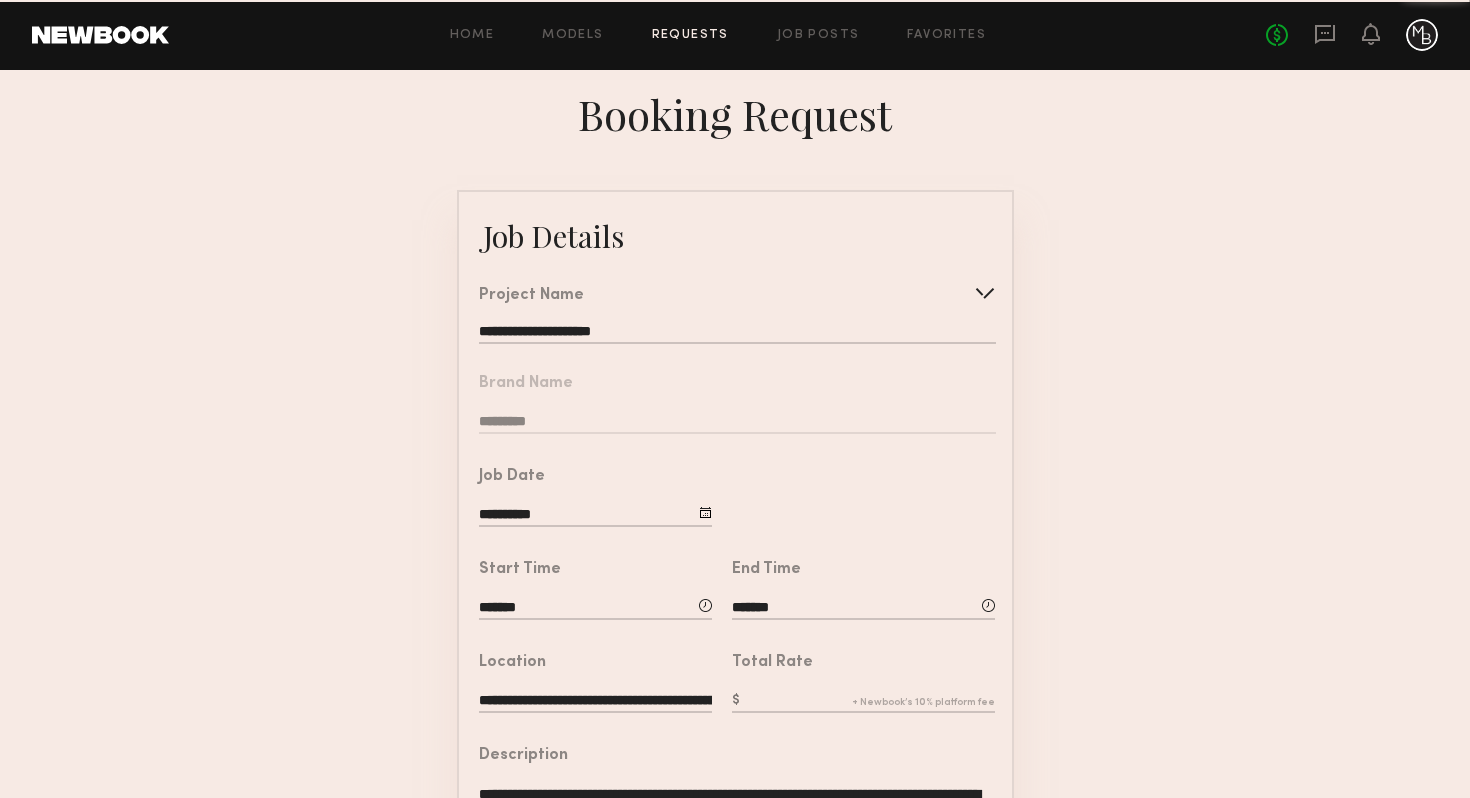 click 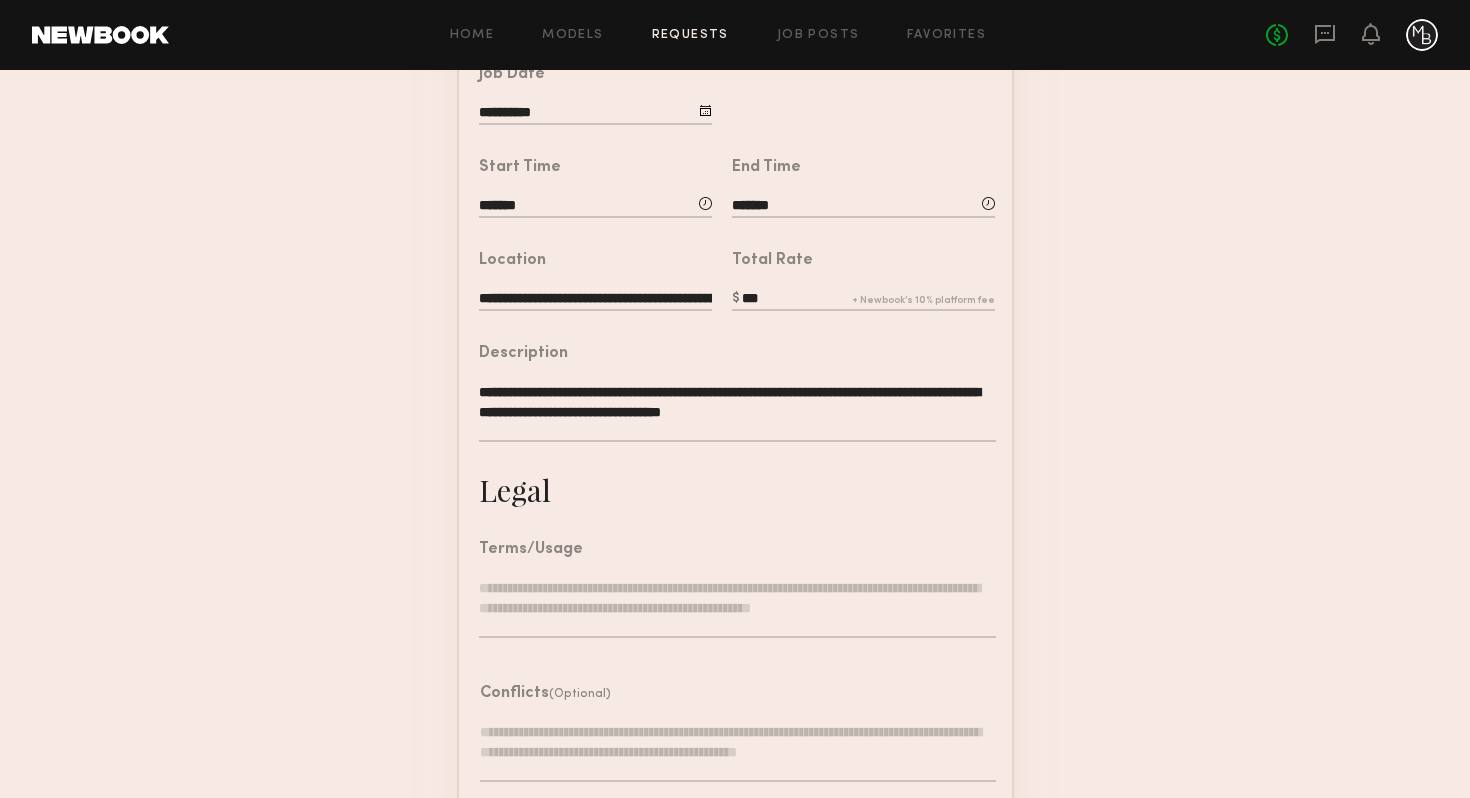 scroll, scrollTop: 518, scrollLeft: 0, axis: vertical 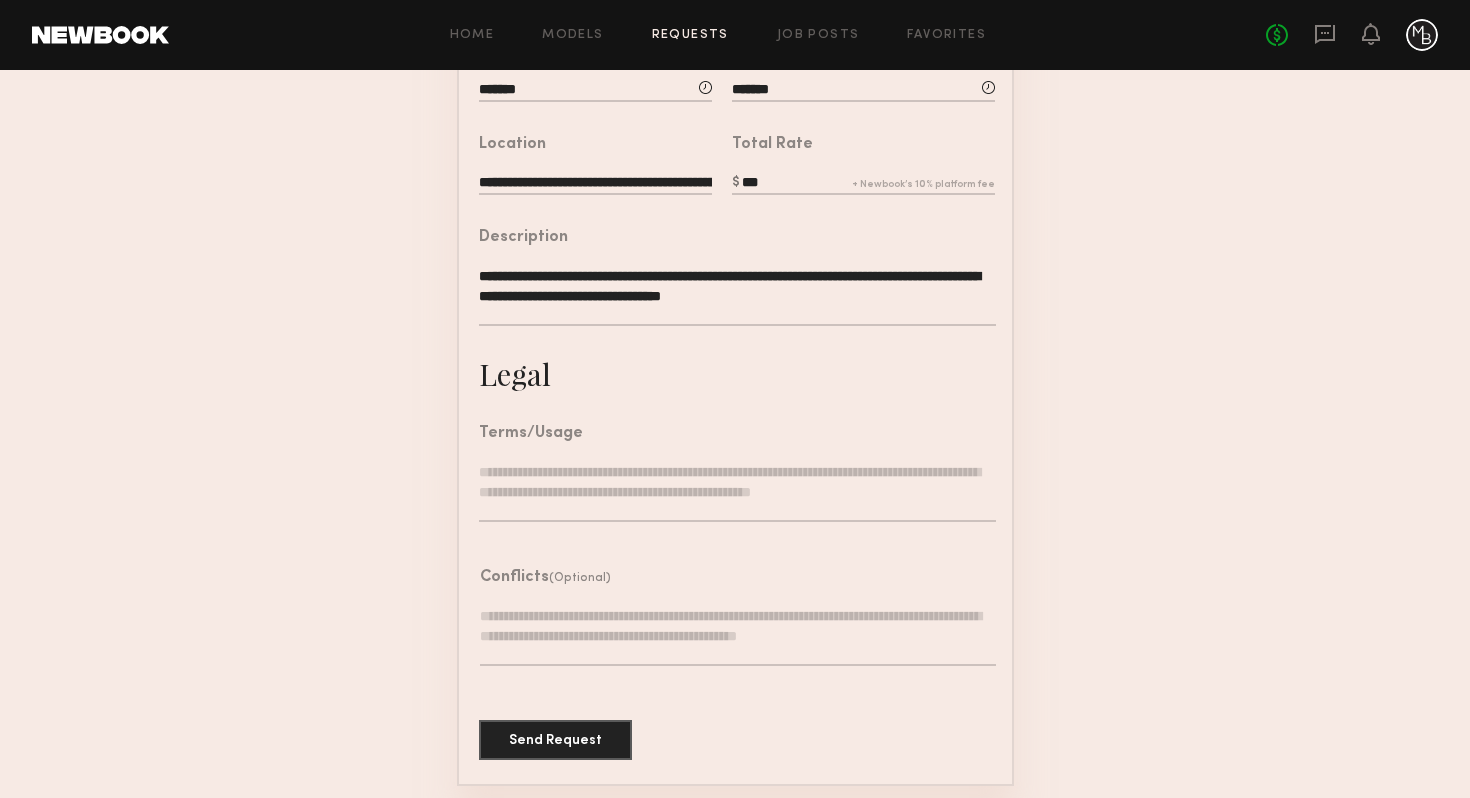 type on "***" 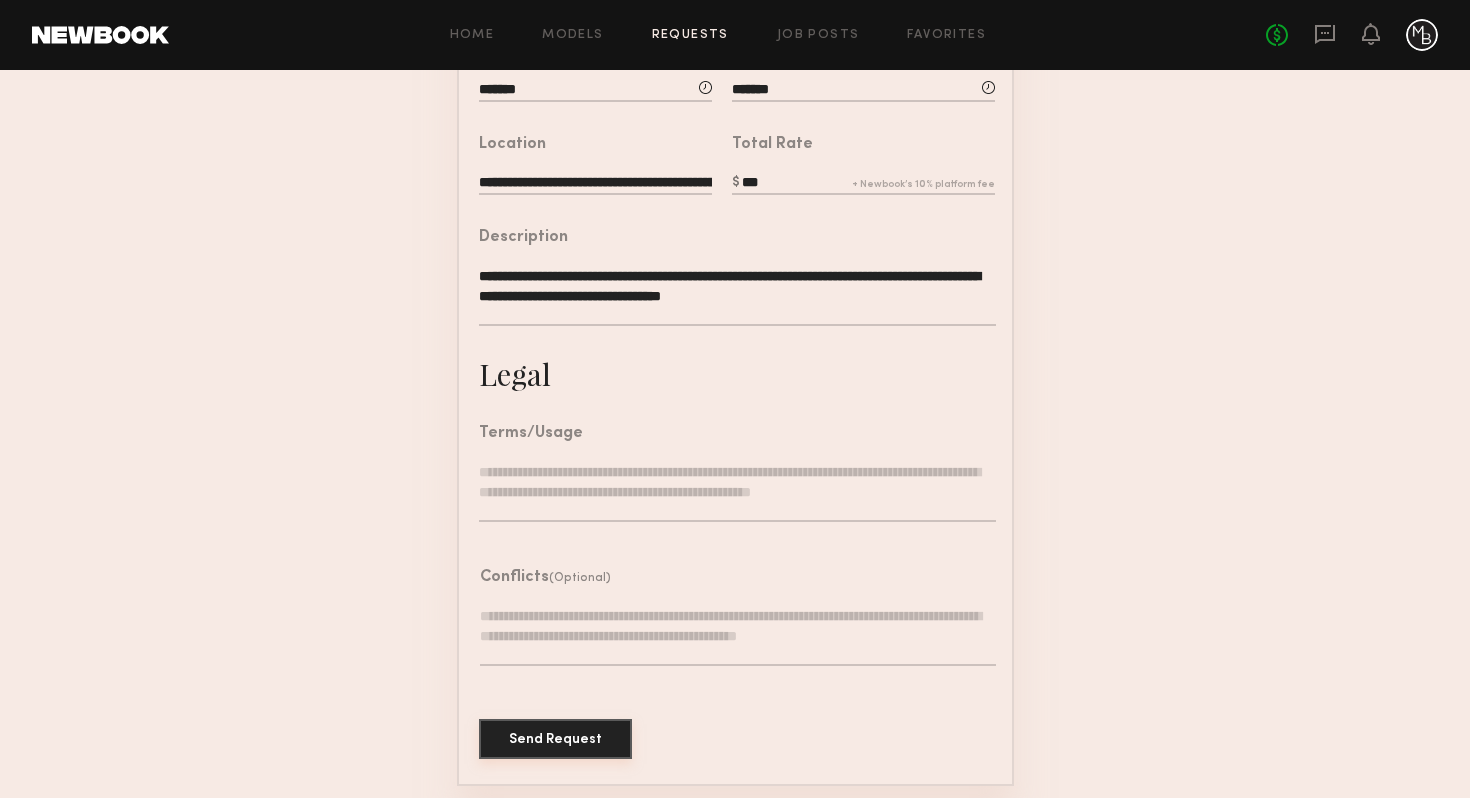 click on "Send Request" 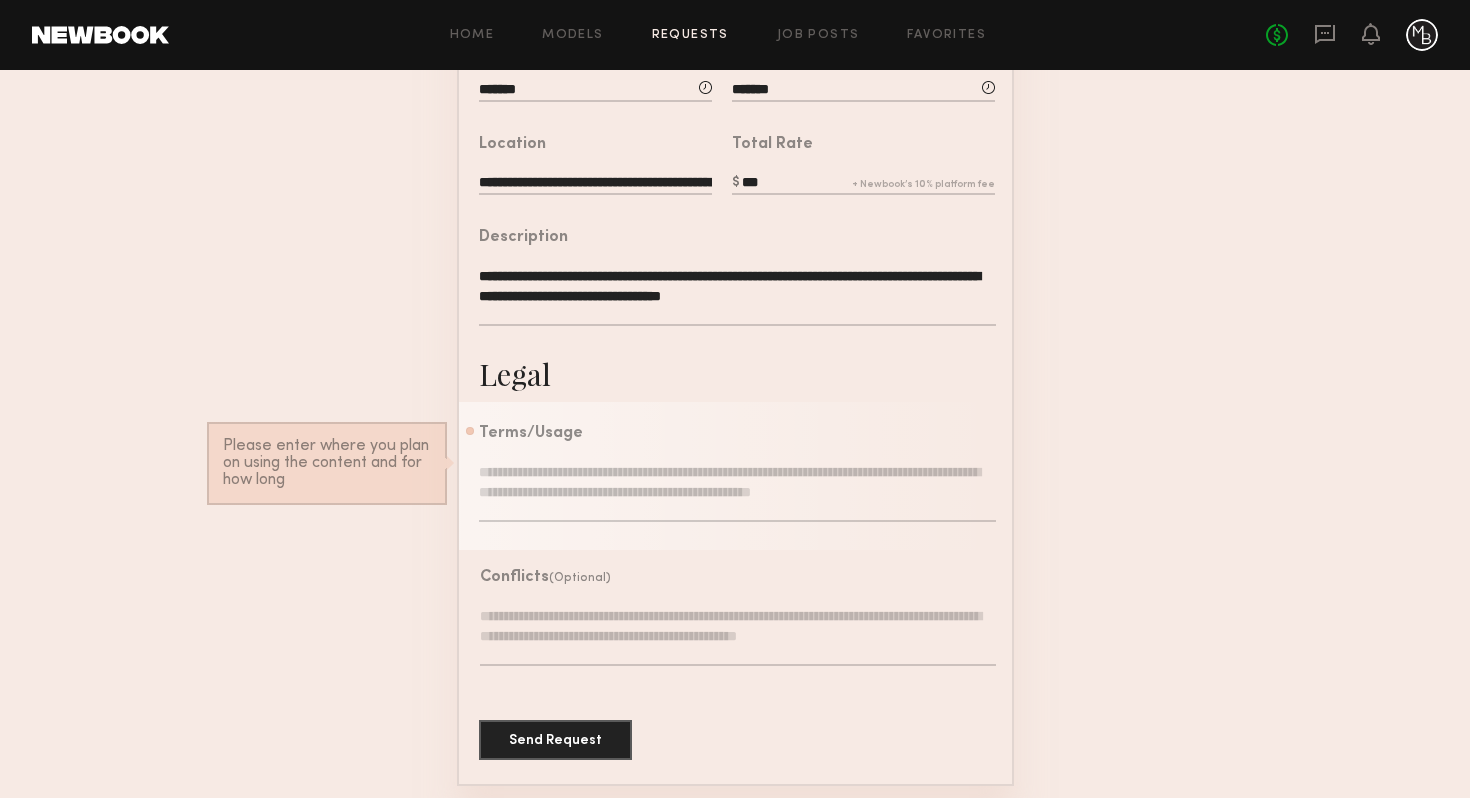 click 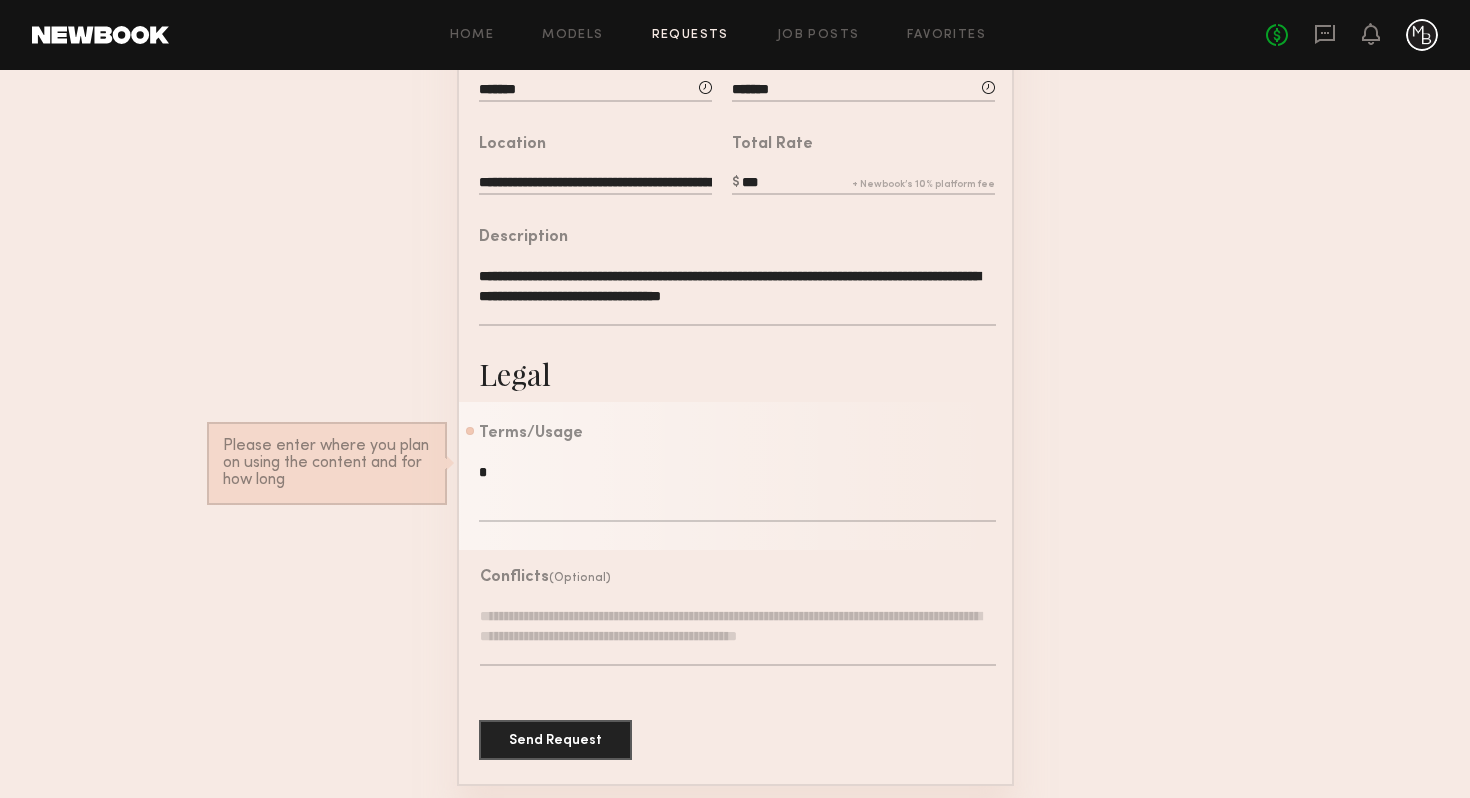 scroll, scrollTop: 501, scrollLeft: 0, axis: vertical 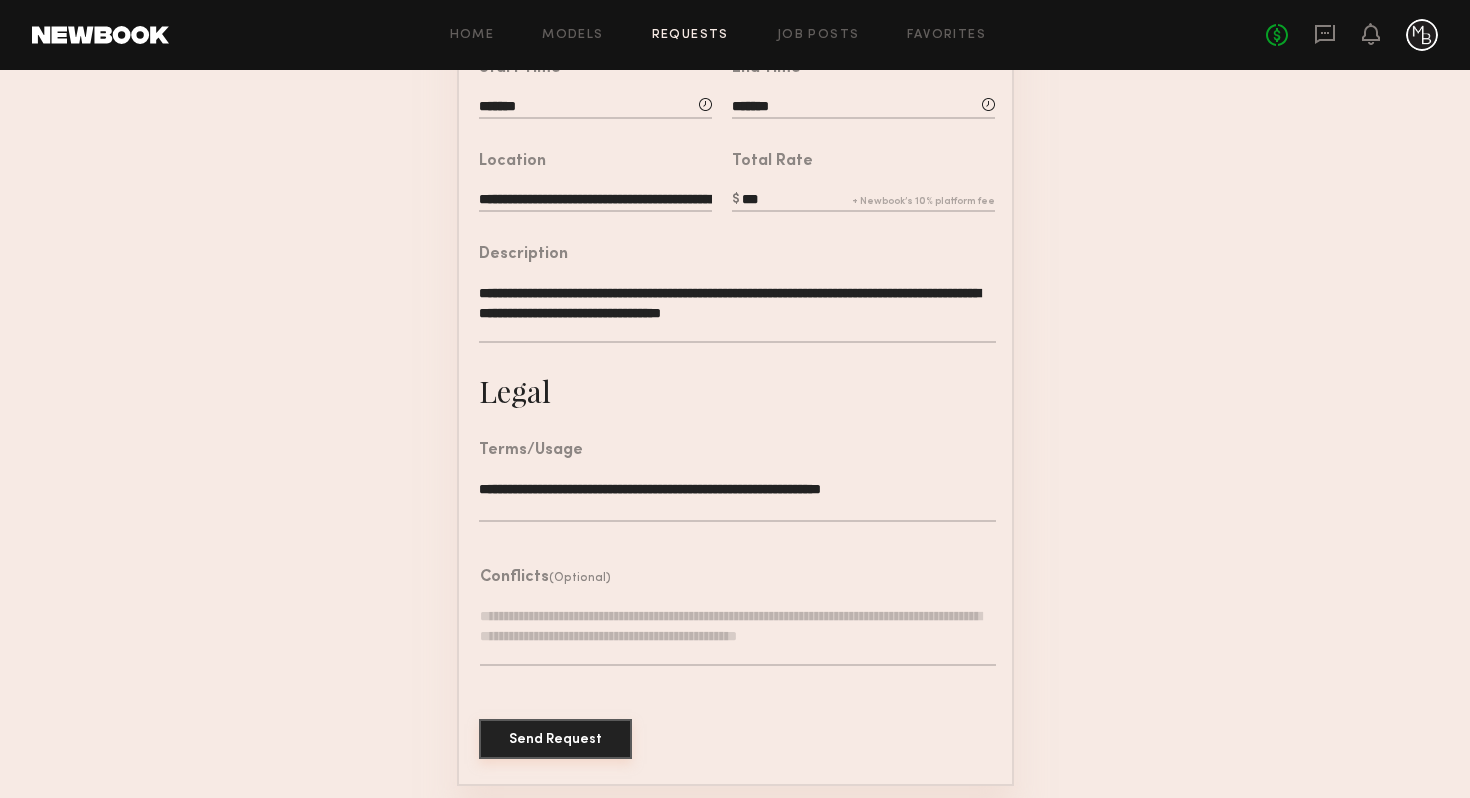 type on "**********" 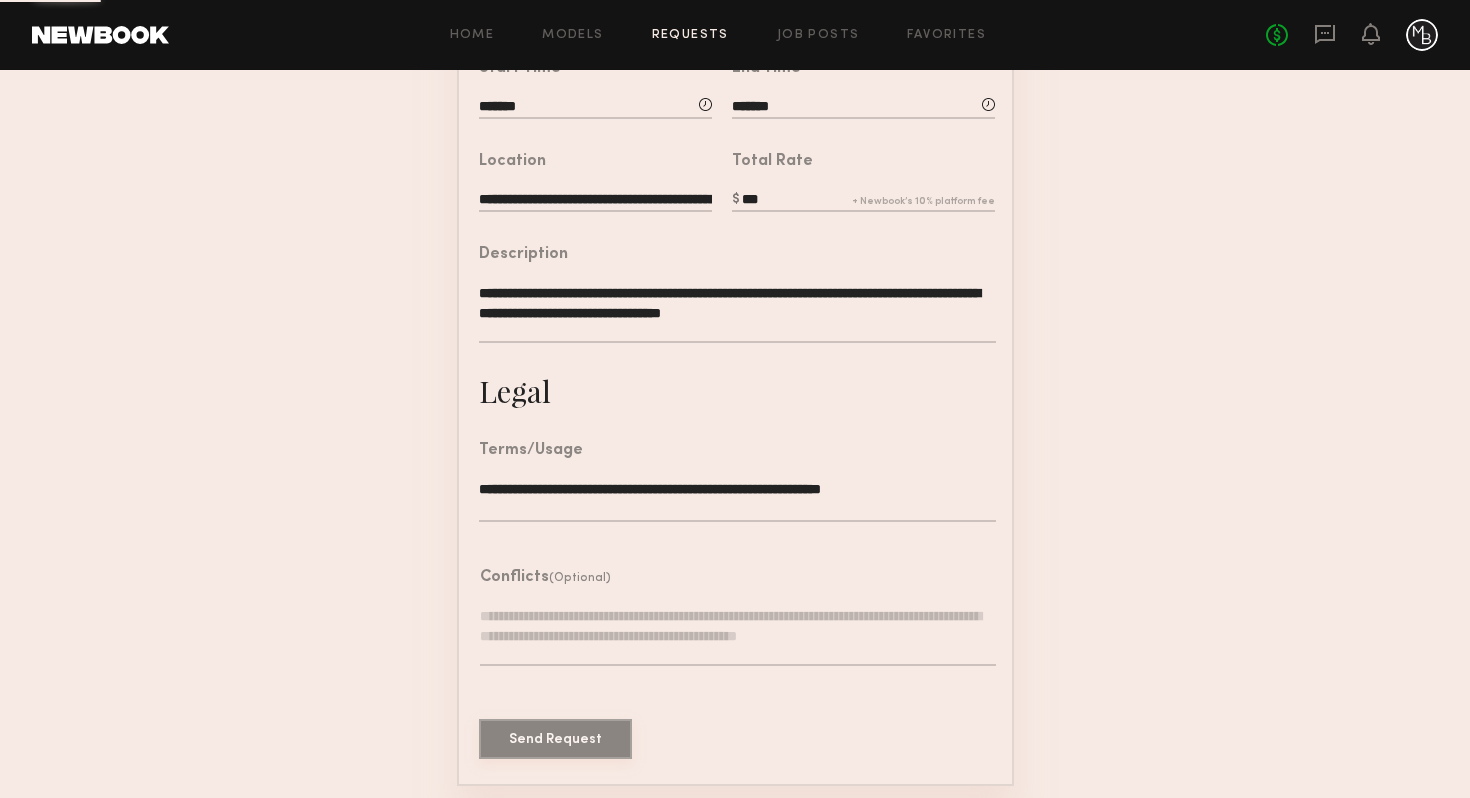 scroll, scrollTop: 0, scrollLeft: 0, axis: both 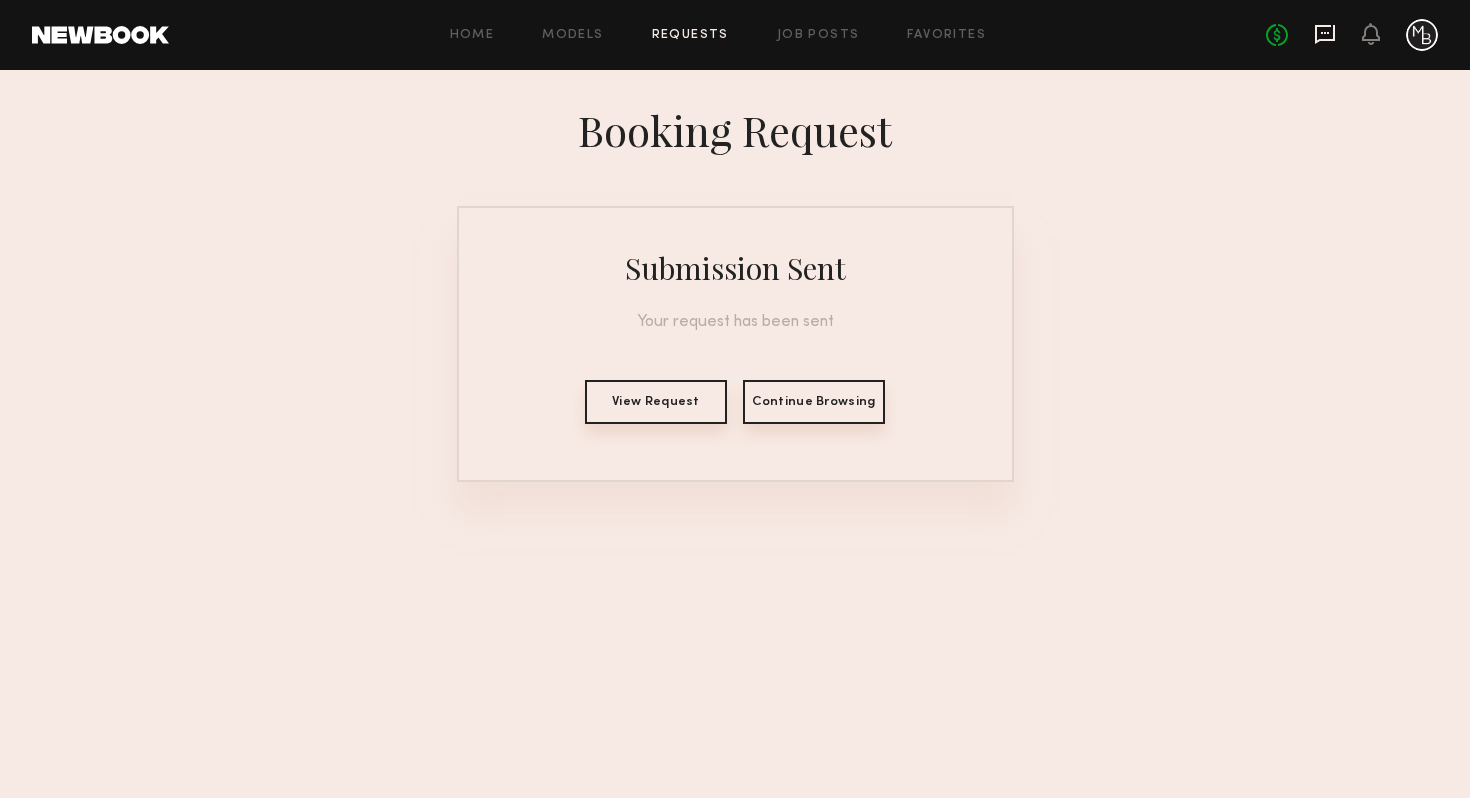 click 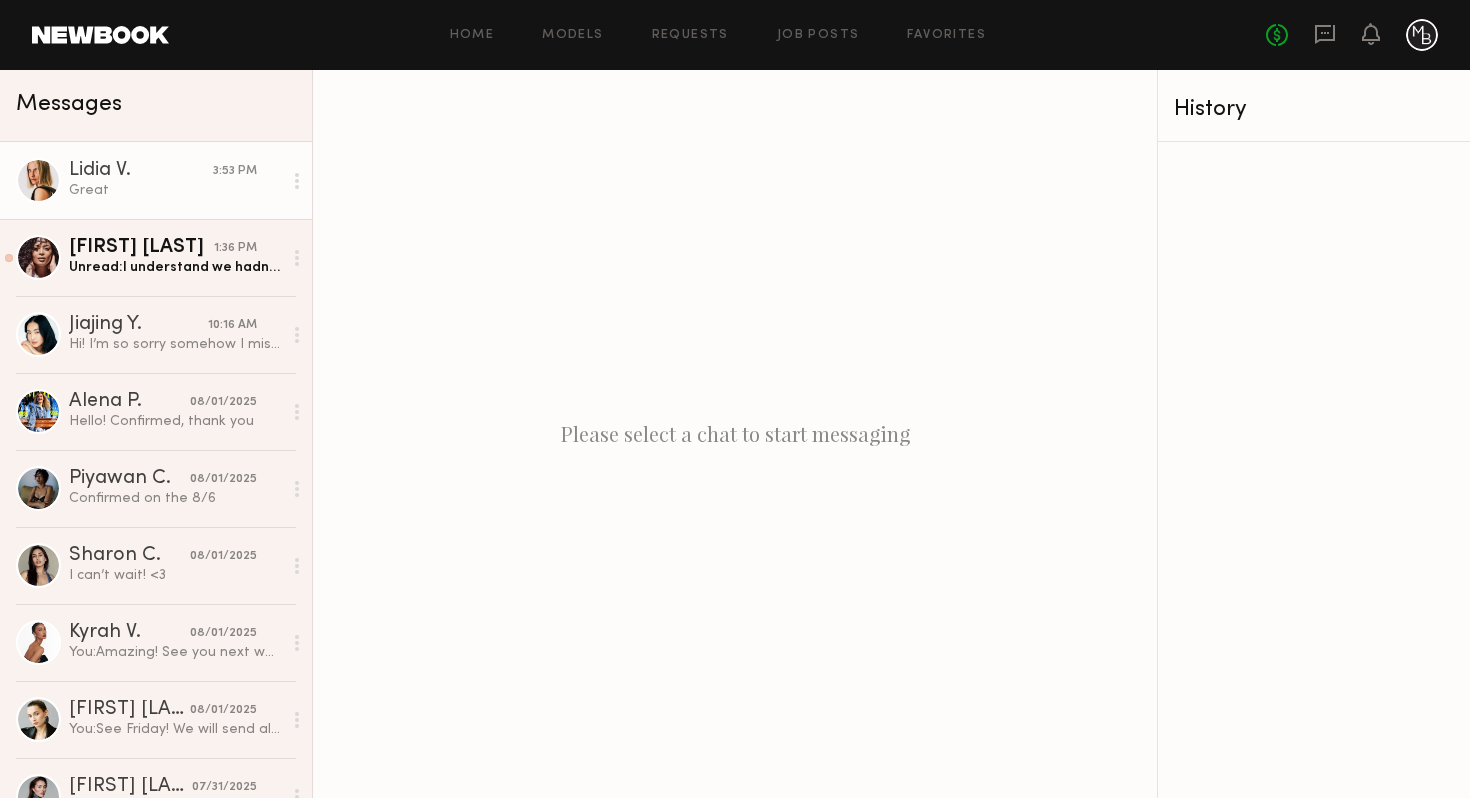 click on "Great" 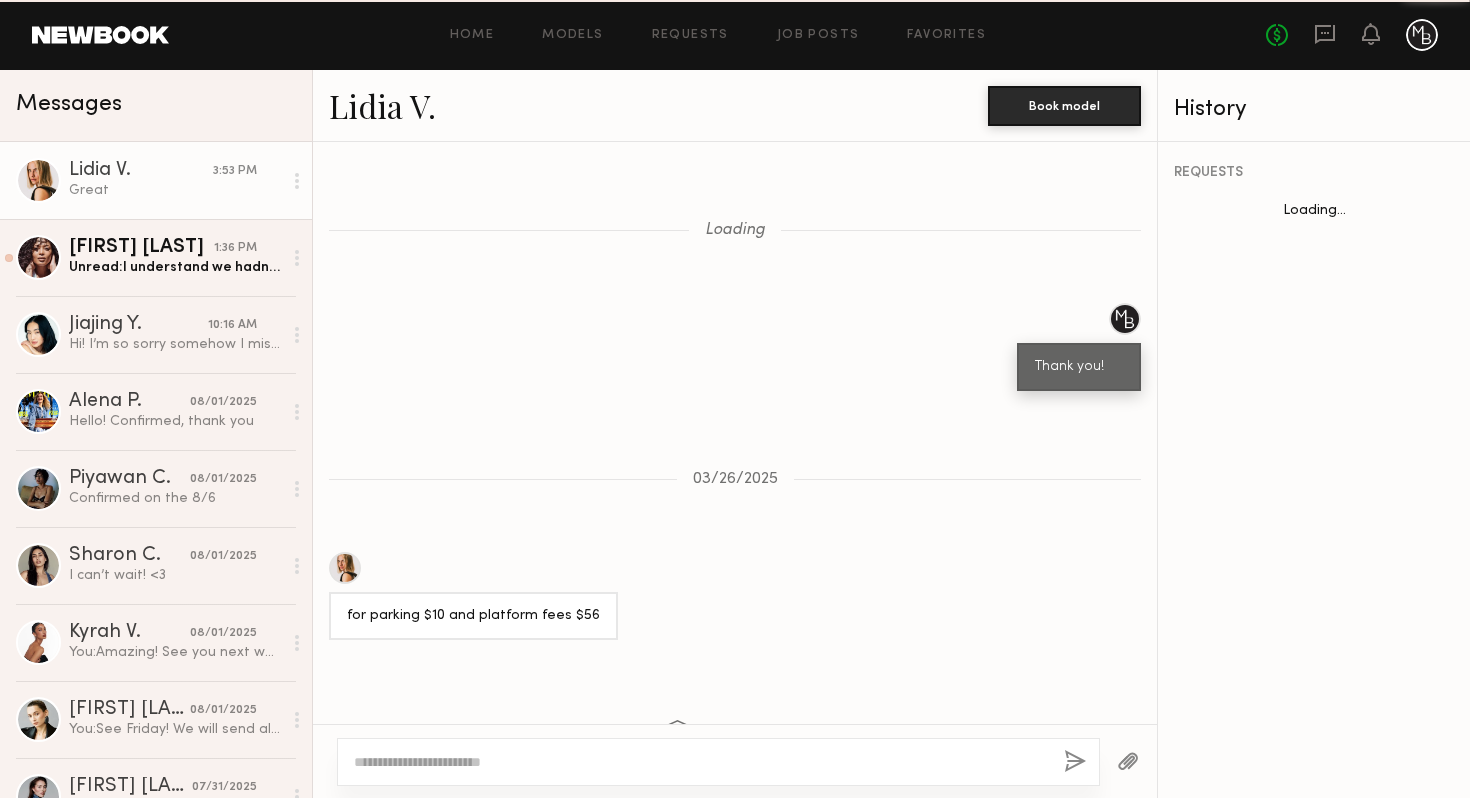 scroll, scrollTop: 1515, scrollLeft: 0, axis: vertical 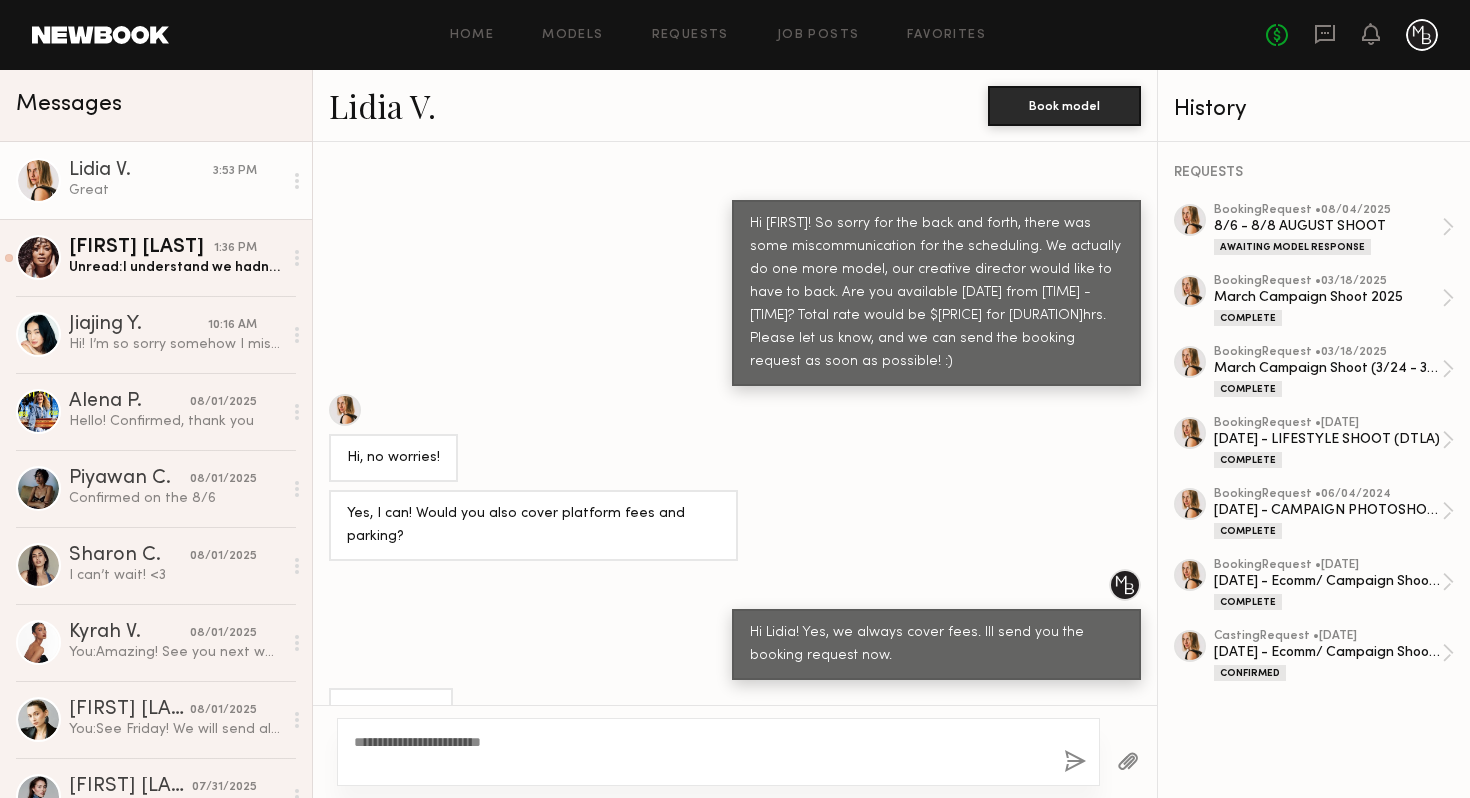 type on "**********" 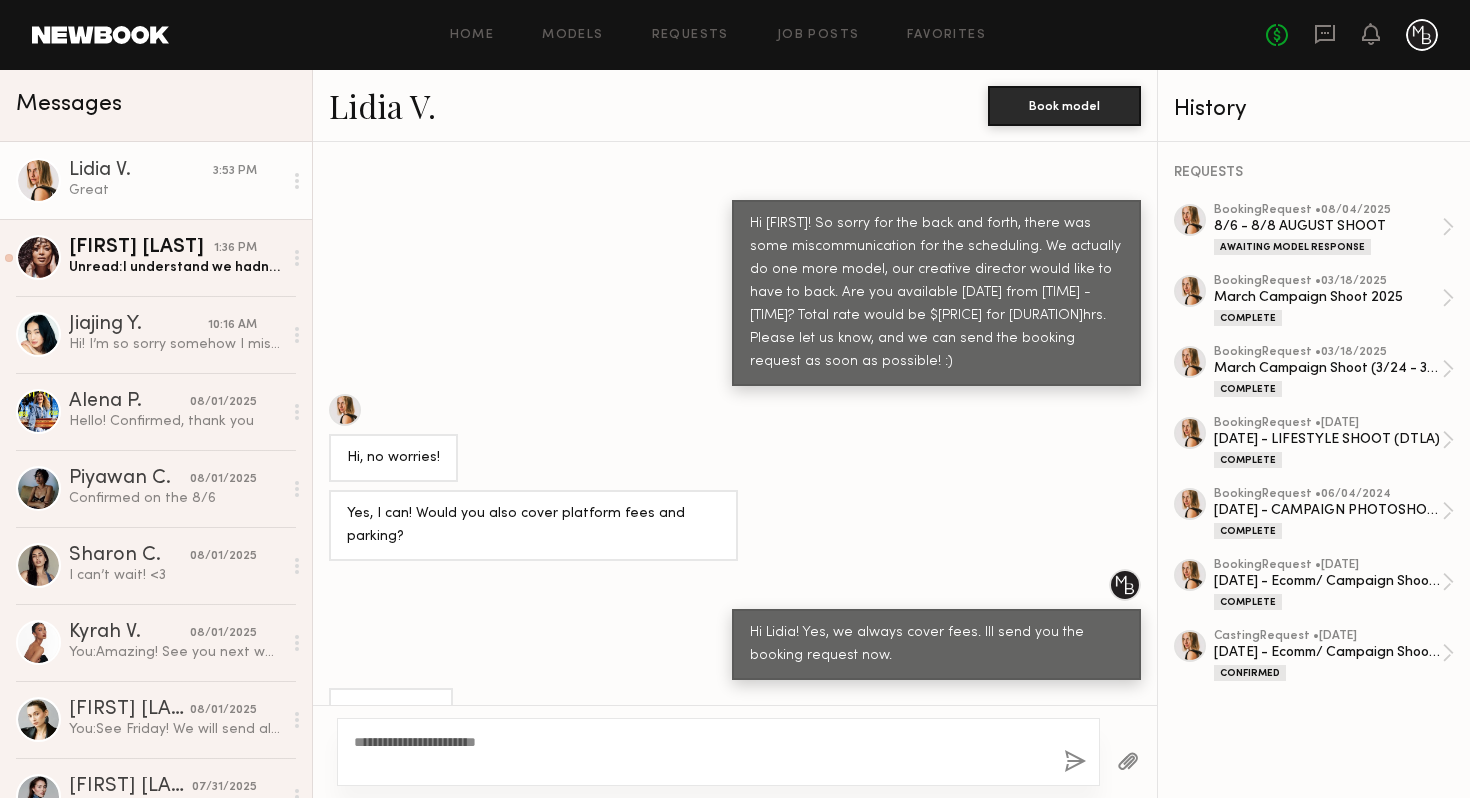 type 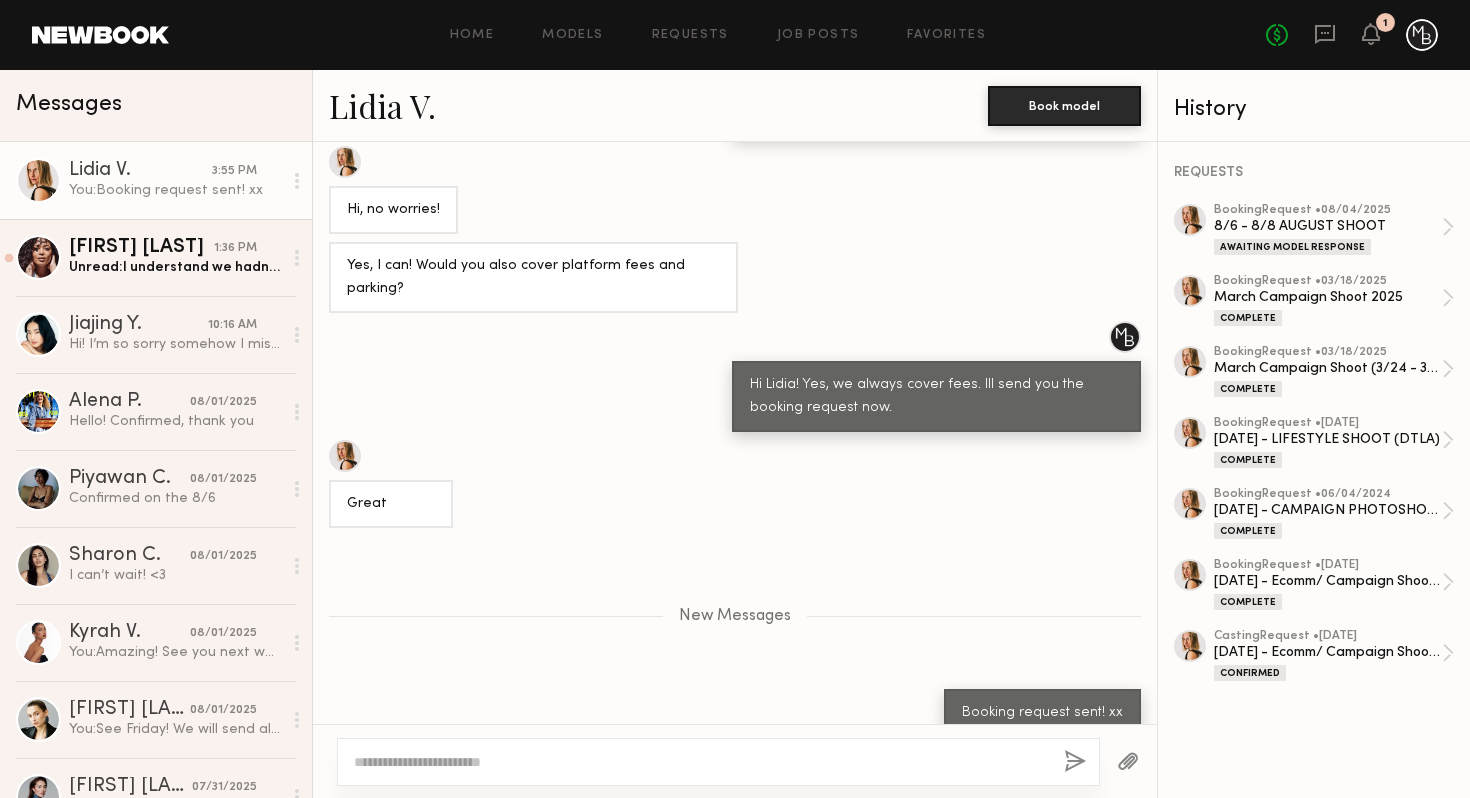 scroll, scrollTop: 1764, scrollLeft: 0, axis: vertical 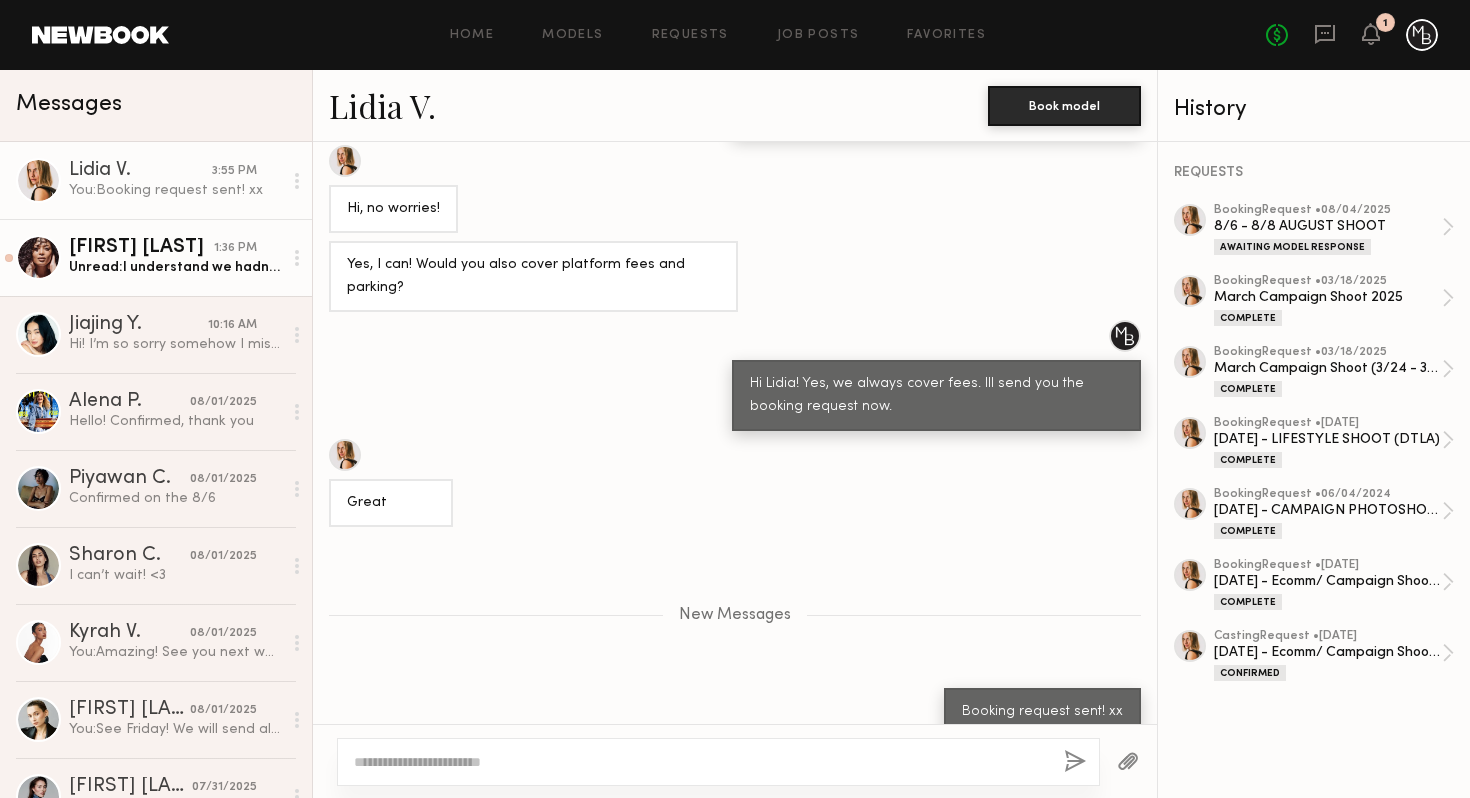 click on "Unread:  I understand we hadn’t confirmed anything, but I just wanted to keep you looped in" 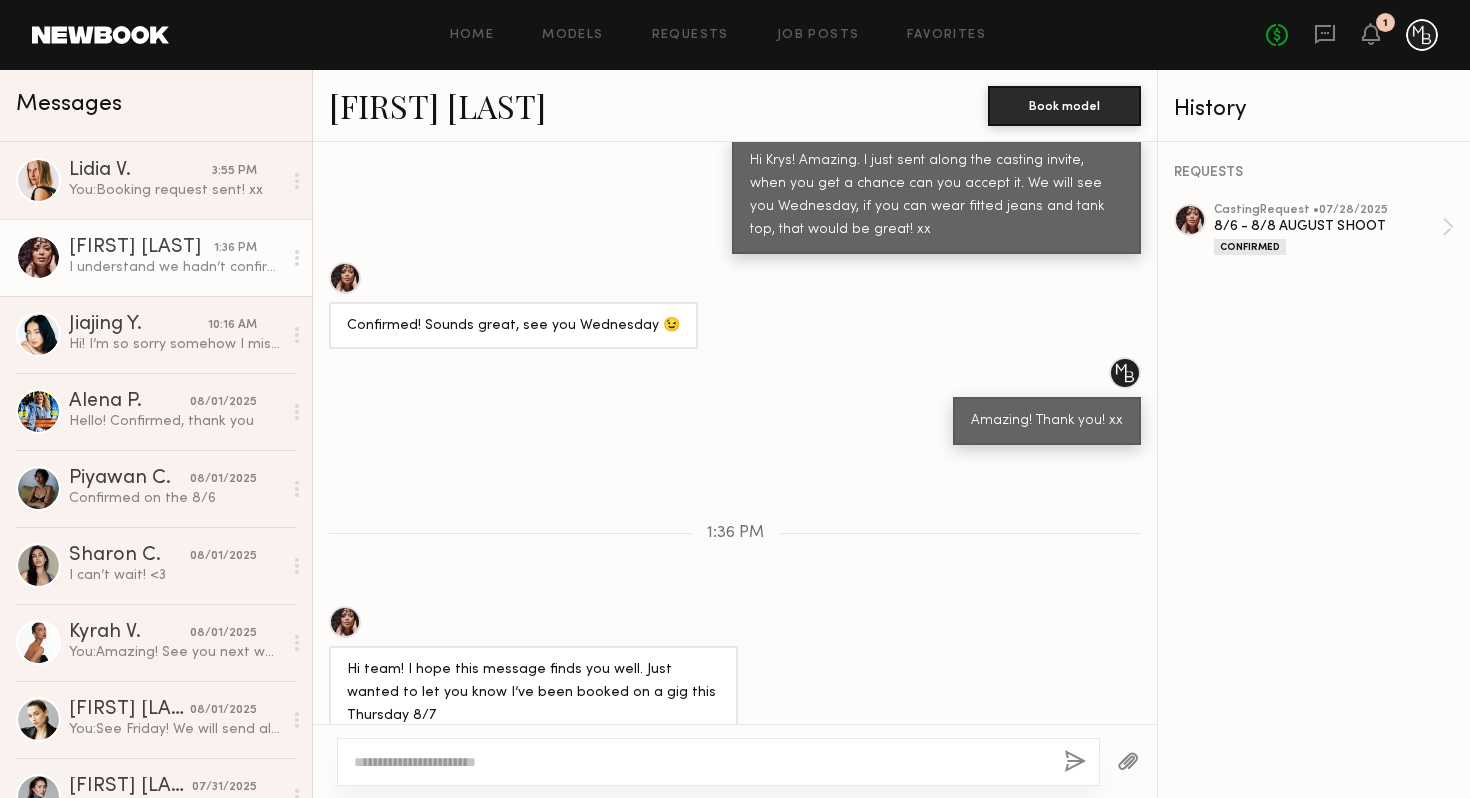 scroll, scrollTop: 1837, scrollLeft: 0, axis: vertical 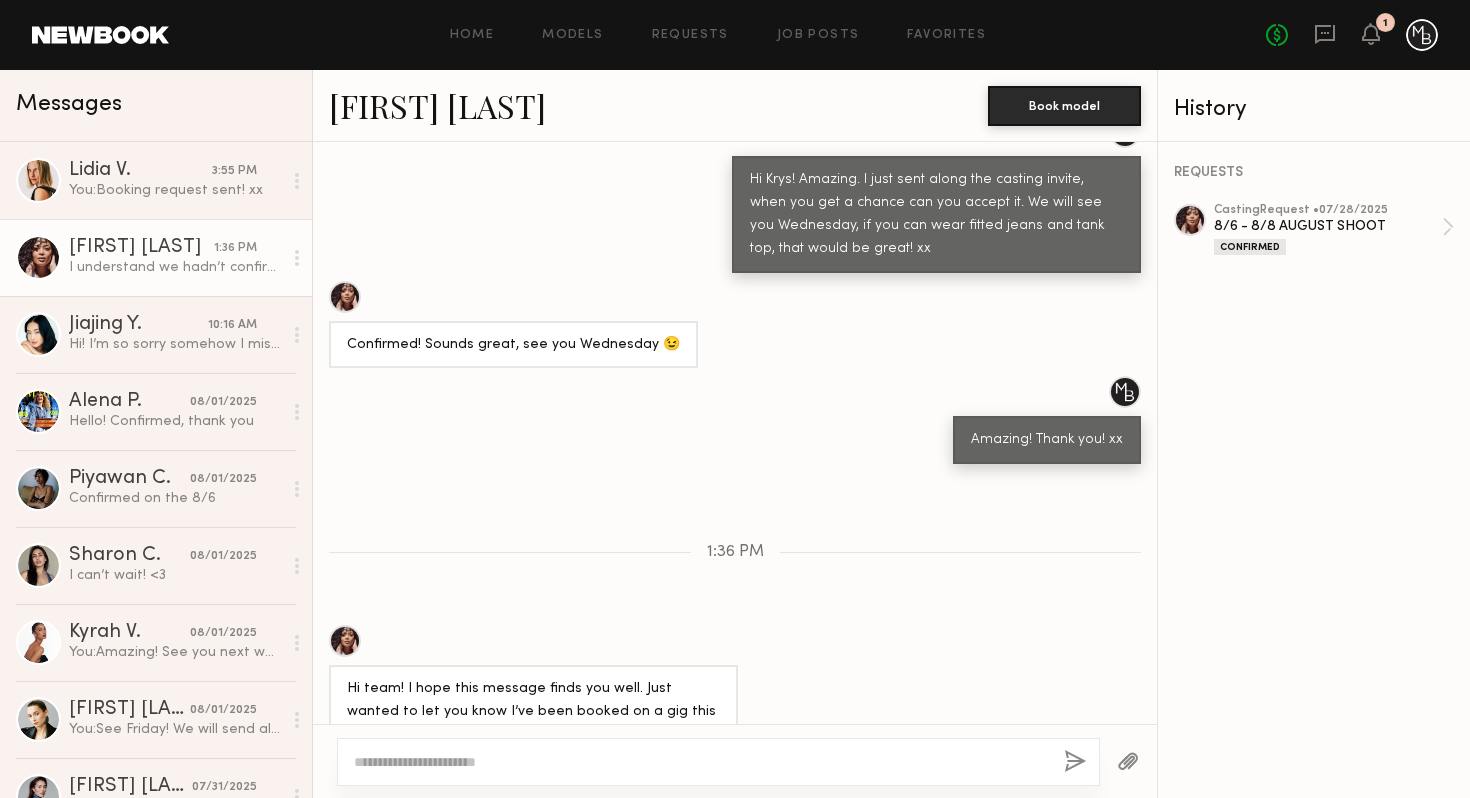 click 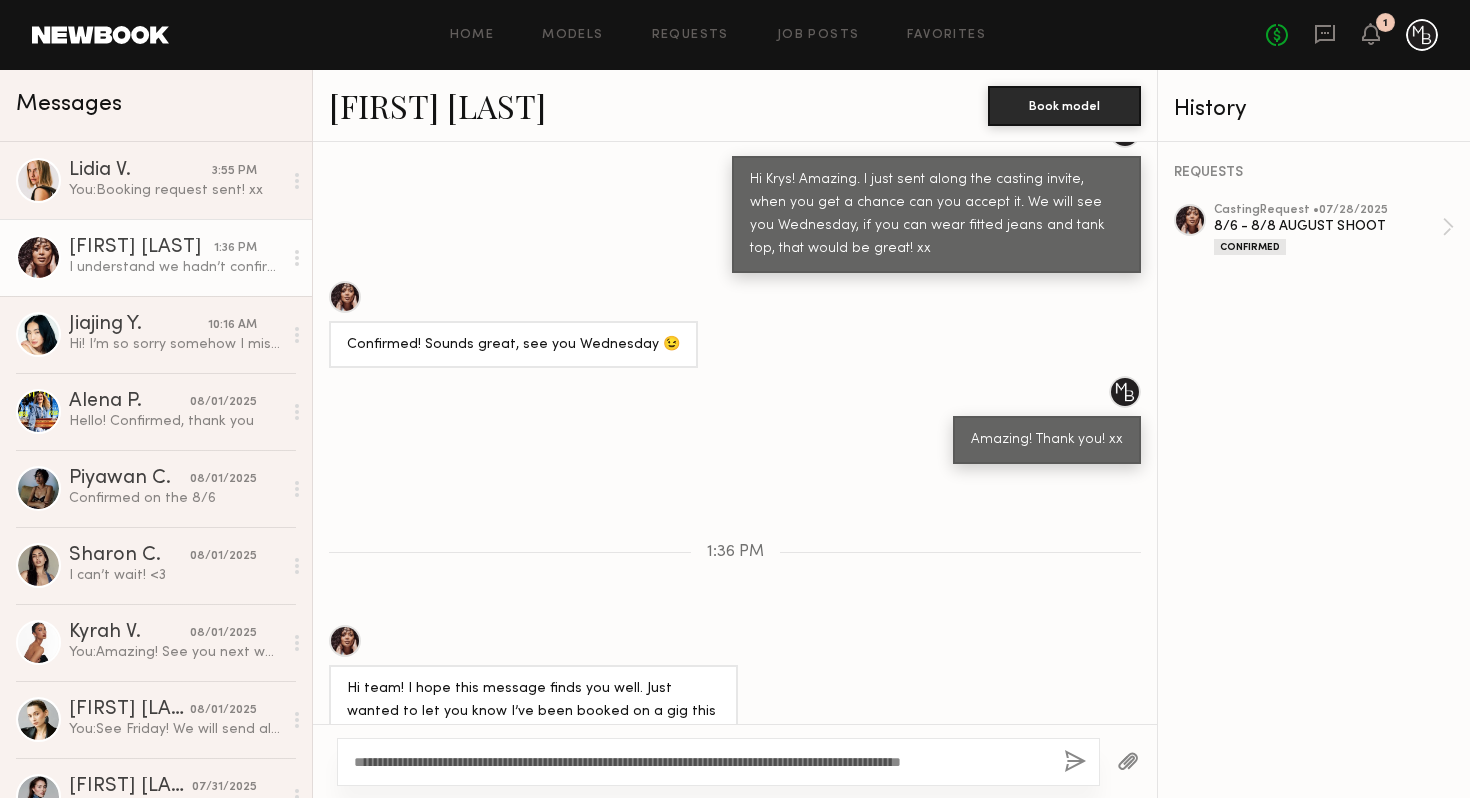 click on "**********" 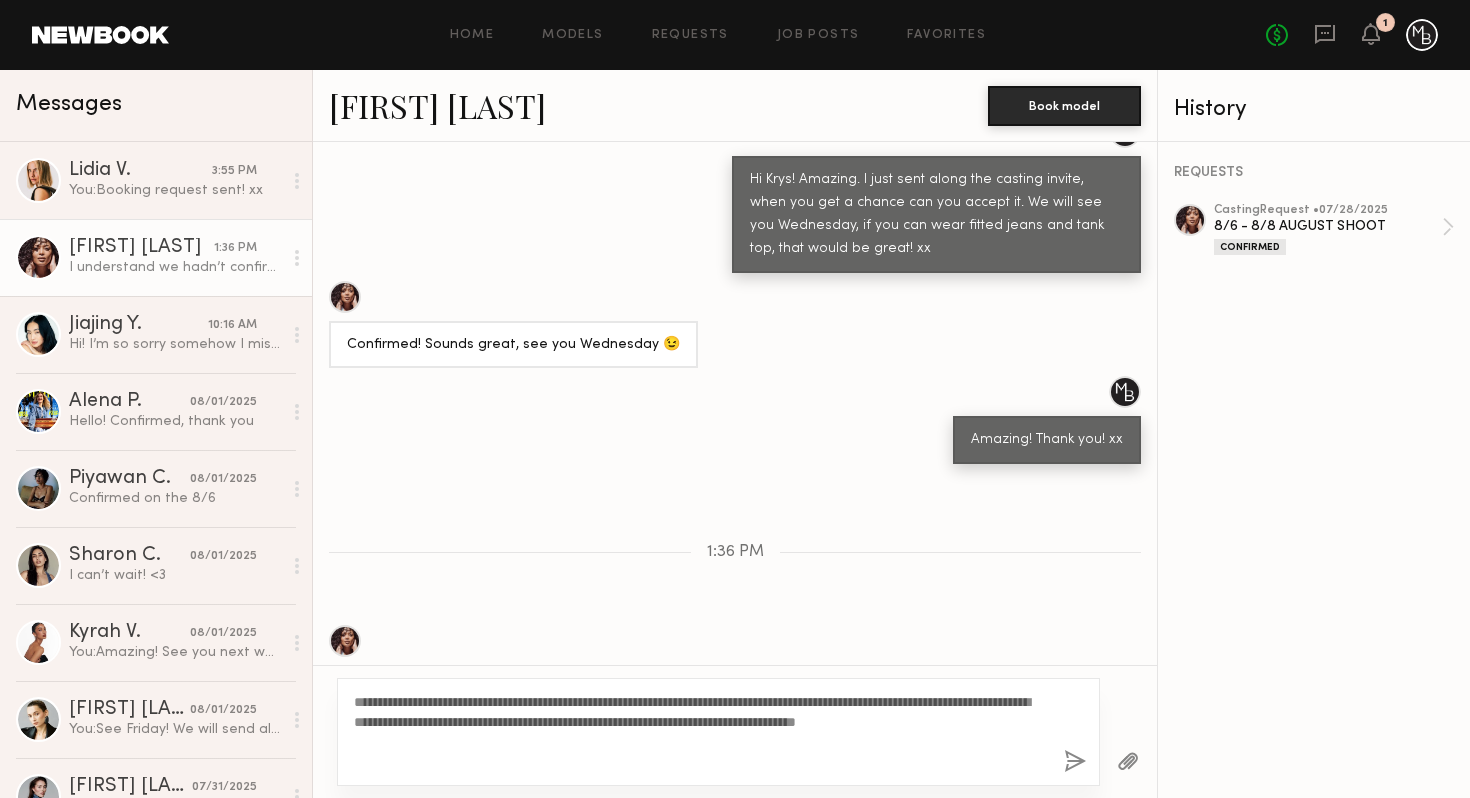 type on "**********" 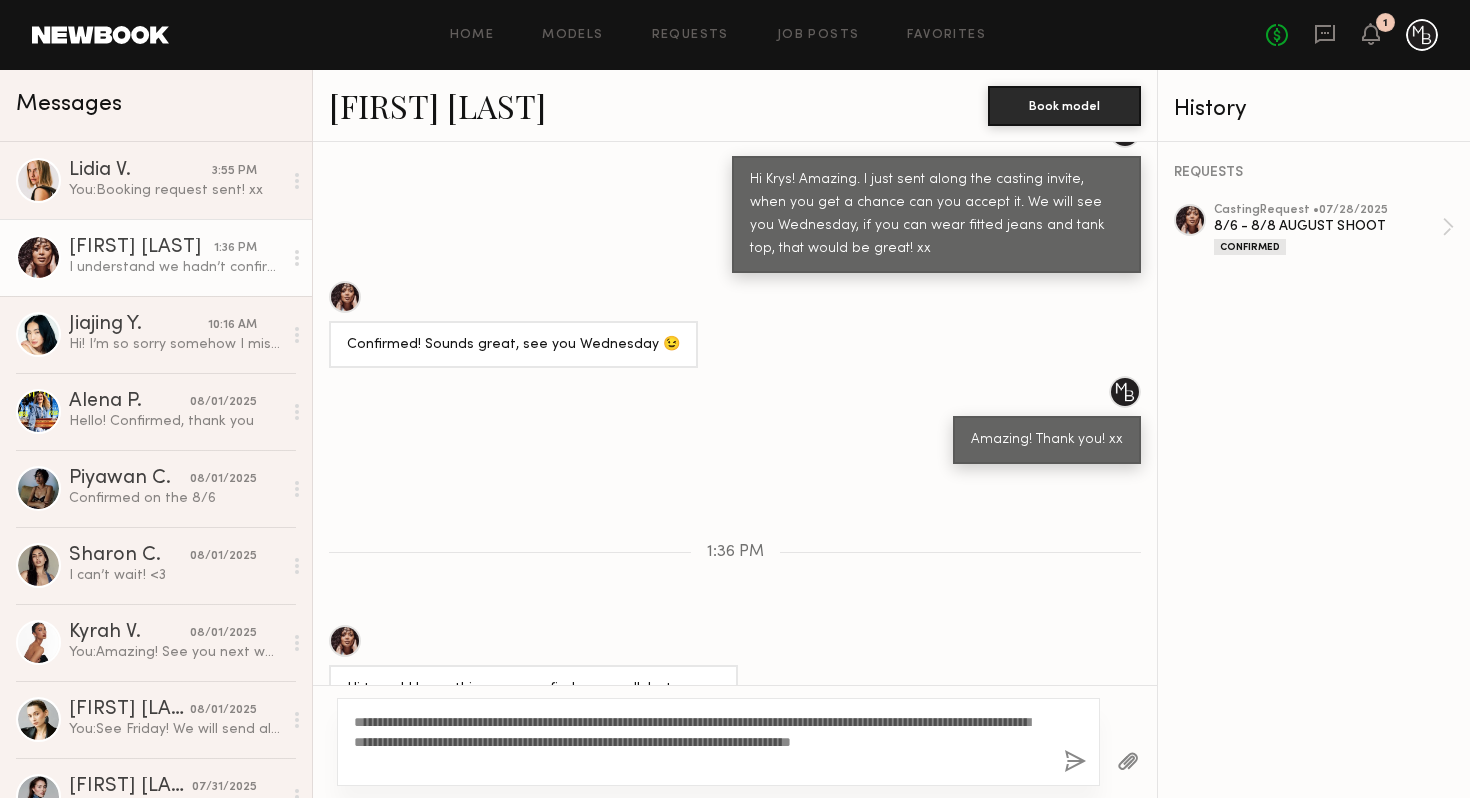type 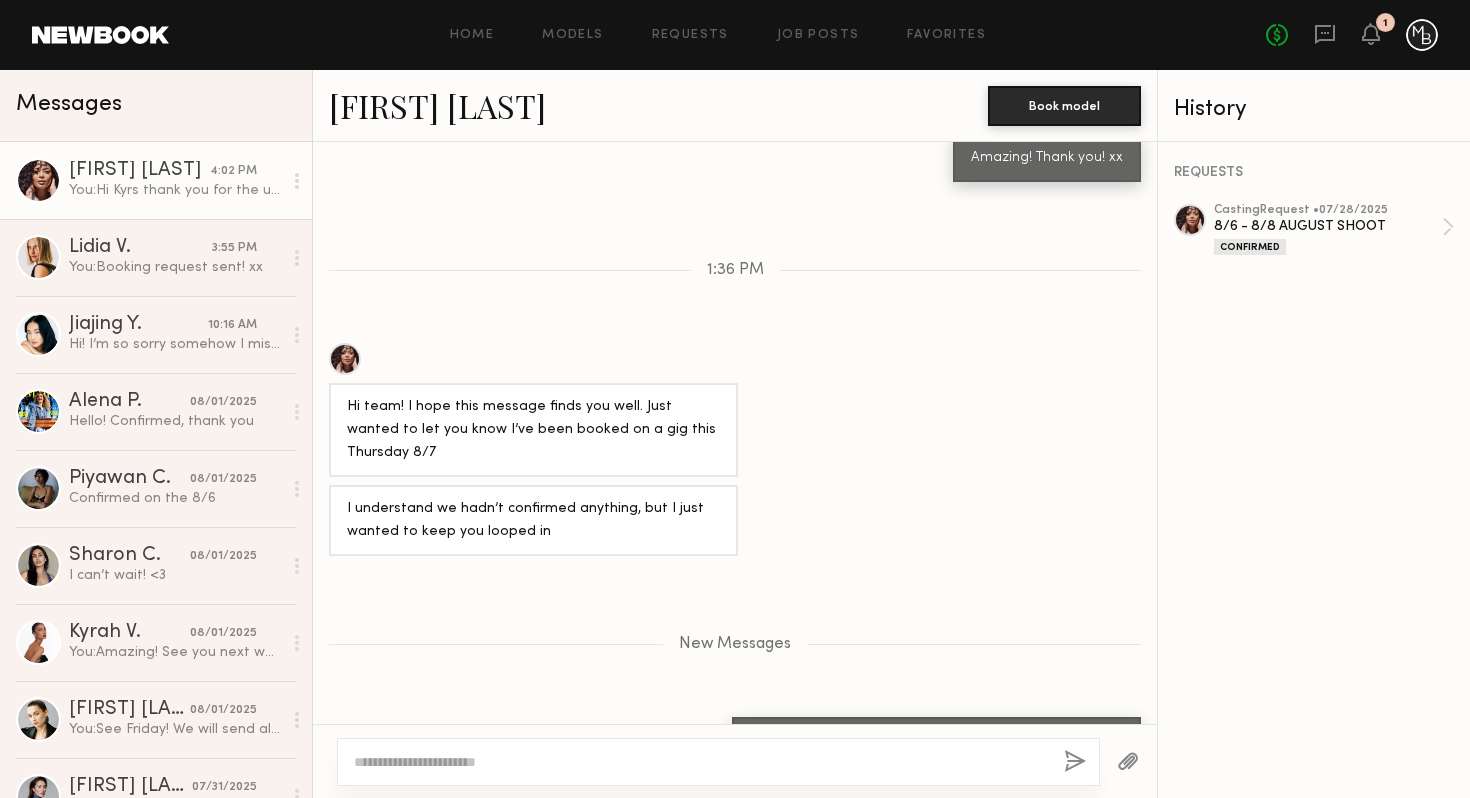 scroll, scrollTop: 2120, scrollLeft: 0, axis: vertical 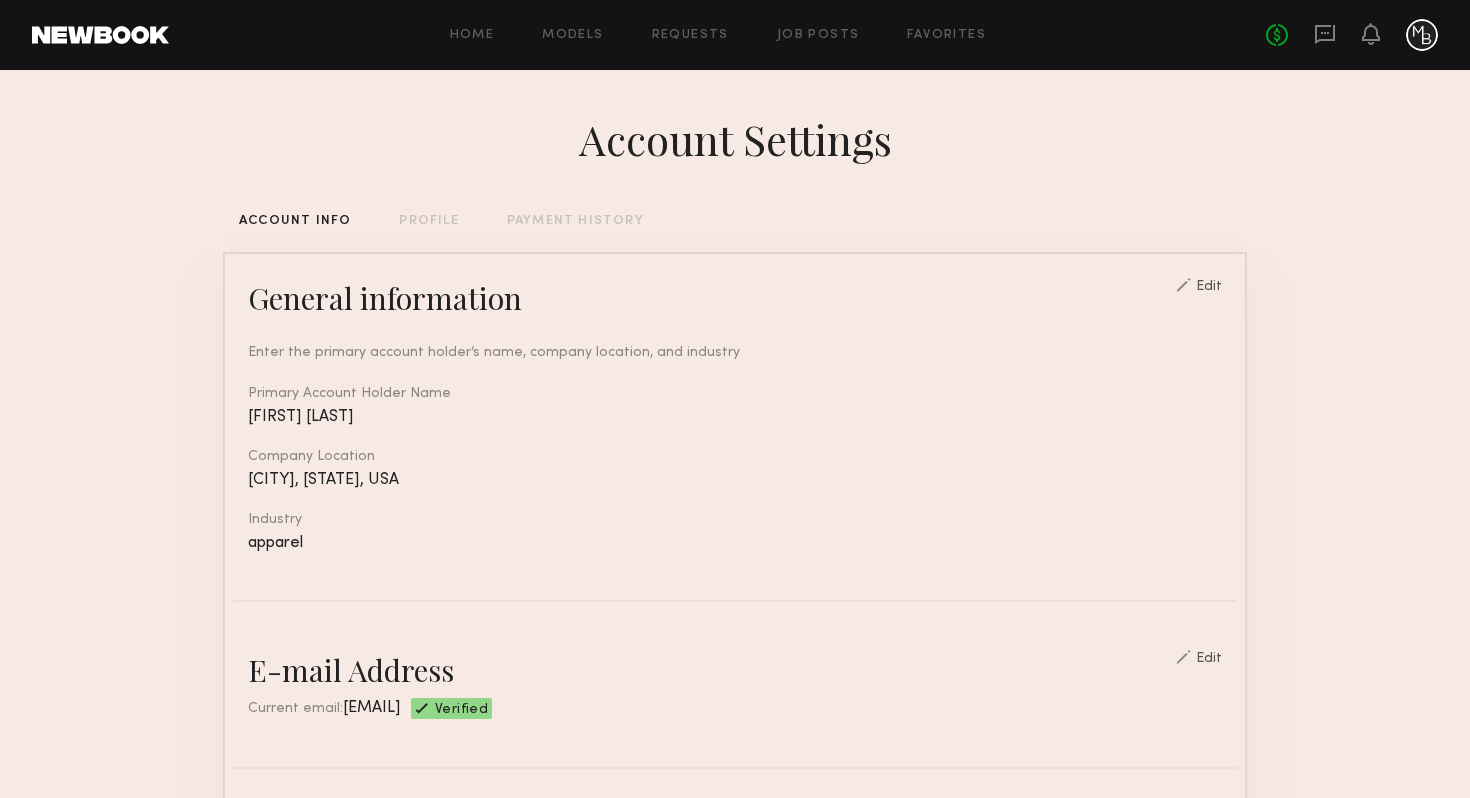 click on "No fees up to $5,000" 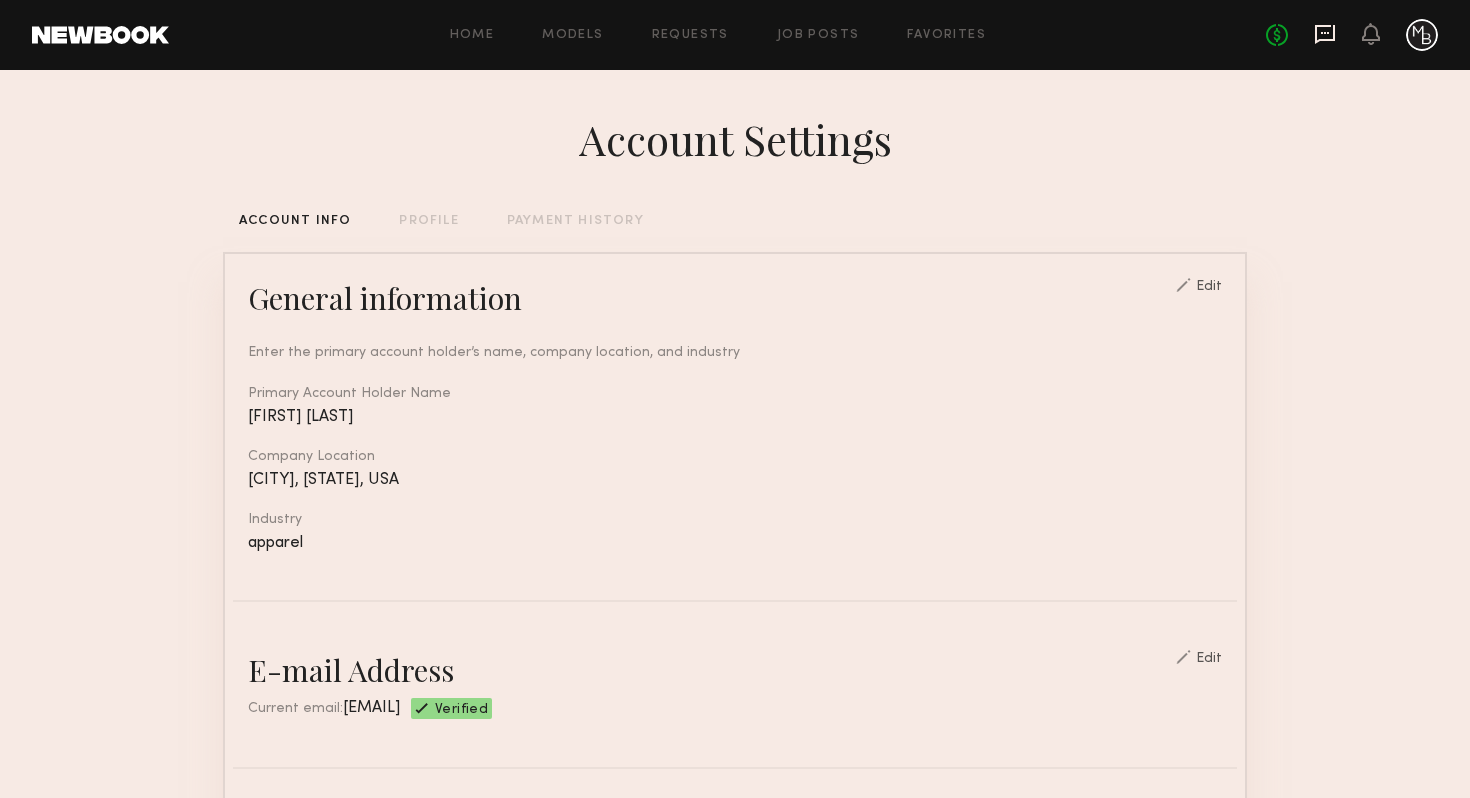 click 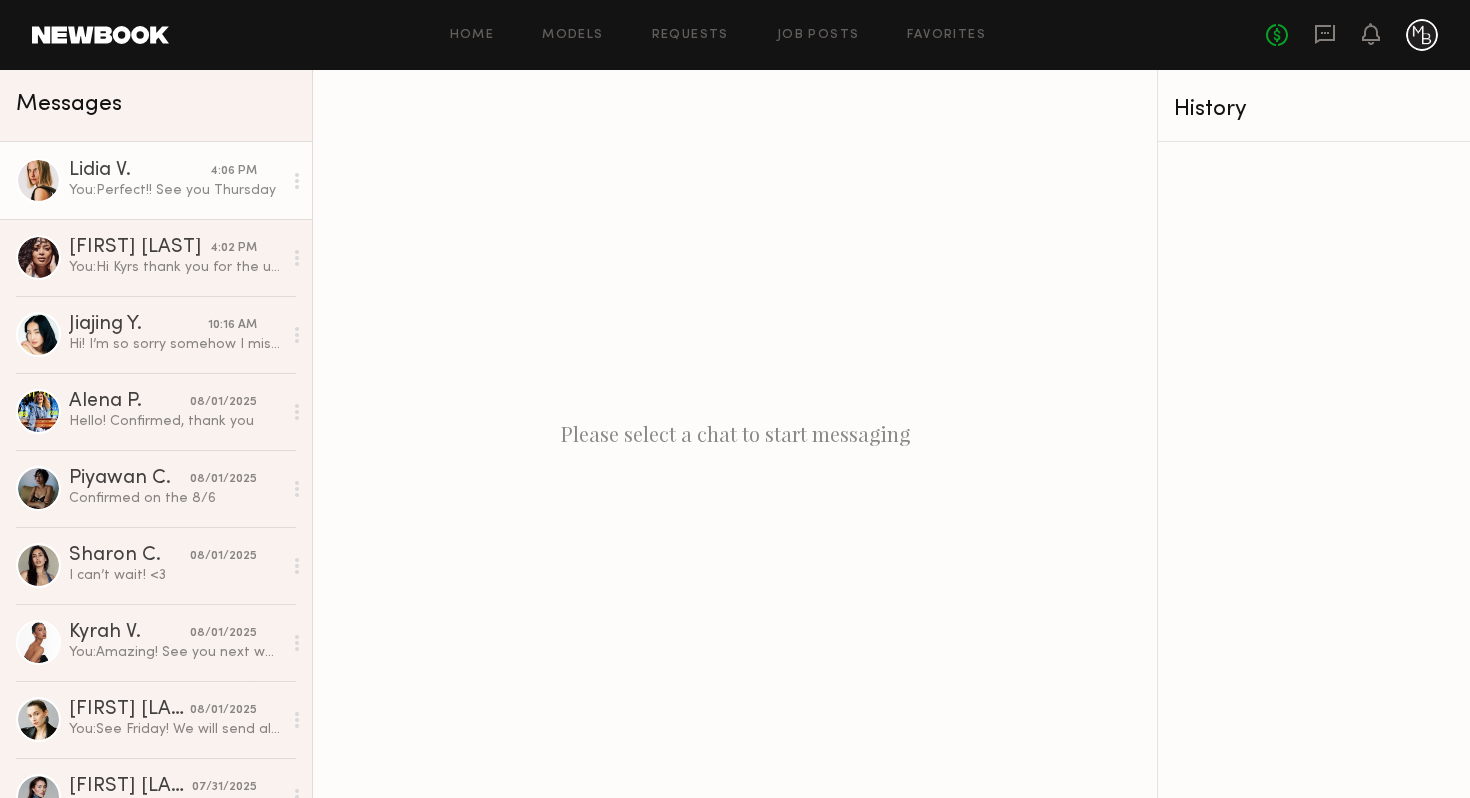 click on "[FIRST] [LAST] [TIME] You:  Perfect!! See you Thursday" 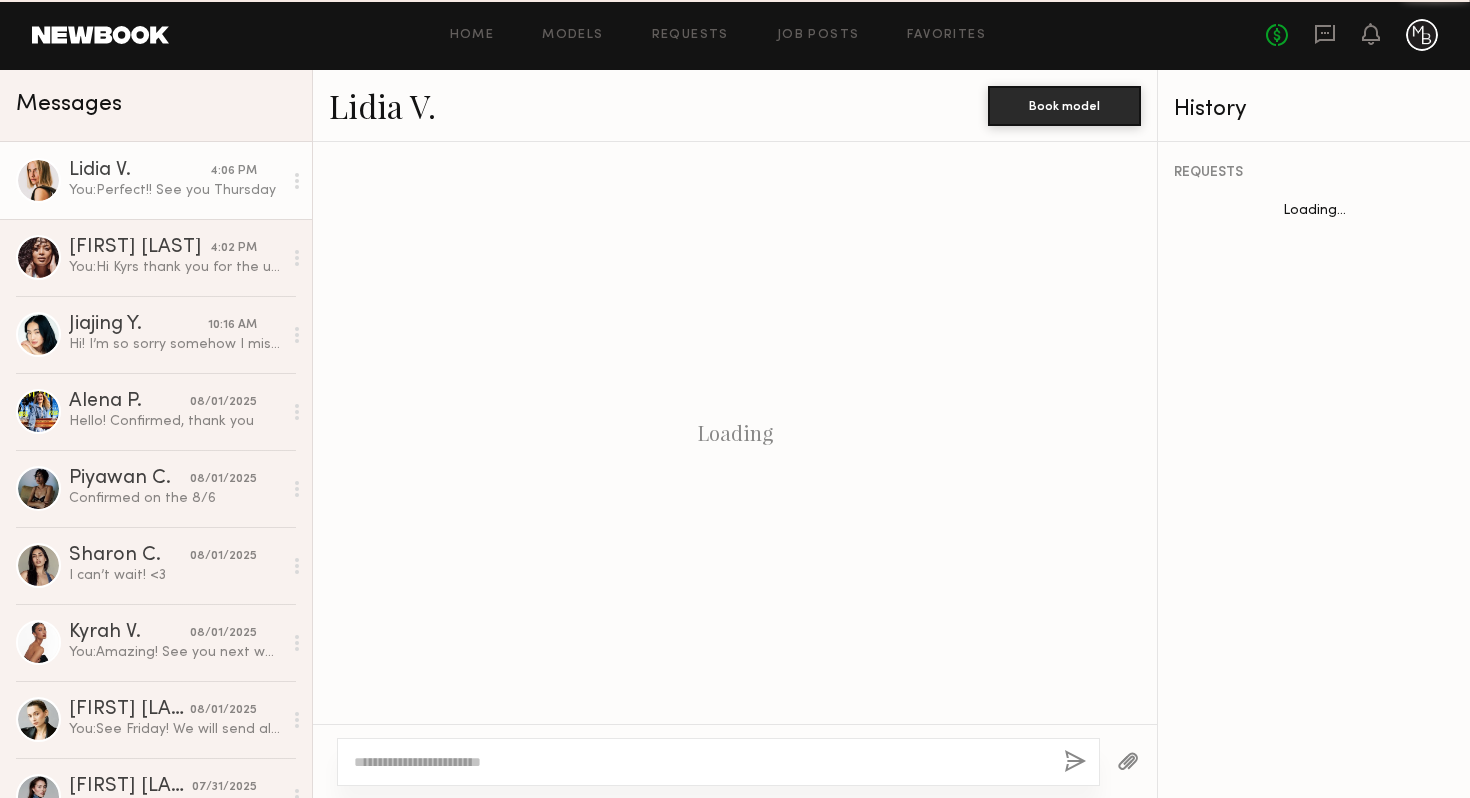 scroll, scrollTop: 962, scrollLeft: 0, axis: vertical 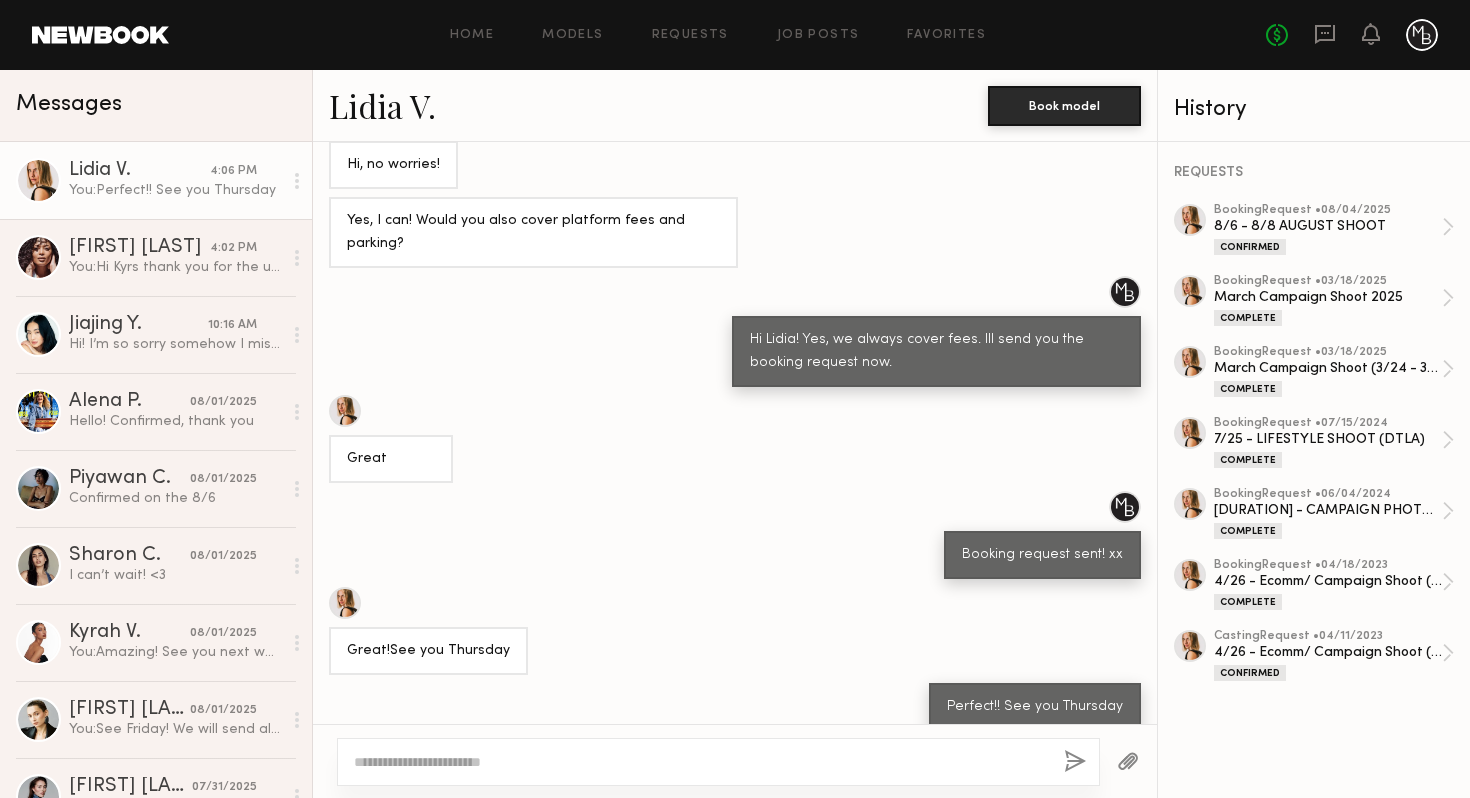 click on "Lidia V." 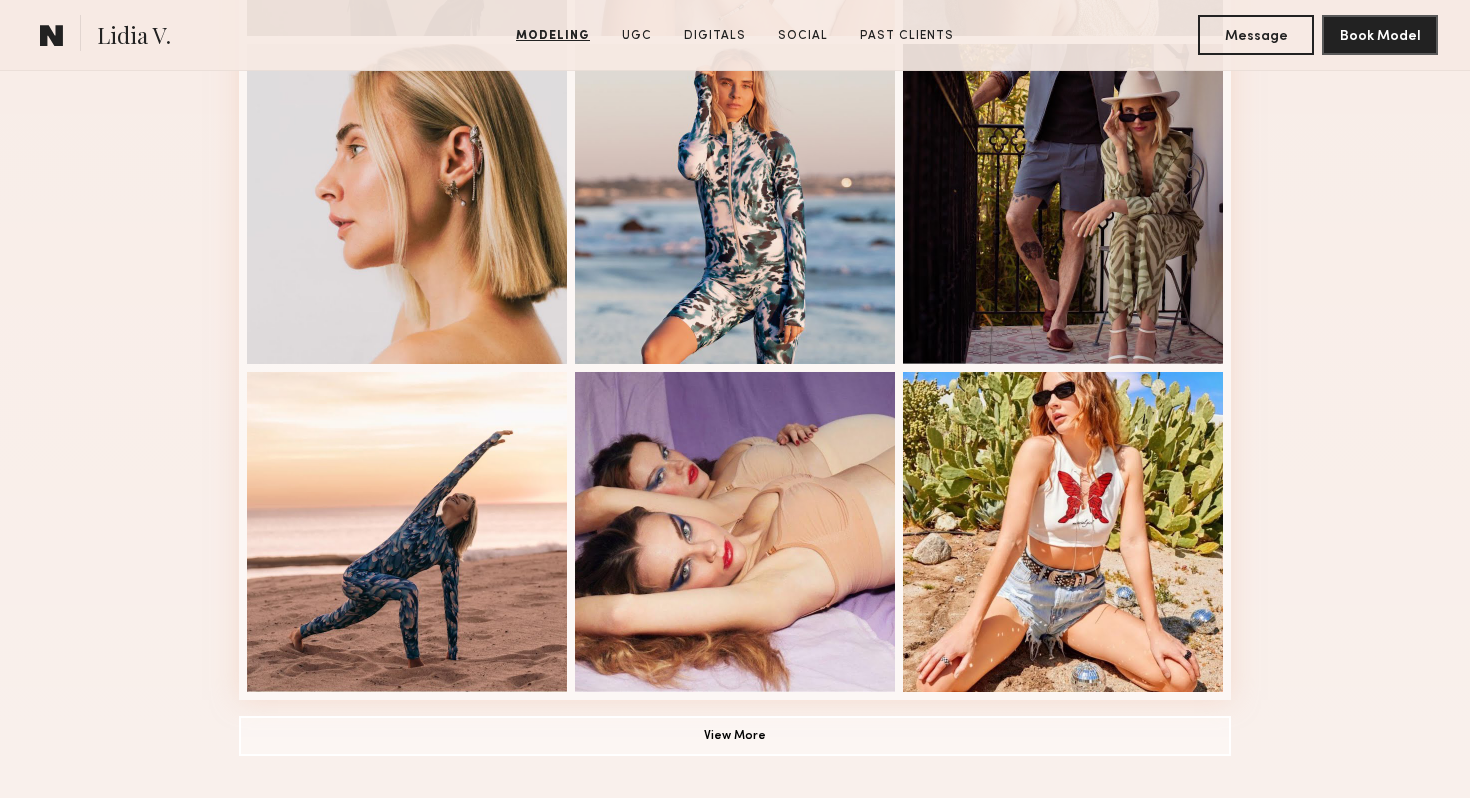 scroll, scrollTop: 1349, scrollLeft: 0, axis: vertical 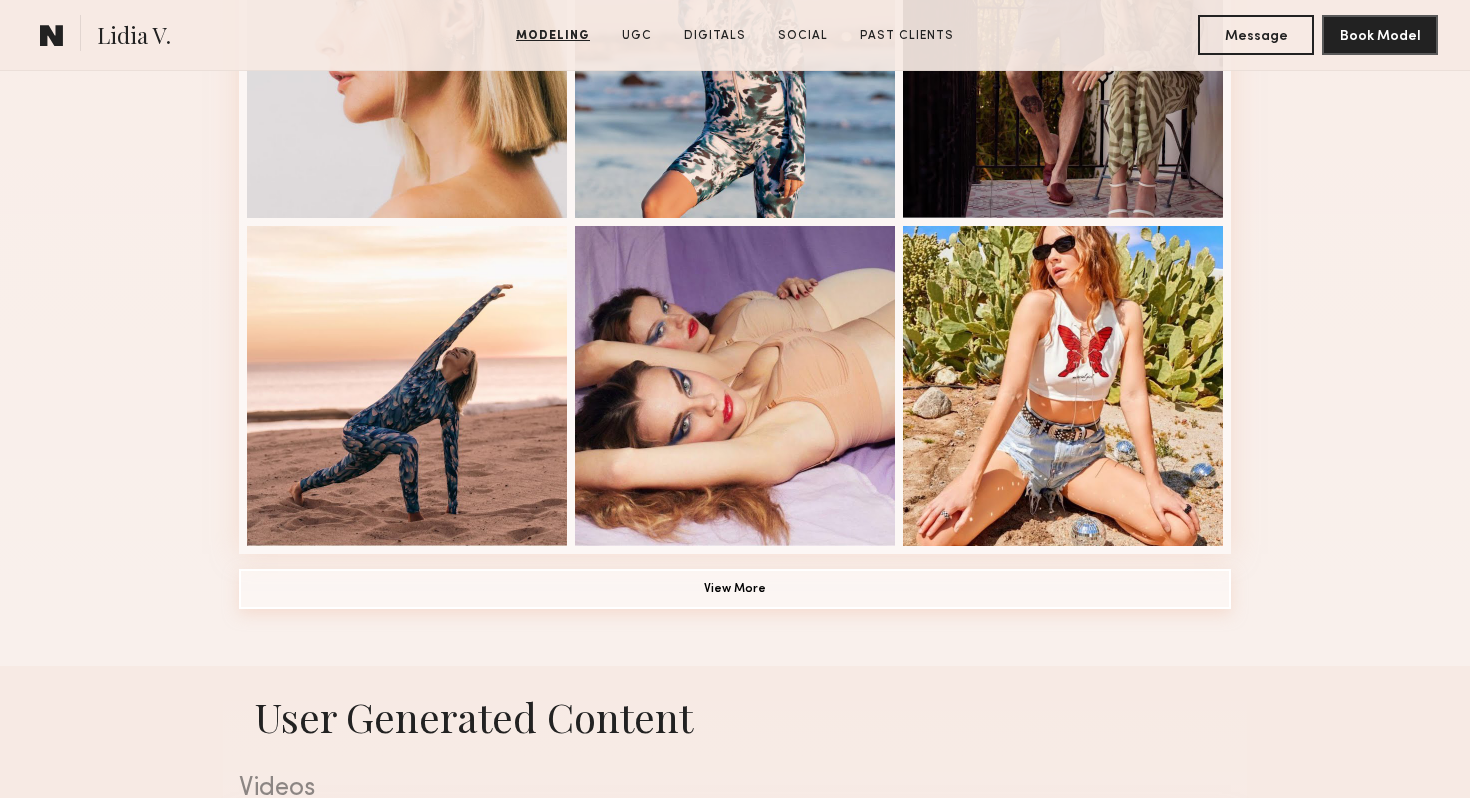 click on "View More" 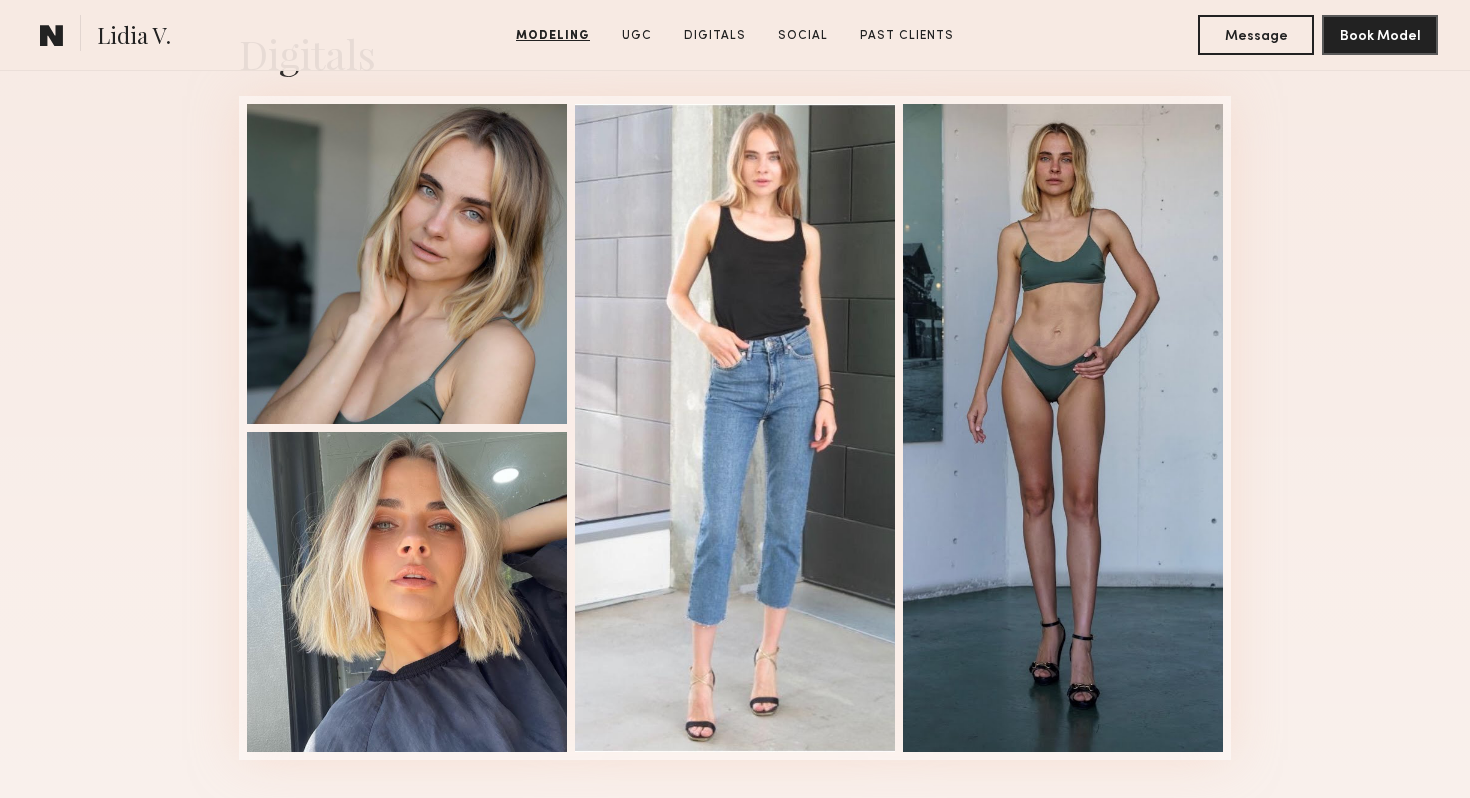 scroll, scrollTop: 3874, scrollLeft: 0, axis: vertical 